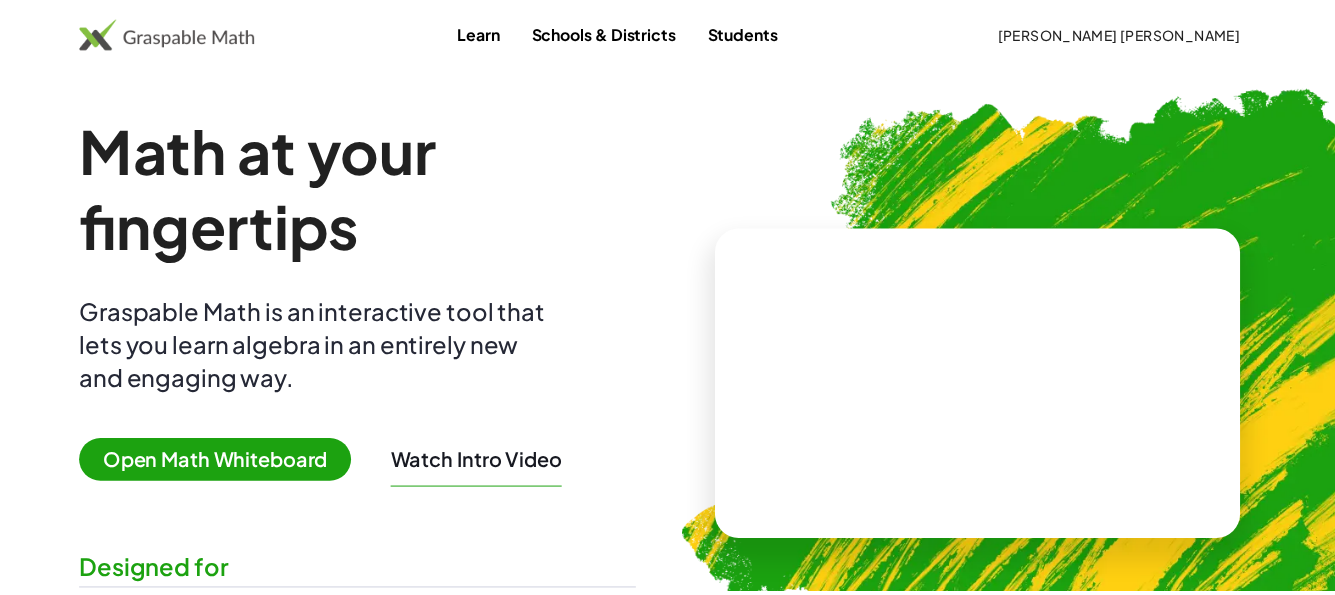 scroll, scrollTop: 0, scrollLeft: 0, axis: both 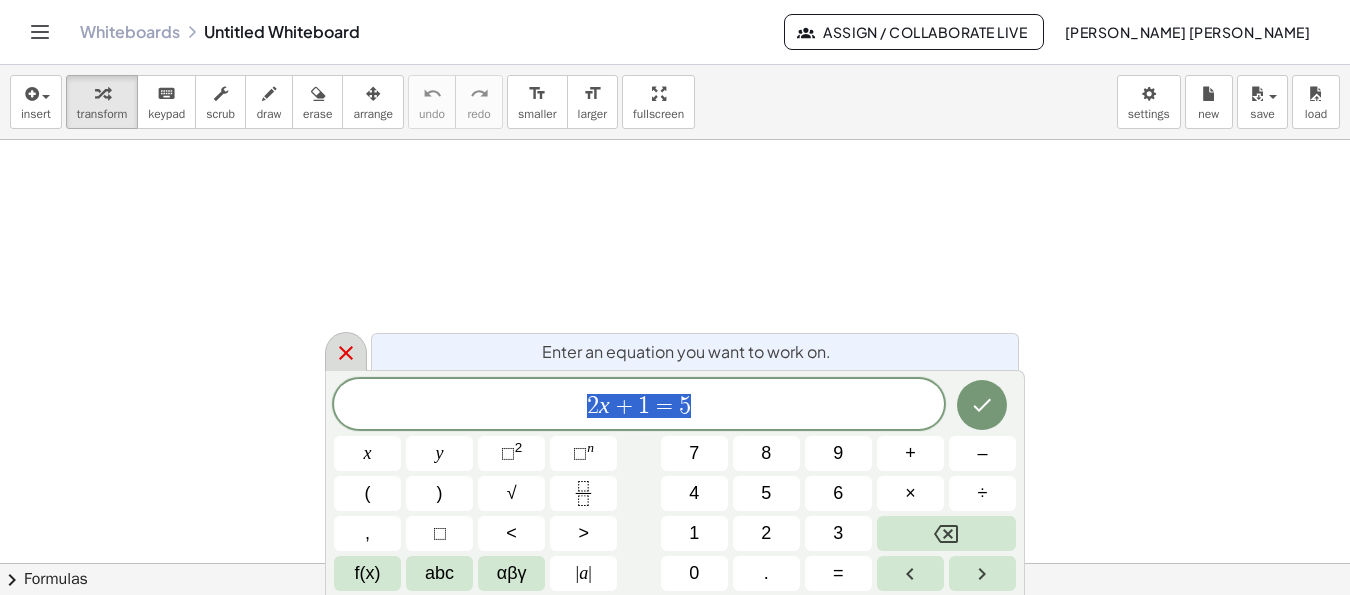 click 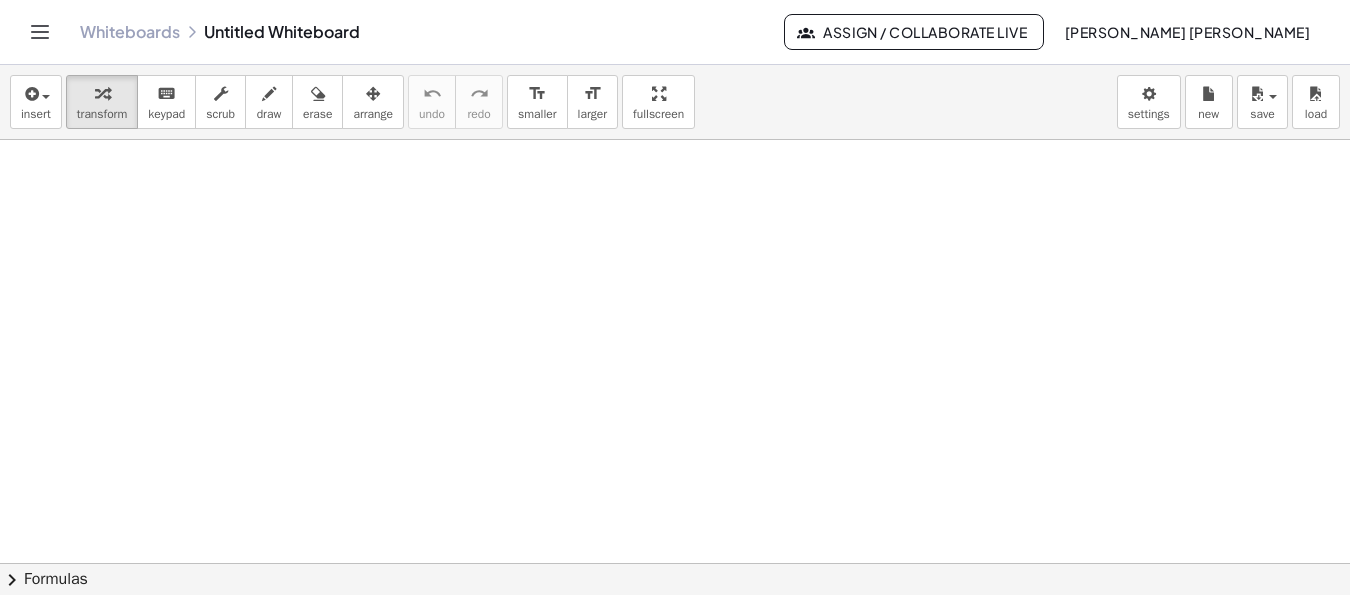 click on "insert select one: Math Expression Function Text Youtube Video Graphing Geometry Geometry 3D transform keyboard keypad scrub draw erase arrange undo undo redo redo format_size smaller format_size larger fullscreen load   save new settings" at bounding box center [675, 102] 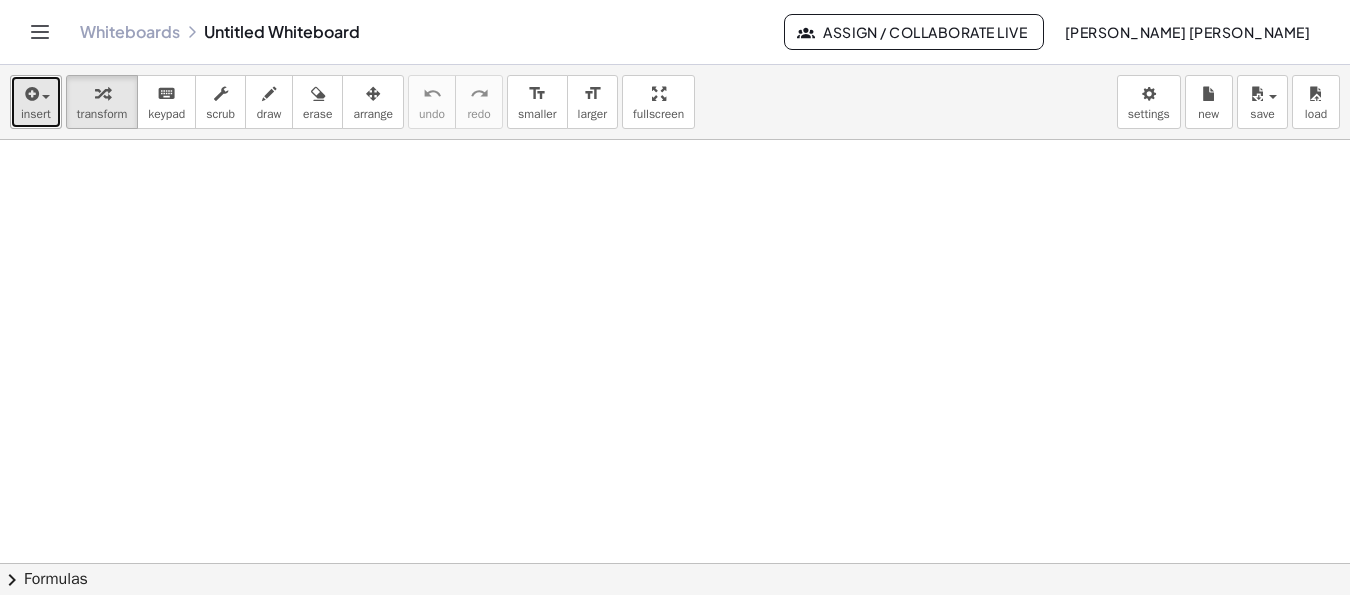 click at bounding box center [30, 94] 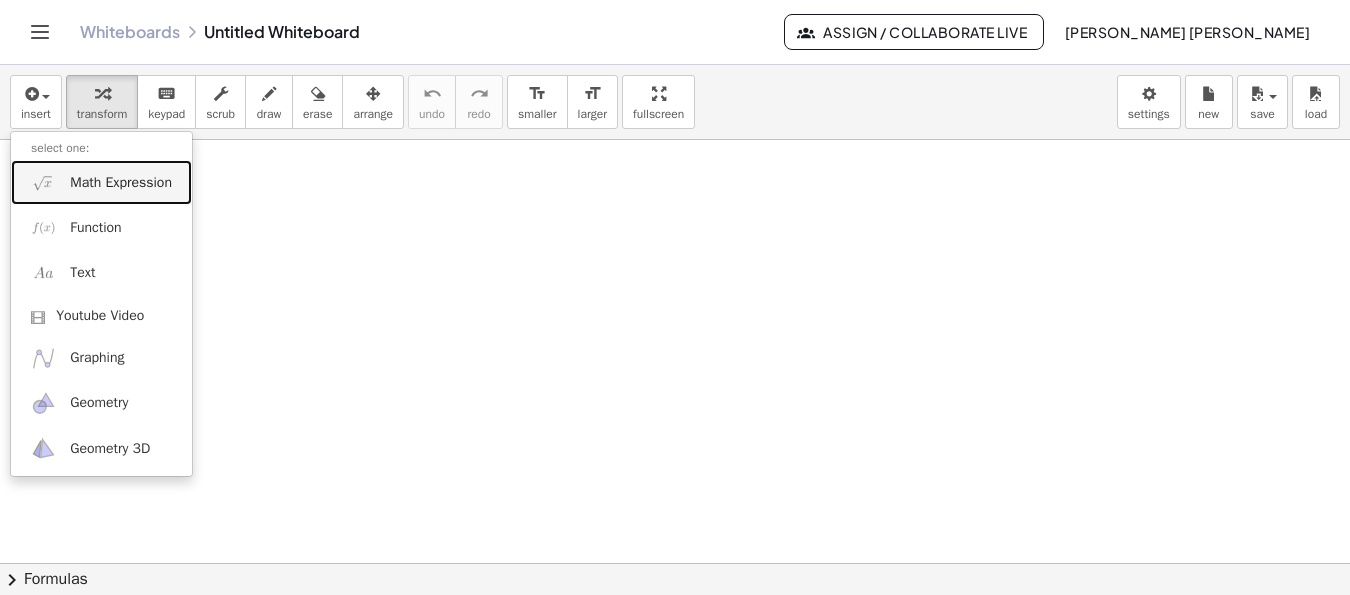 click on "Math Expression" at bounding box center [121, 183] 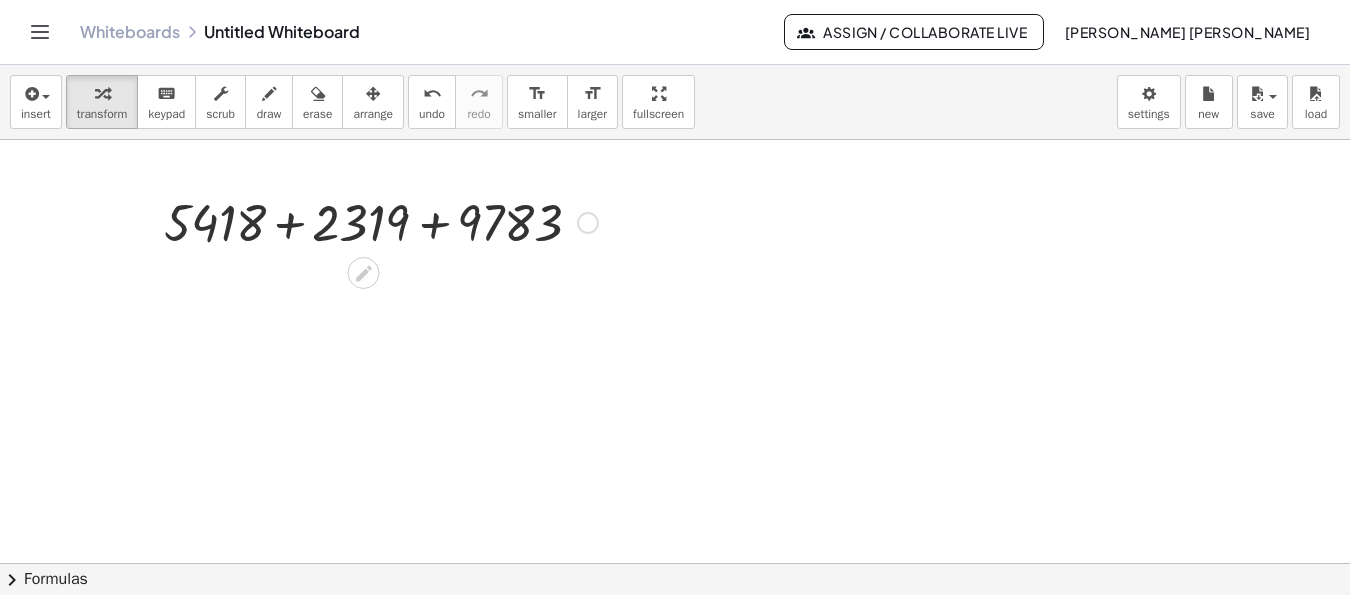 click at bounding box center [381, 221] 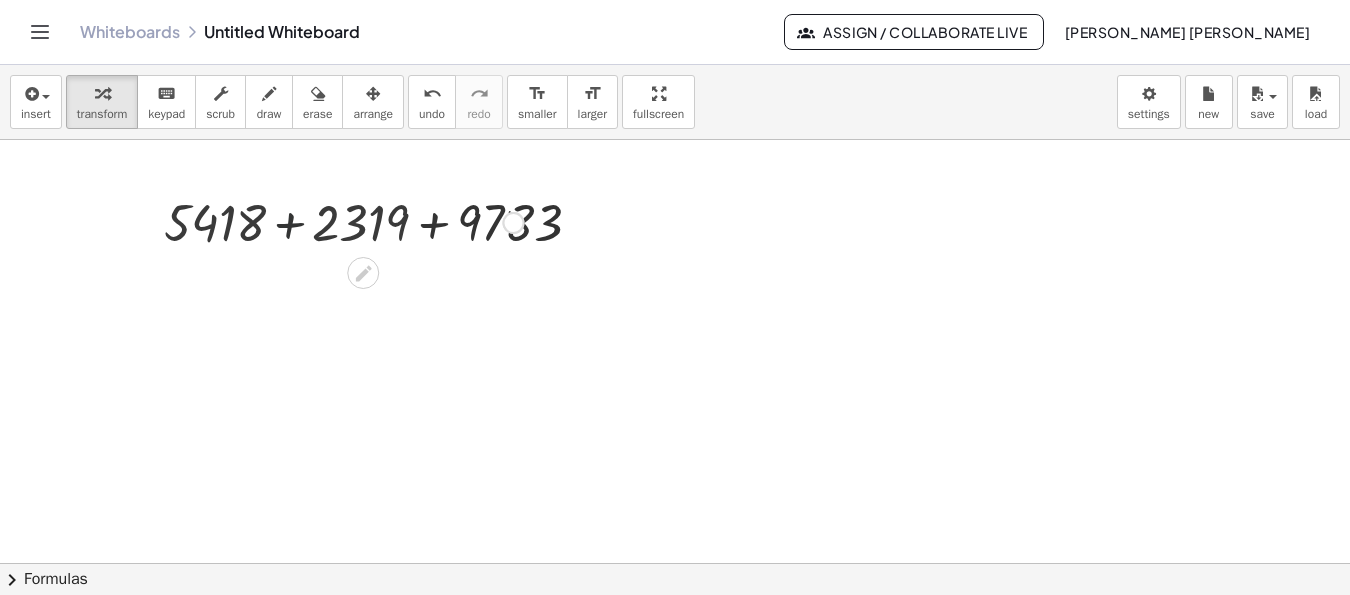 click at bounding box center (380, 221) 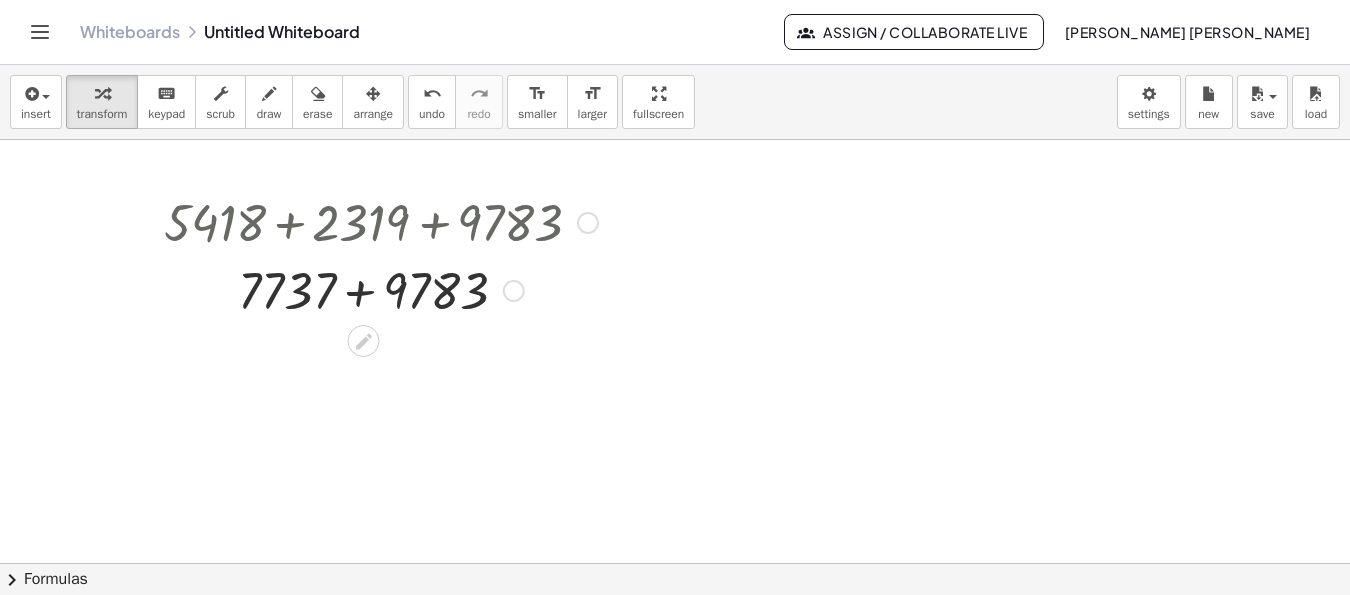 click at bounding box center [381, 289] 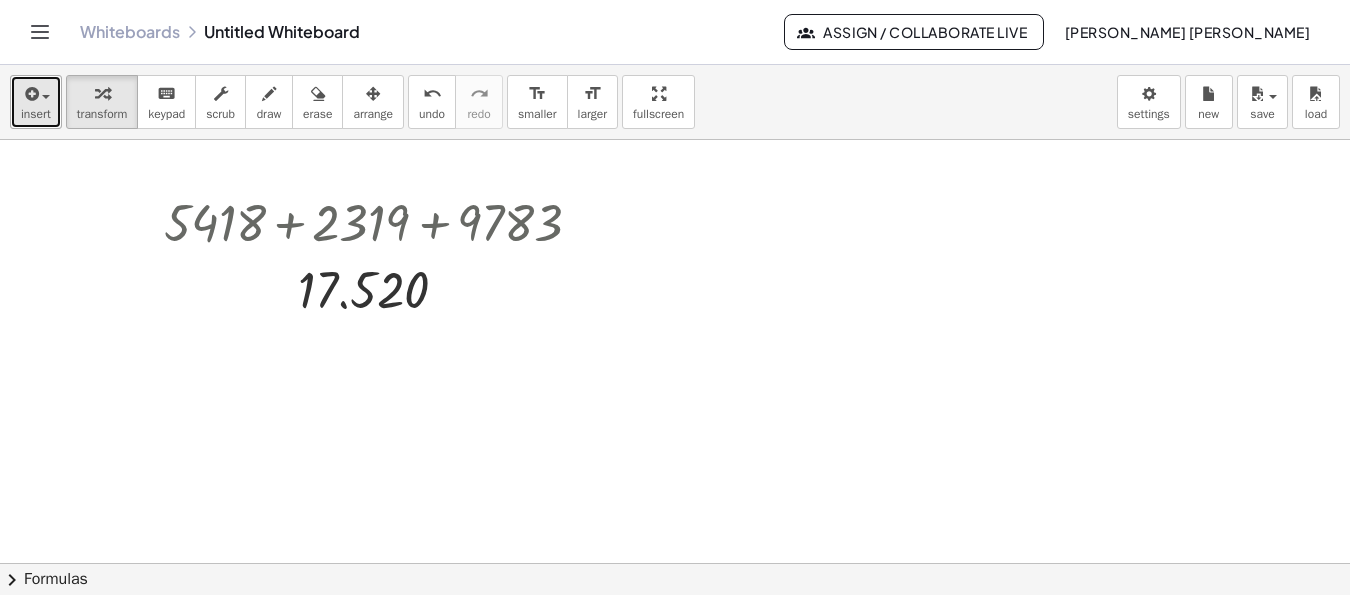 click on "insert" at bounding box center (36, 102) 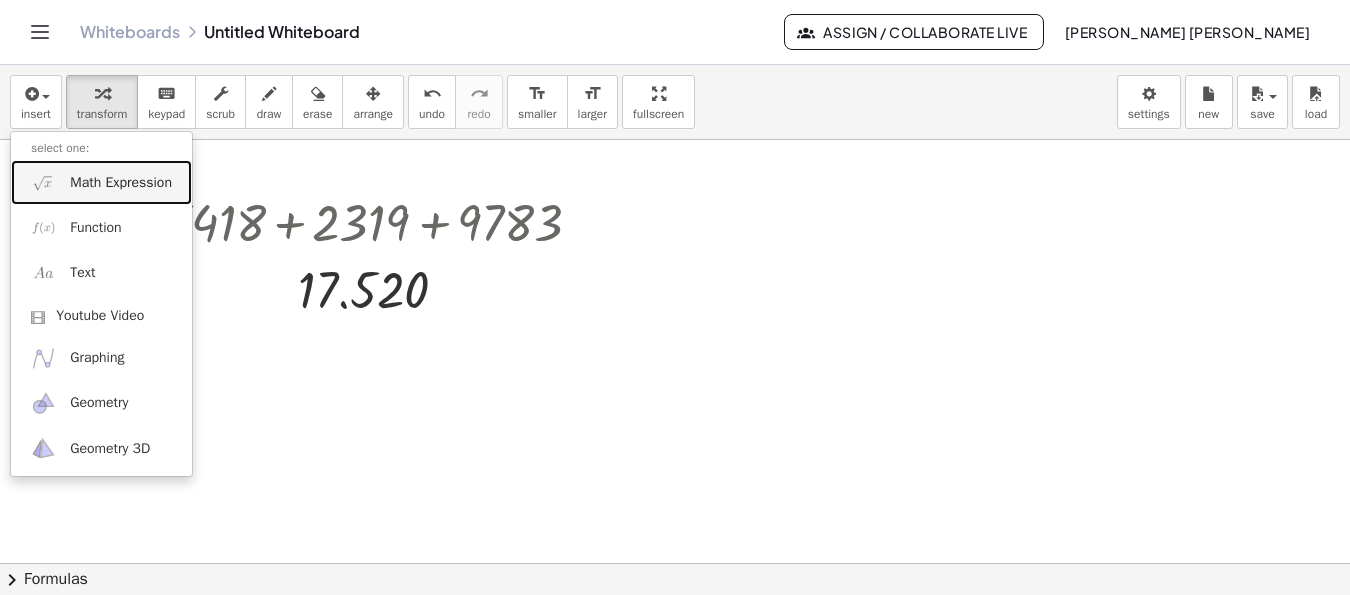 click on "Math Expression" at bounding box center [121, 183] 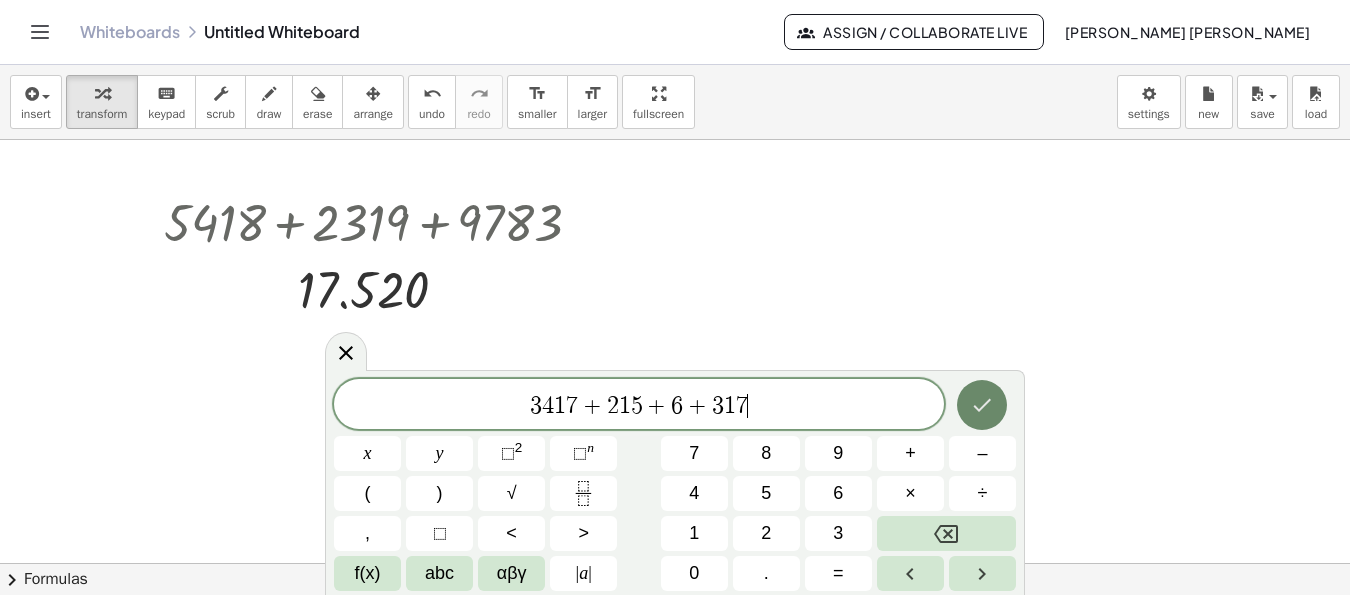 click 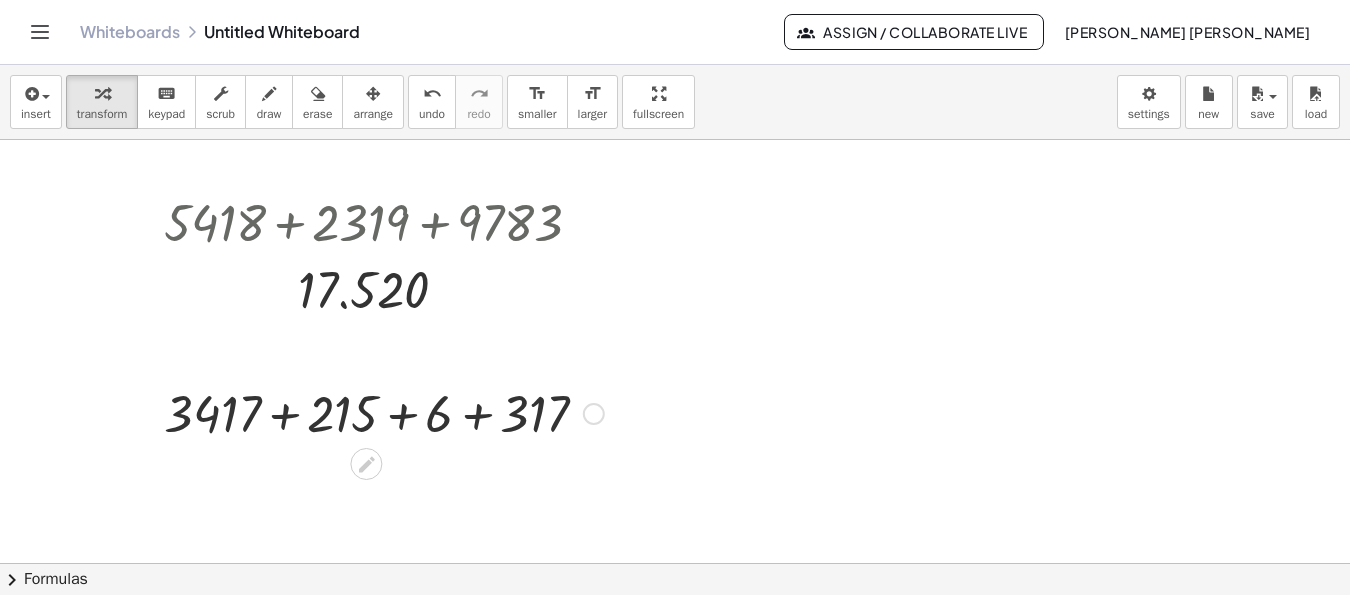 click at bounding box center [384, 412] 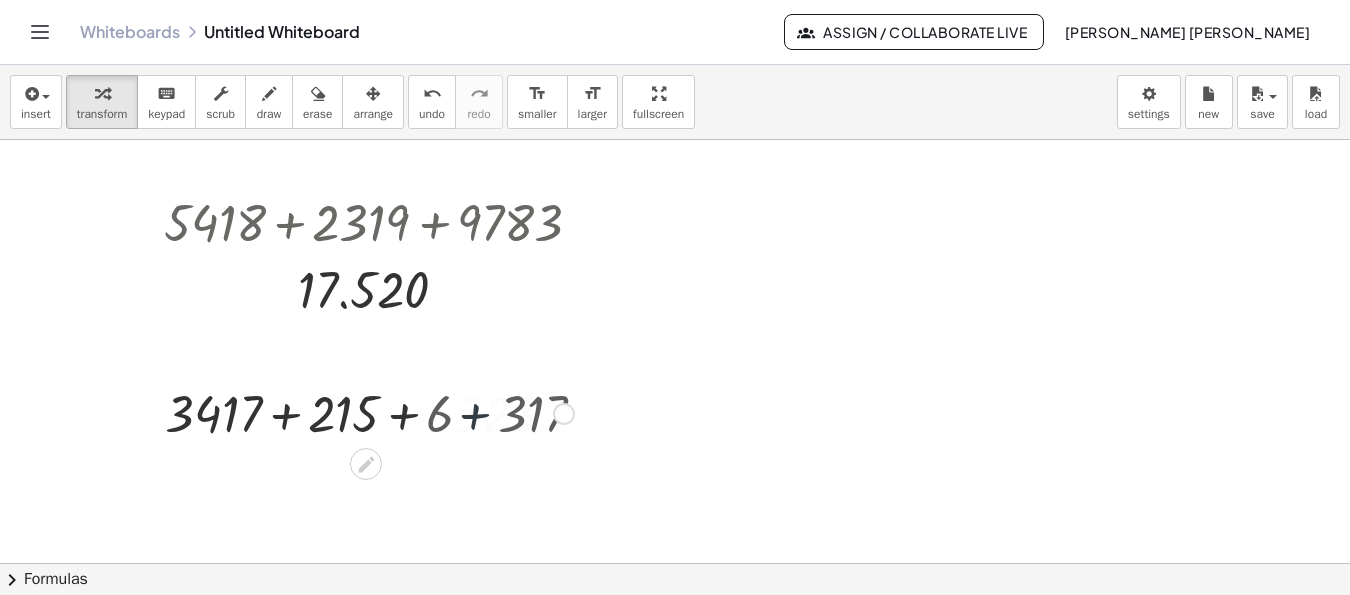 click at bounding box center [383, 412] 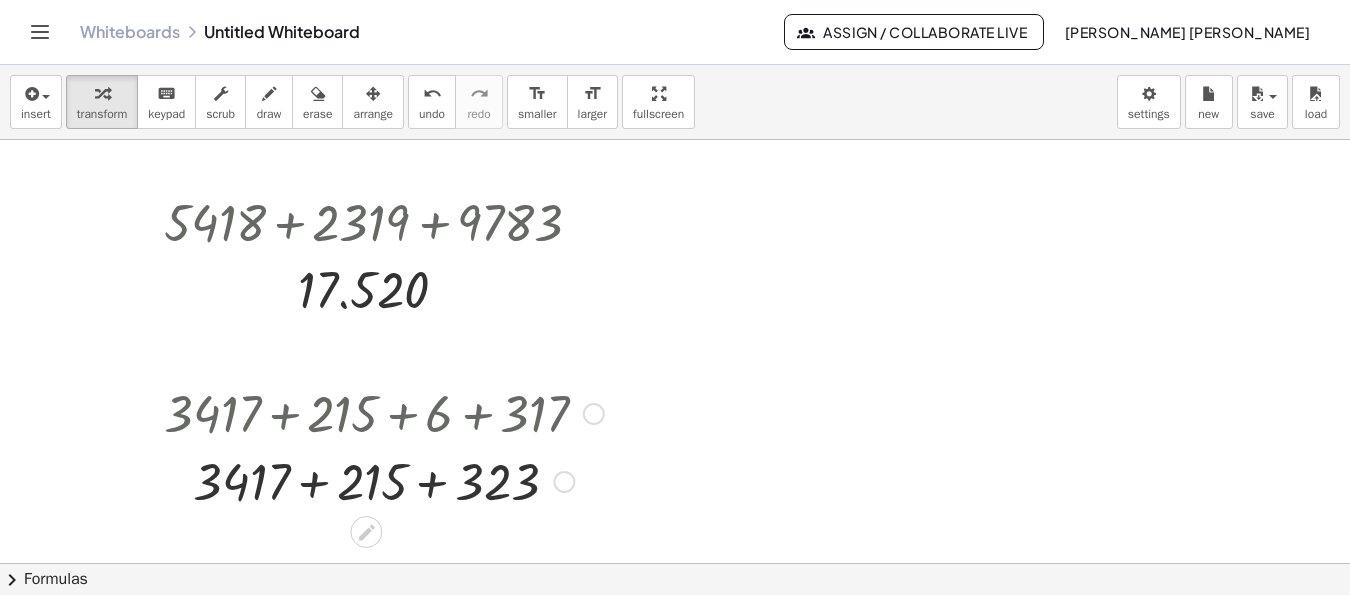 click at bounding box center [384, 480] 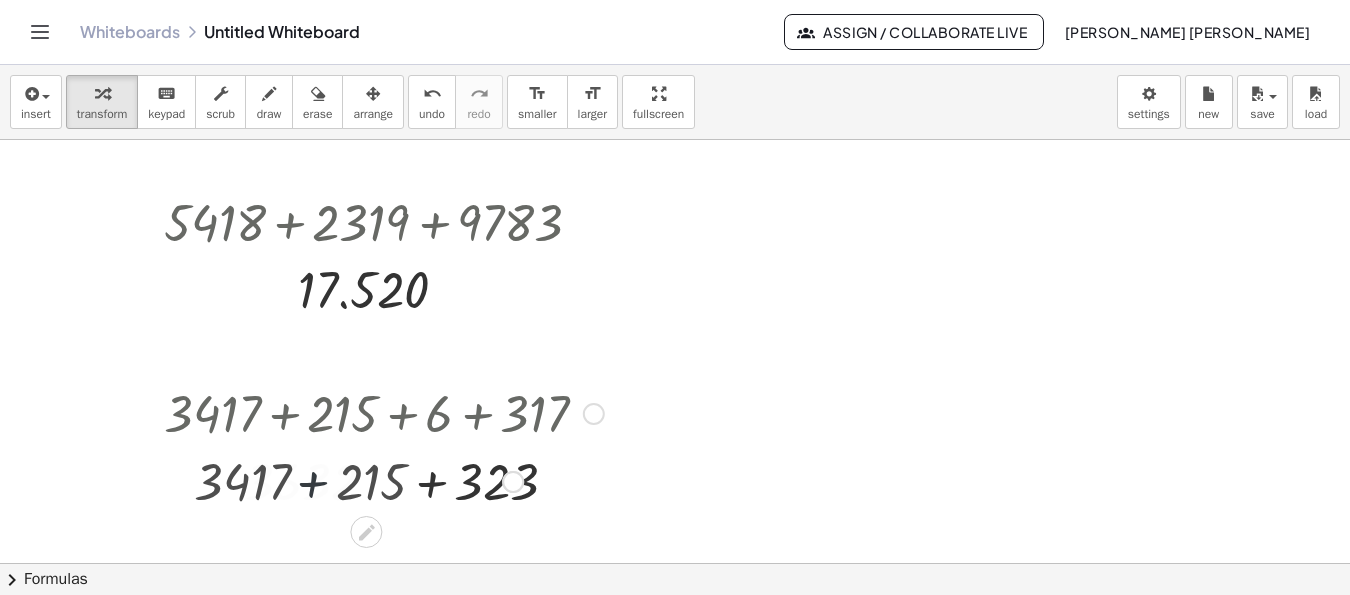click at bounding box center (384, 480) 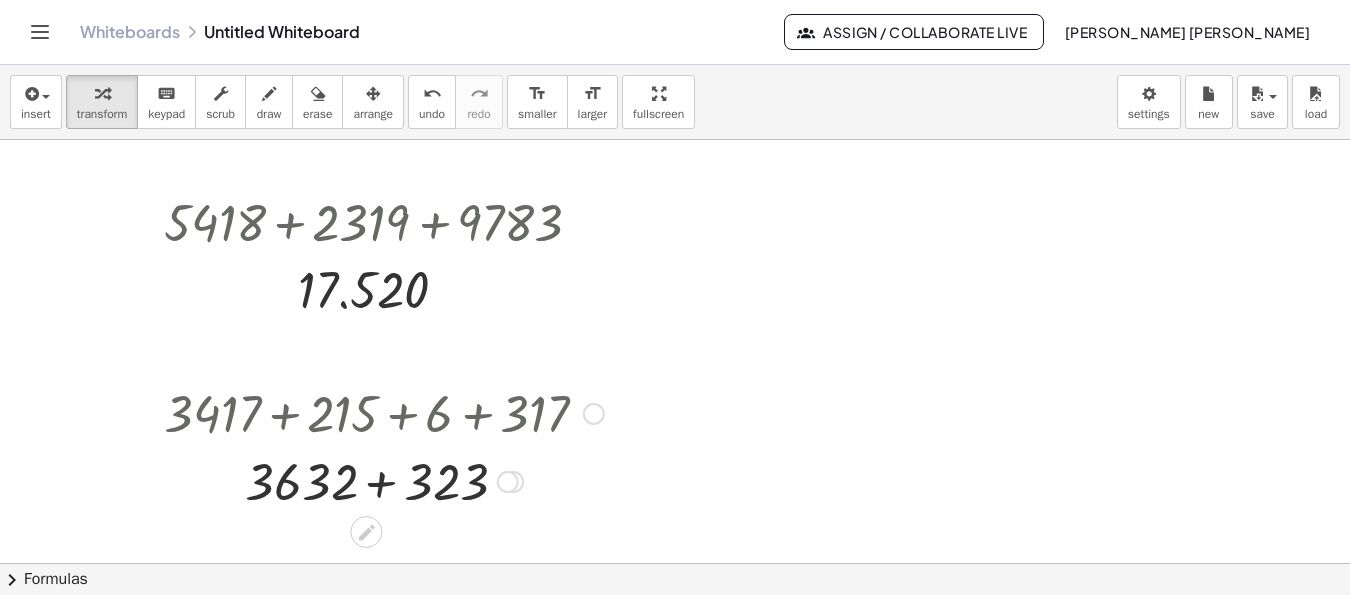 click at bounding box center (384, 480) 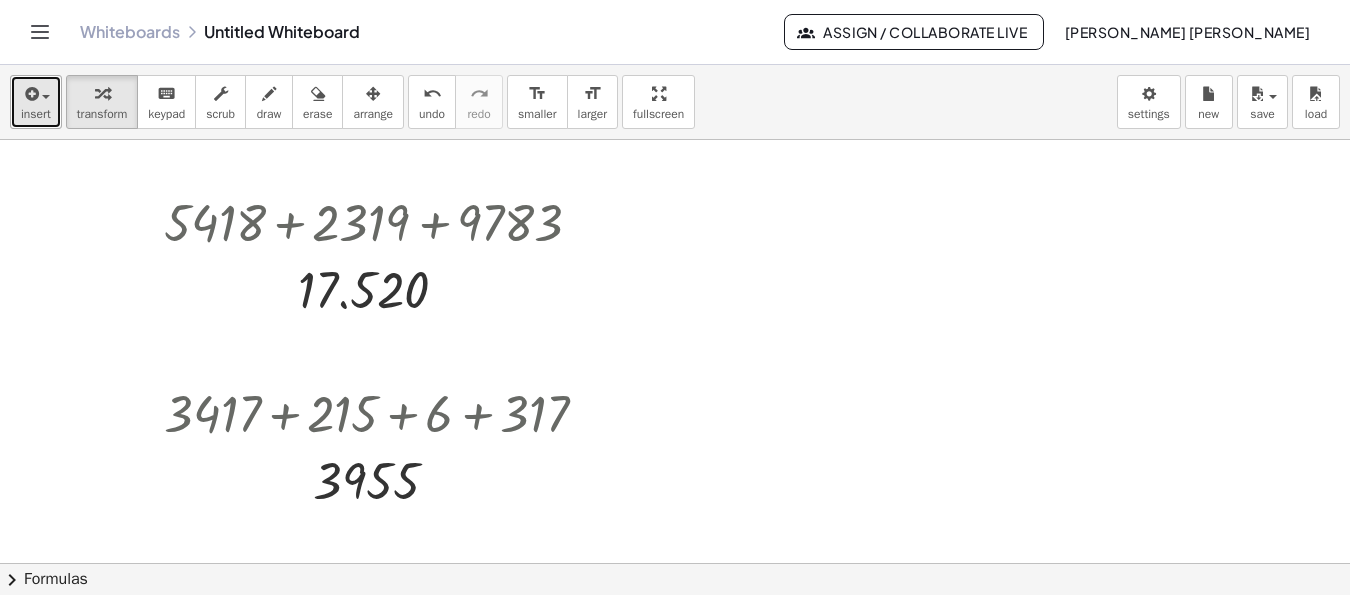 click on "insert" at bounding box center [36, 114] 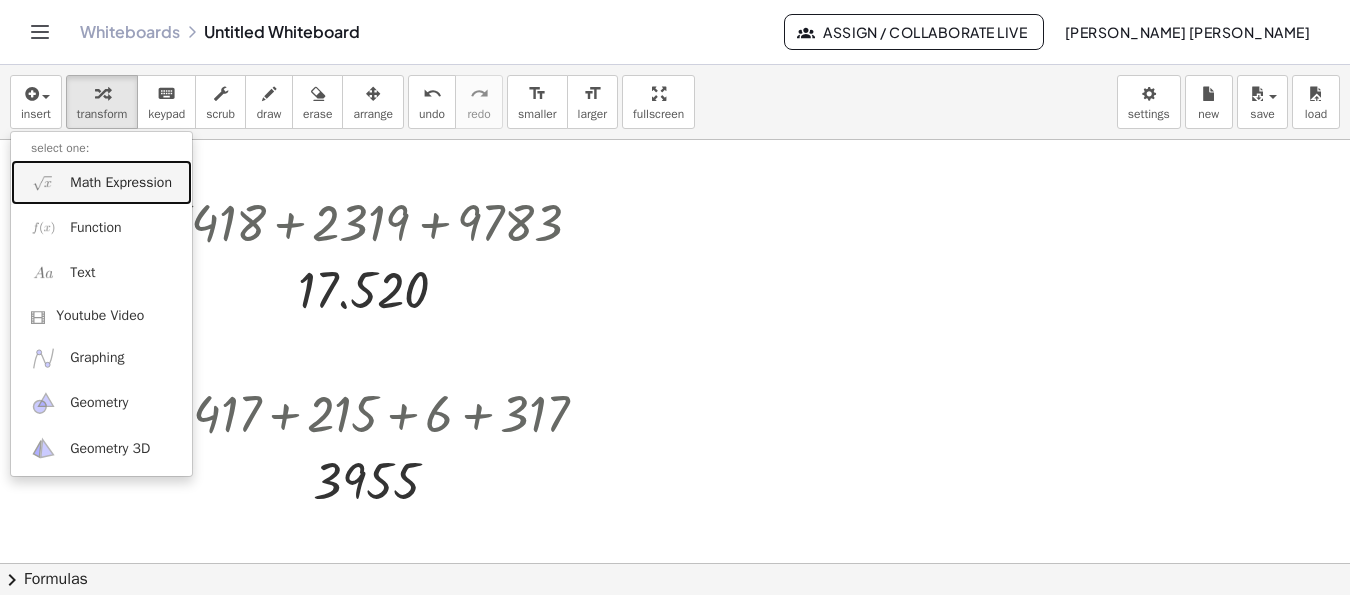 click on "Math Expression" at bounding box center [121, 183] 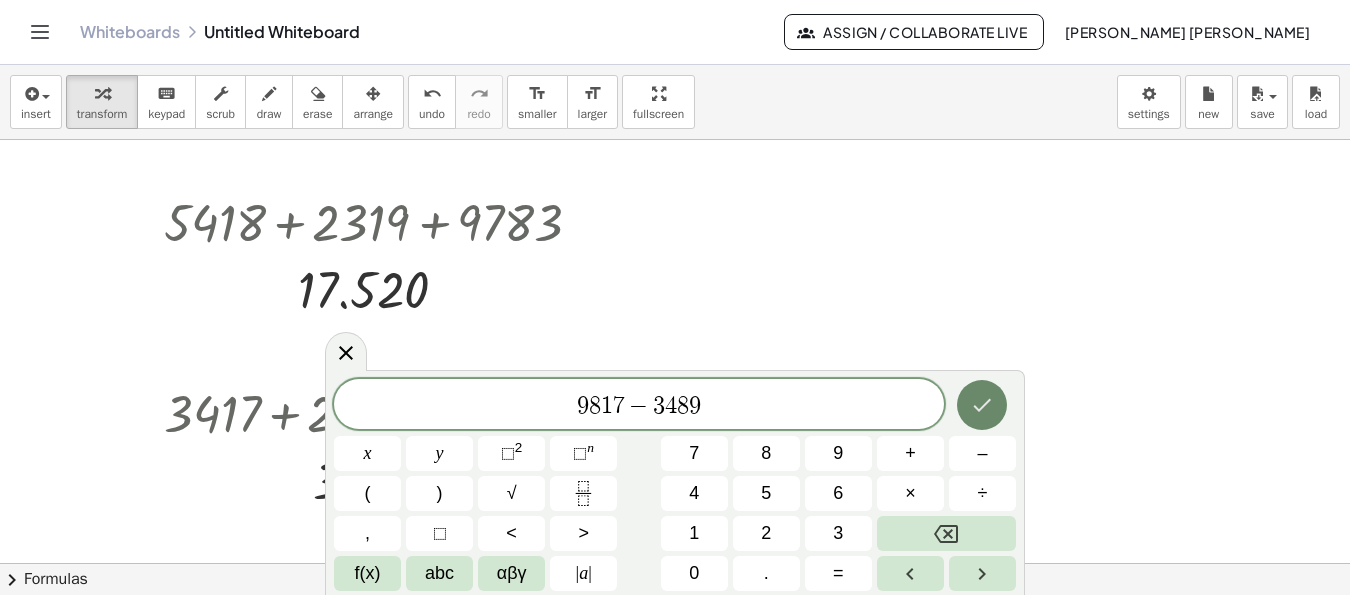 click 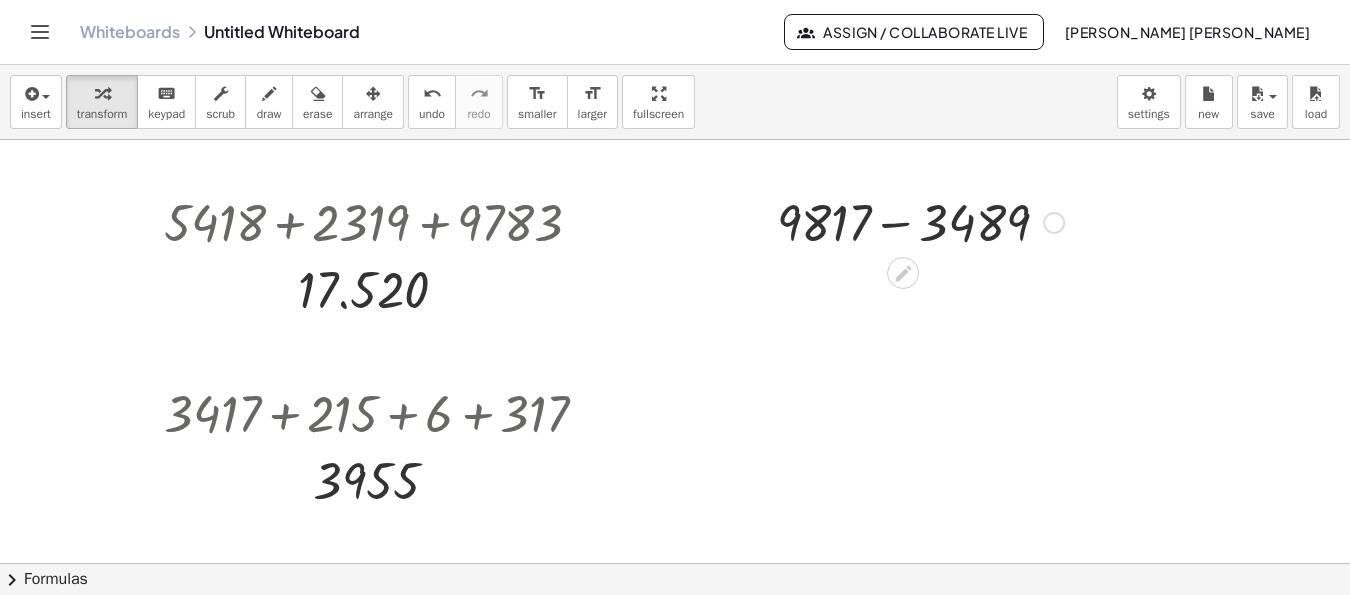 click at bounding box center [920, 221] 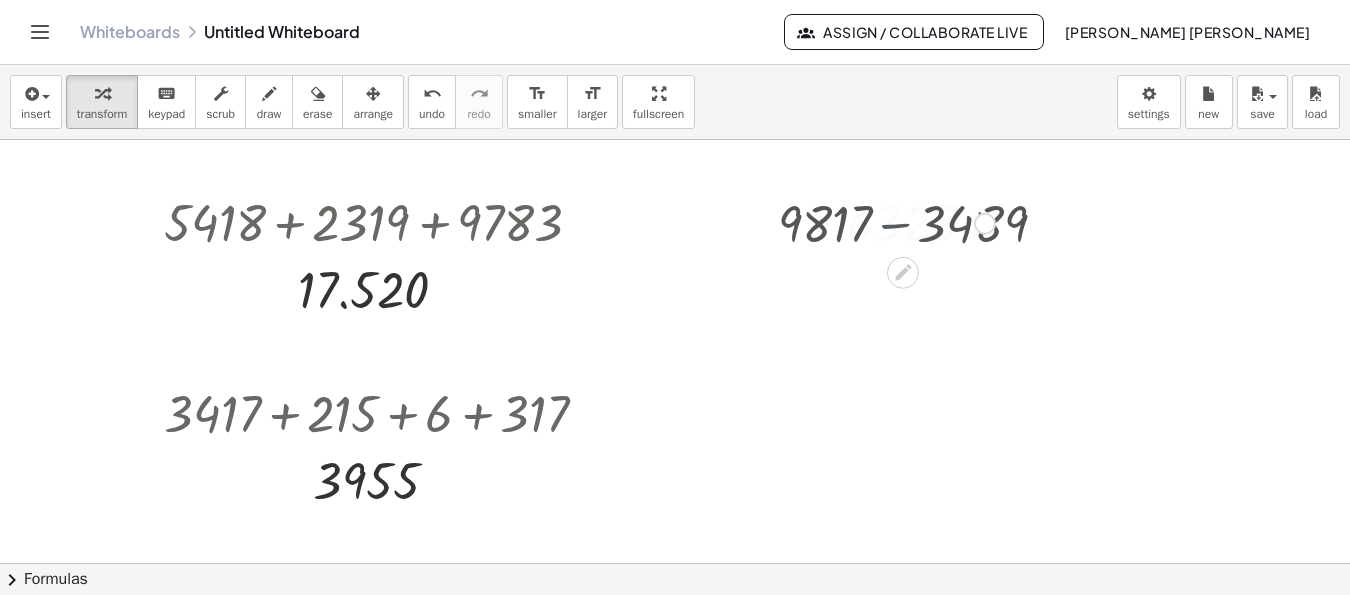 click at bounding box center (920, 222) 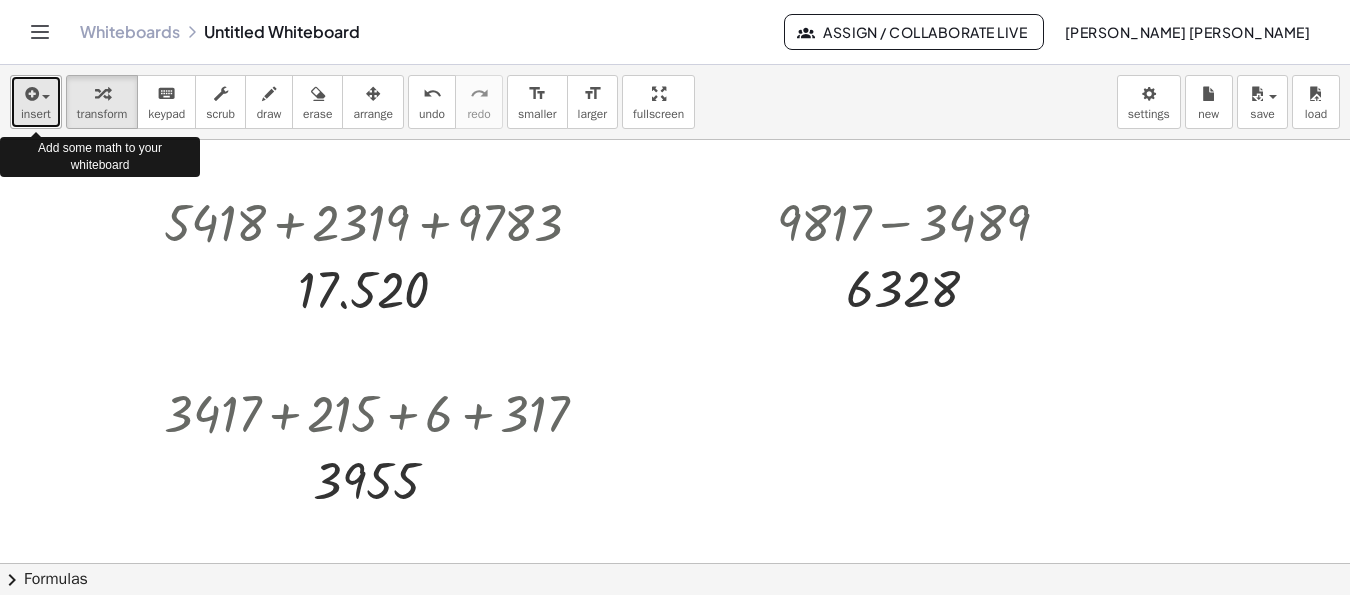 drag, startPoint x: 38, startPoint y: 108, endPoint x: 94, endPoint y: 165, distance: 79.9062 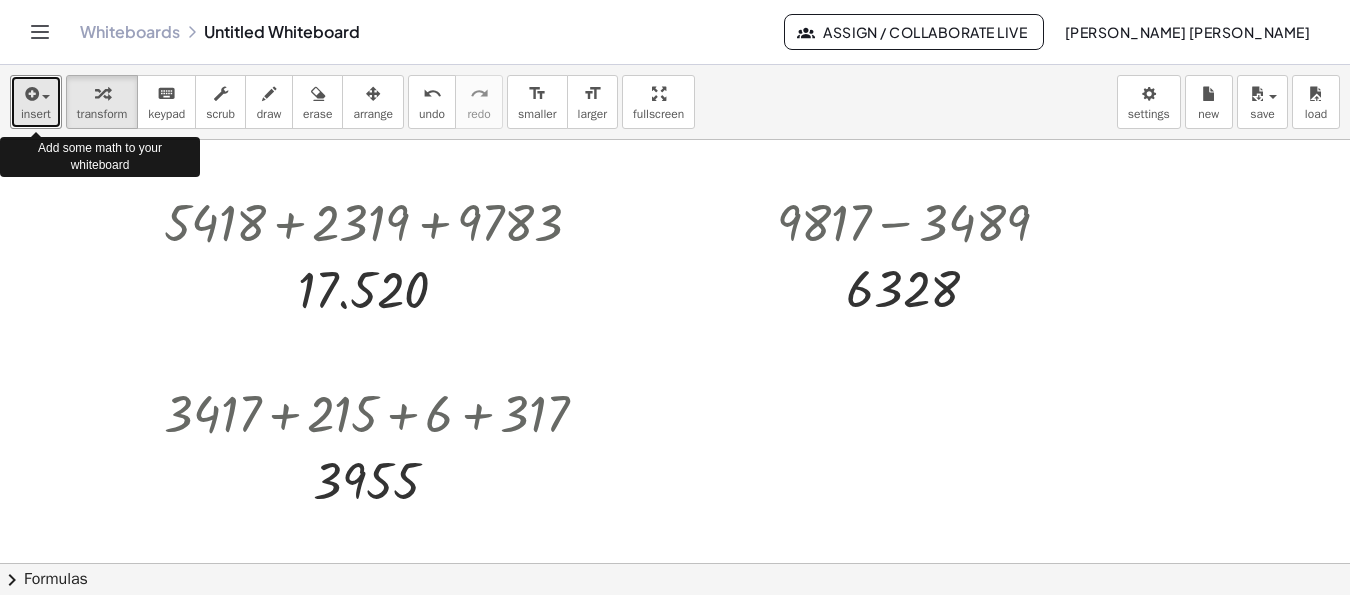 click on "insert" at bounding box center (36, 114) 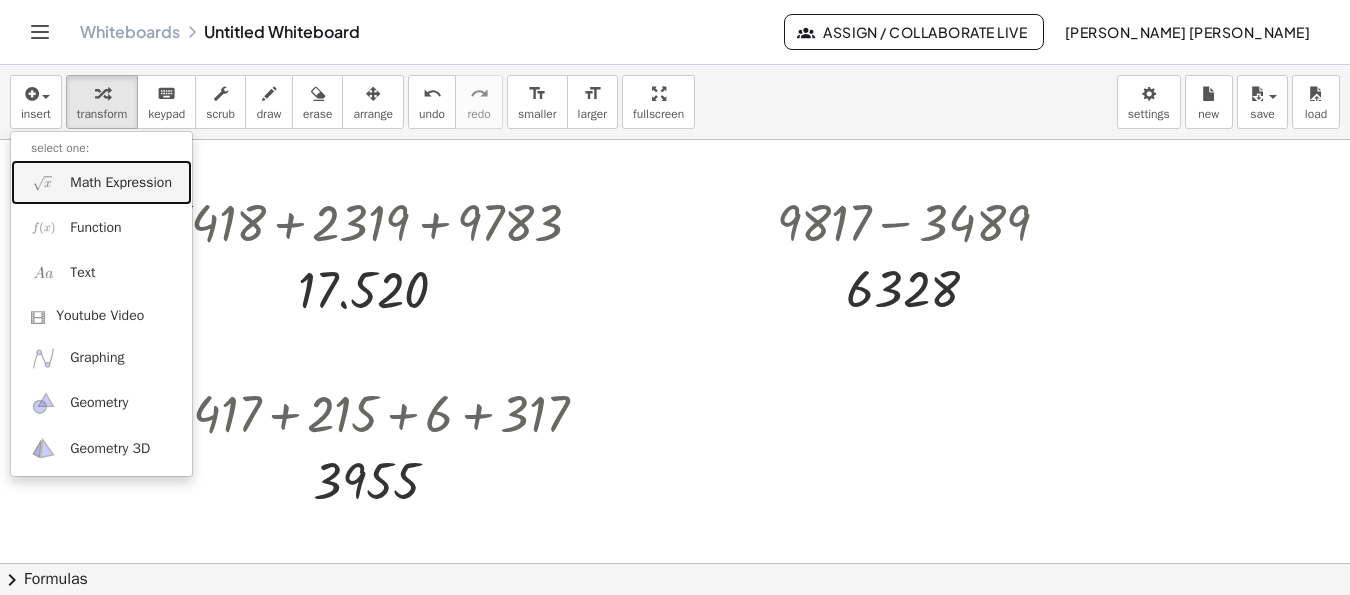 click on "Math Expression" at bounding box center (121, 183) 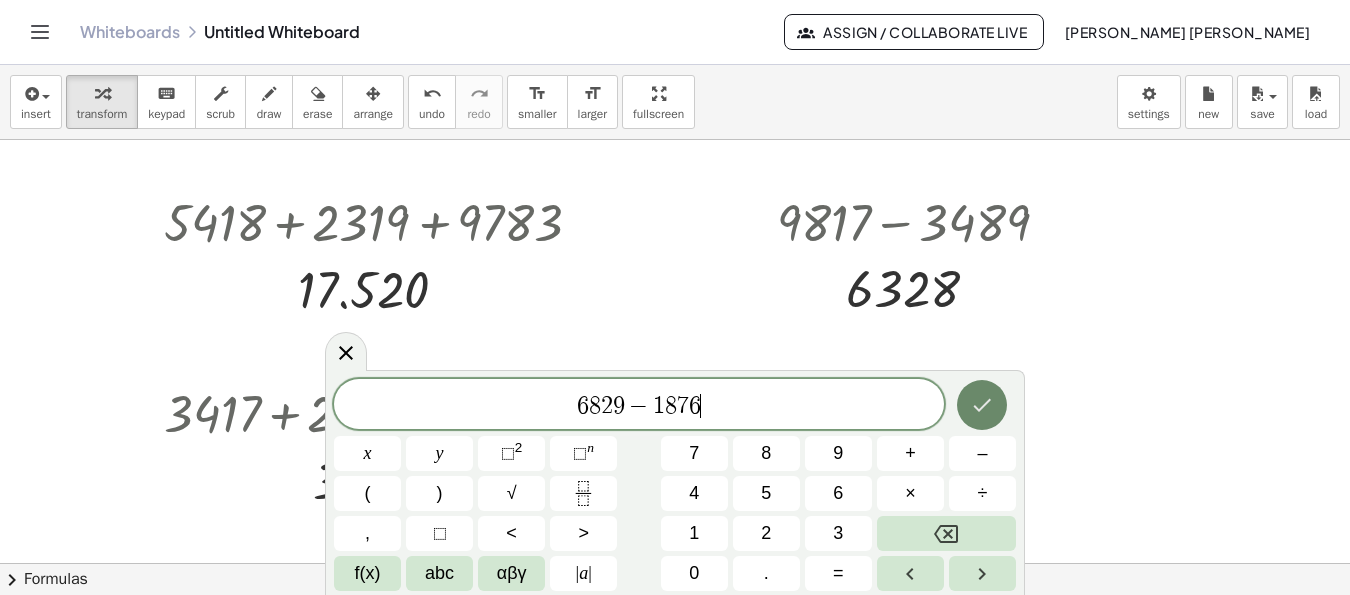 click at bounding box center (982, 405) 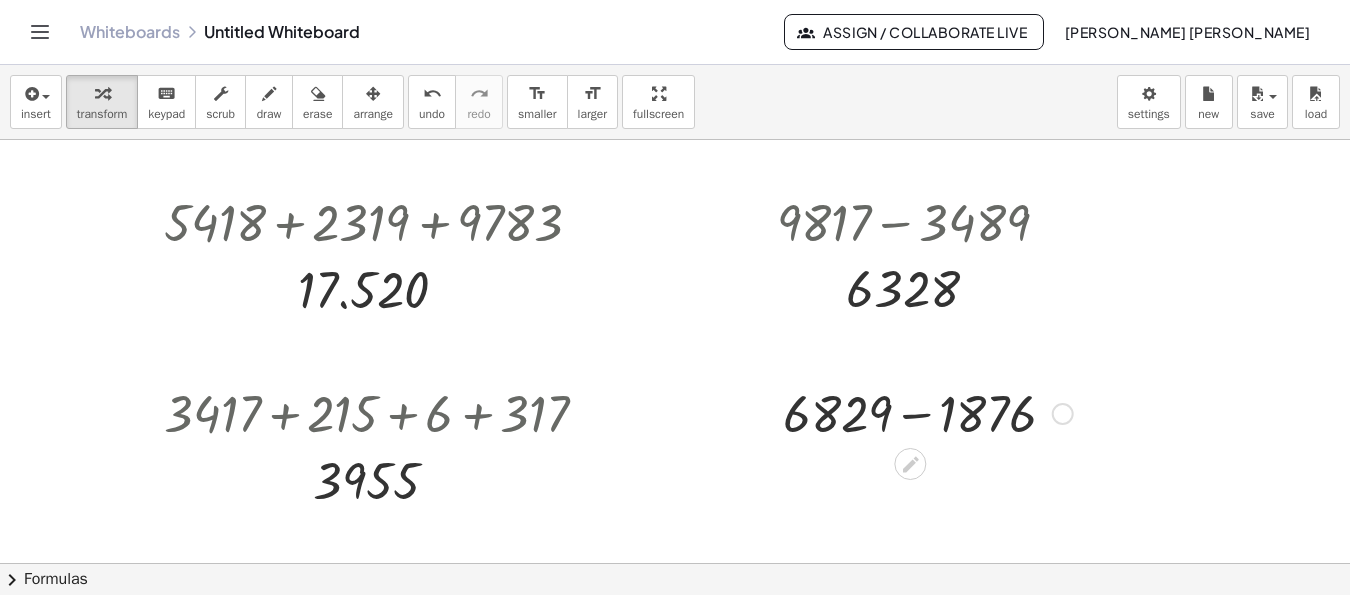 click at bounding box center (928, 412) 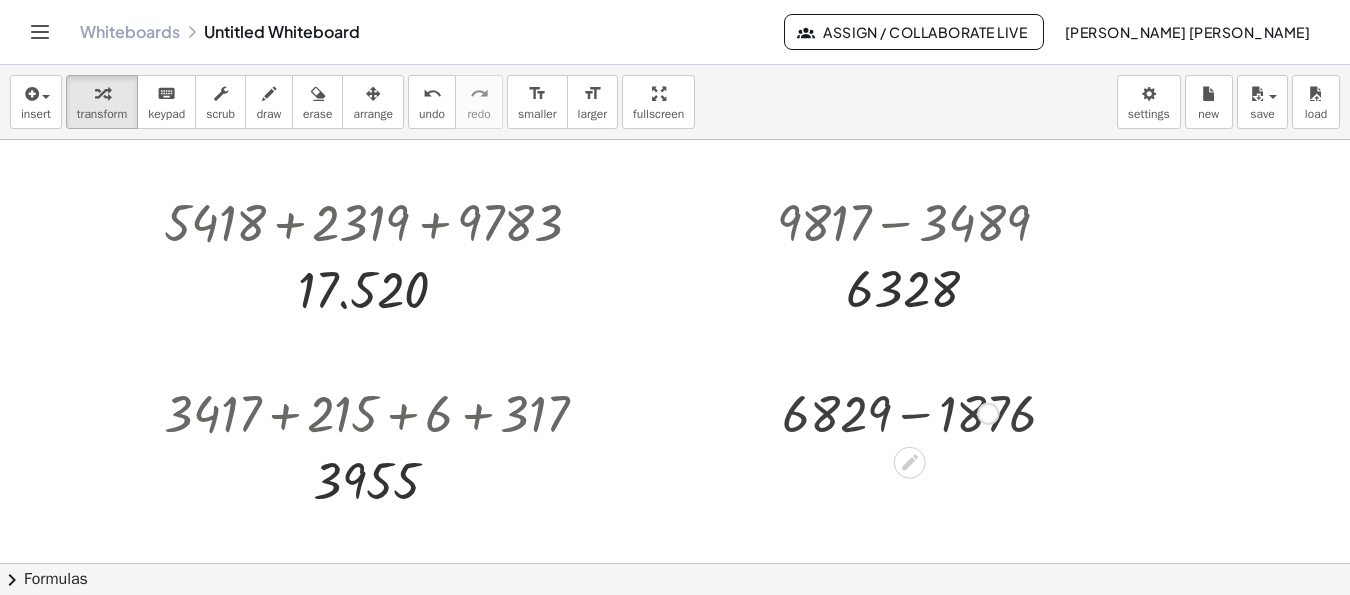 click at bounding box center [927, 412] 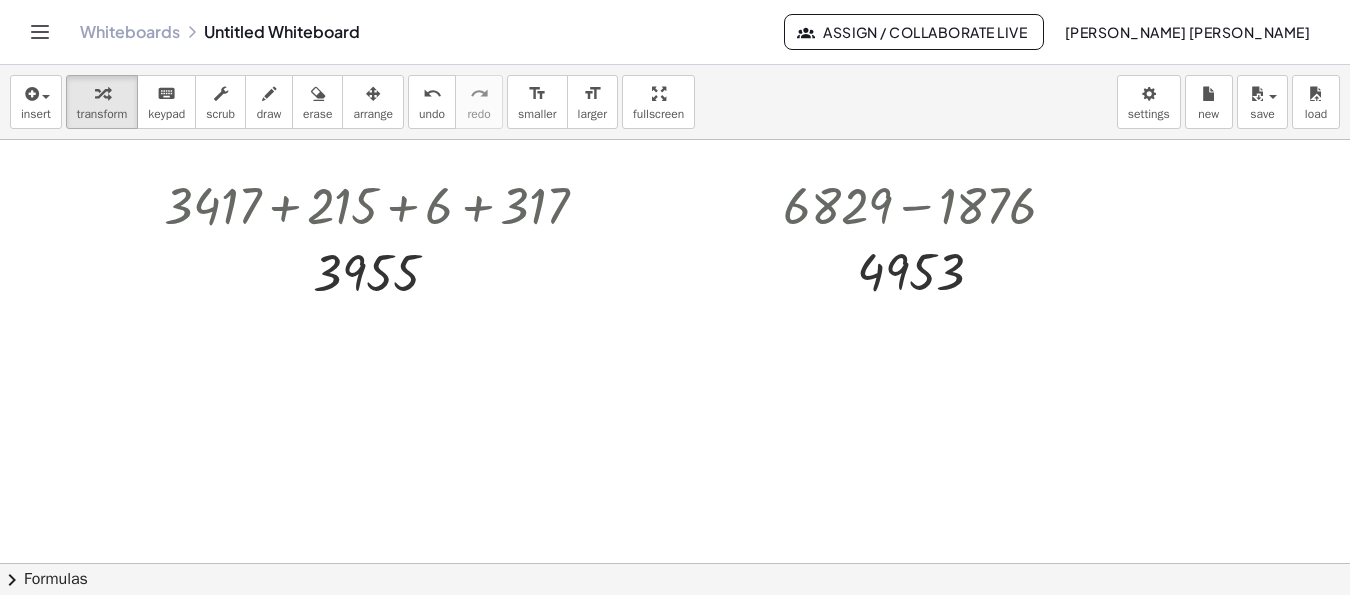 scroll, scrollTop: 200, scrollLeft: 0, axis: vertical 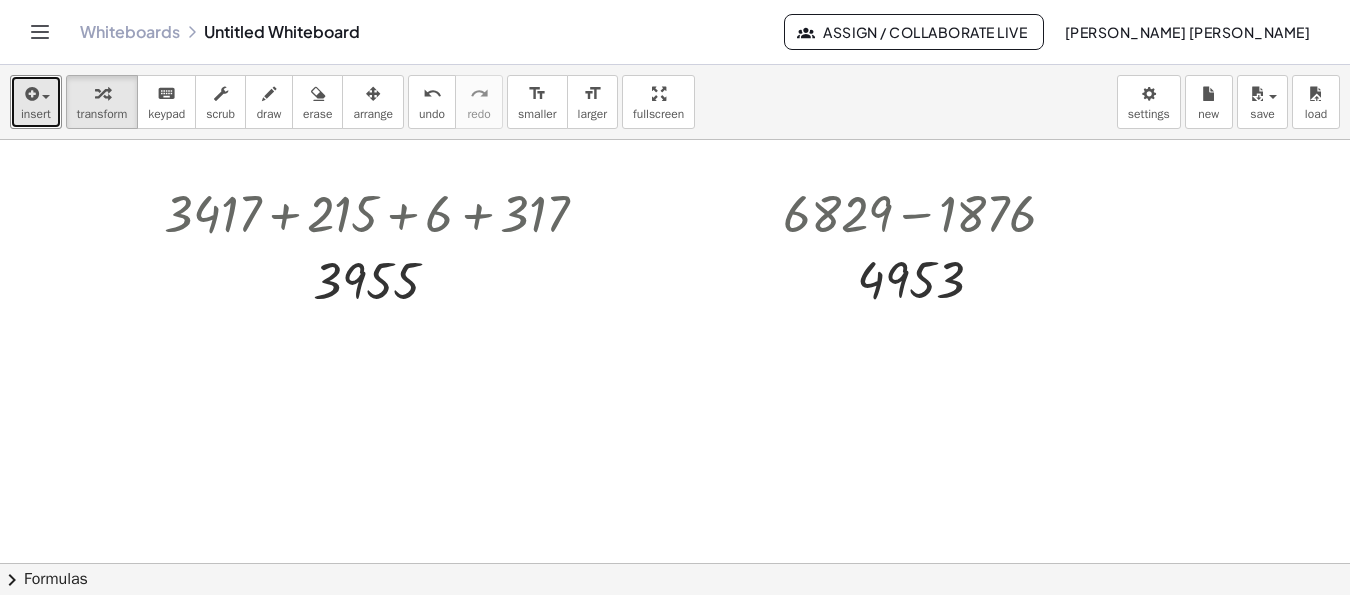drag, startPoint x: 33, startPoint y: 122, endPoint x: 49, endPoint y: 129, distance: 17.464249 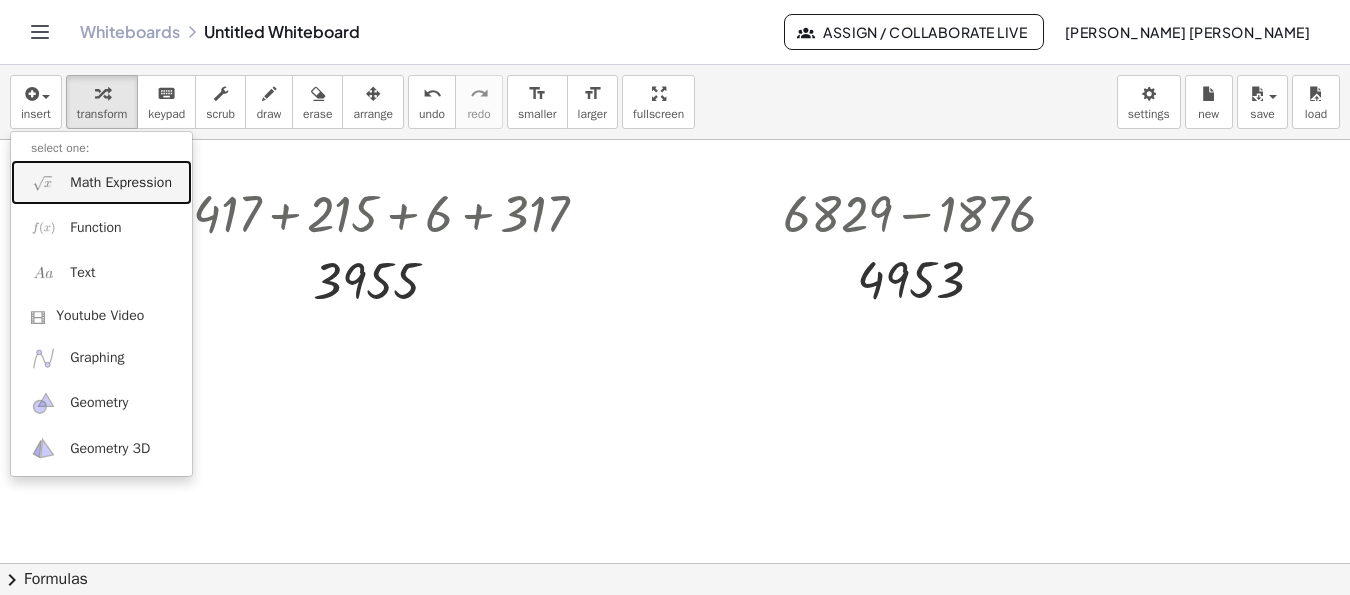 click on "Math Expression" at bounding box center [121, 183] 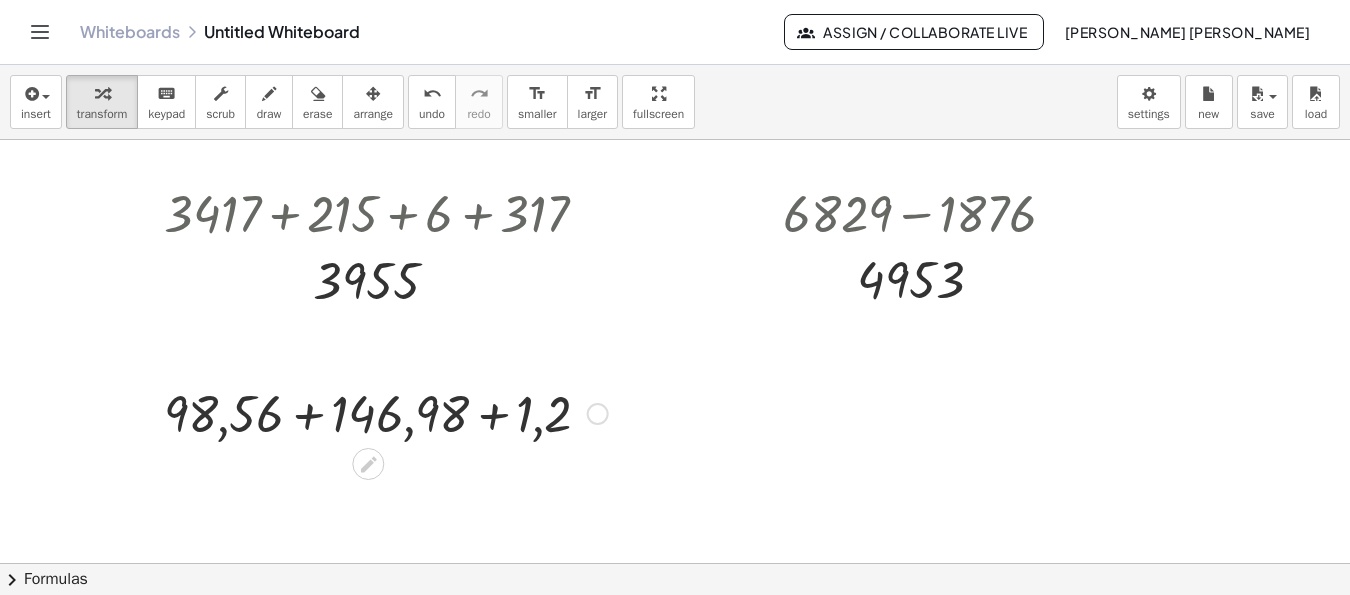 click at bounding box center [386, 412] 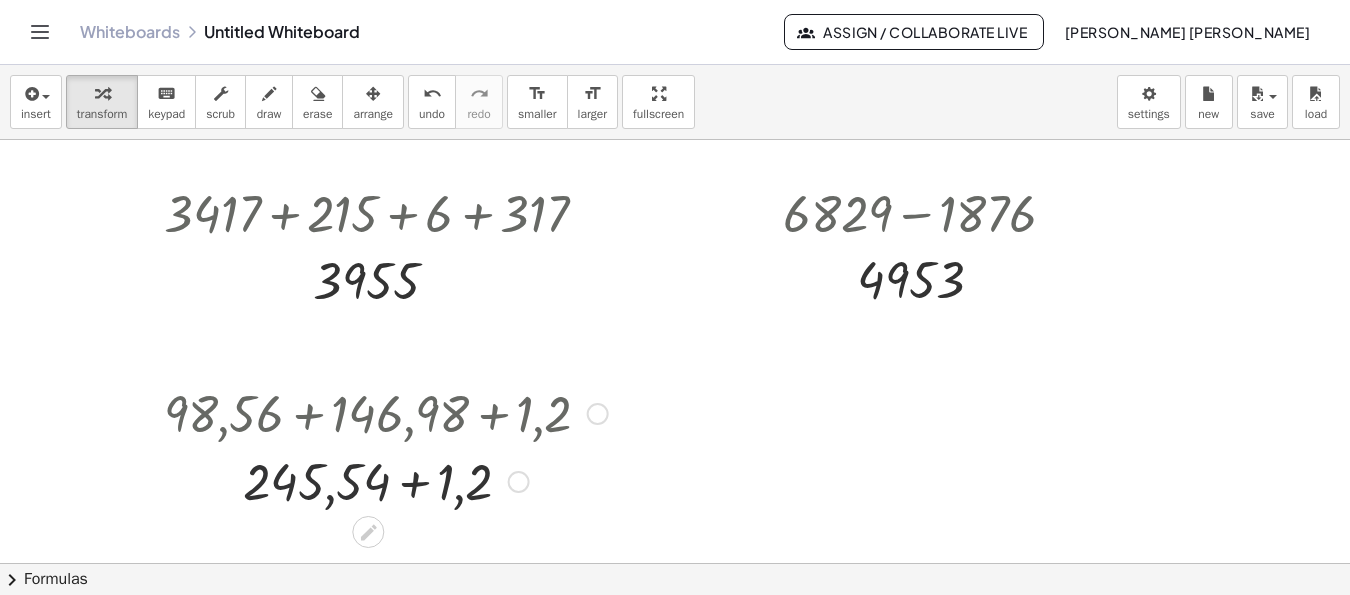 click at bounding box center [386, 480] 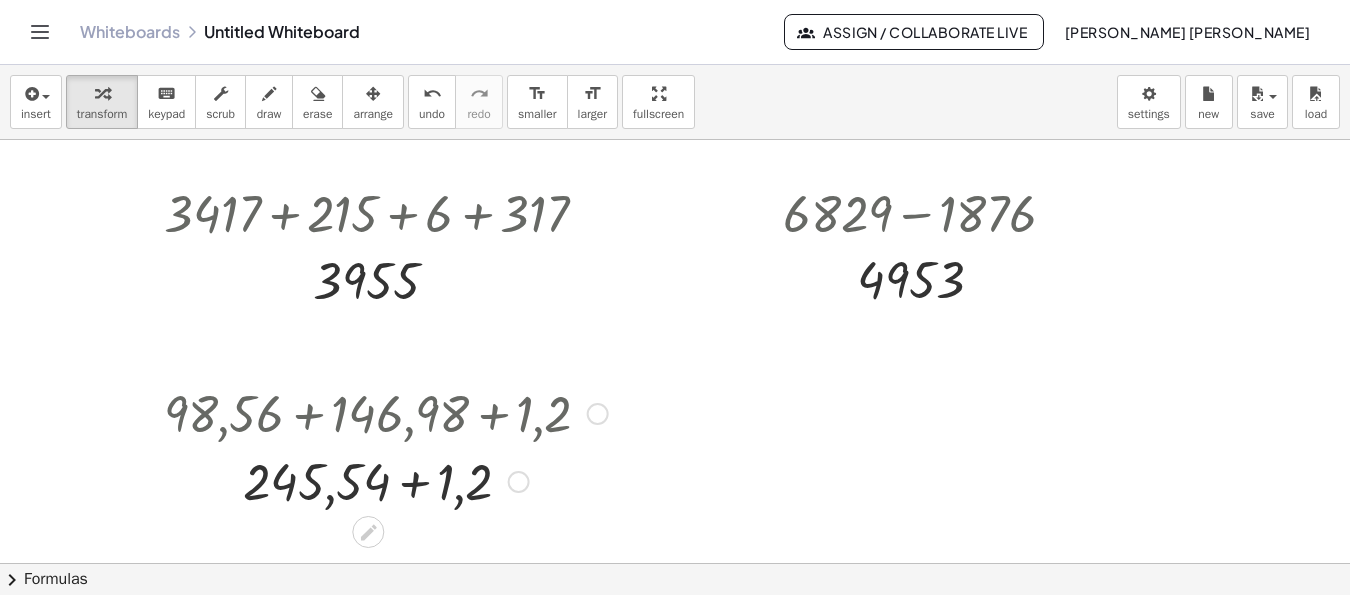 click at bounding box center [386, 480] 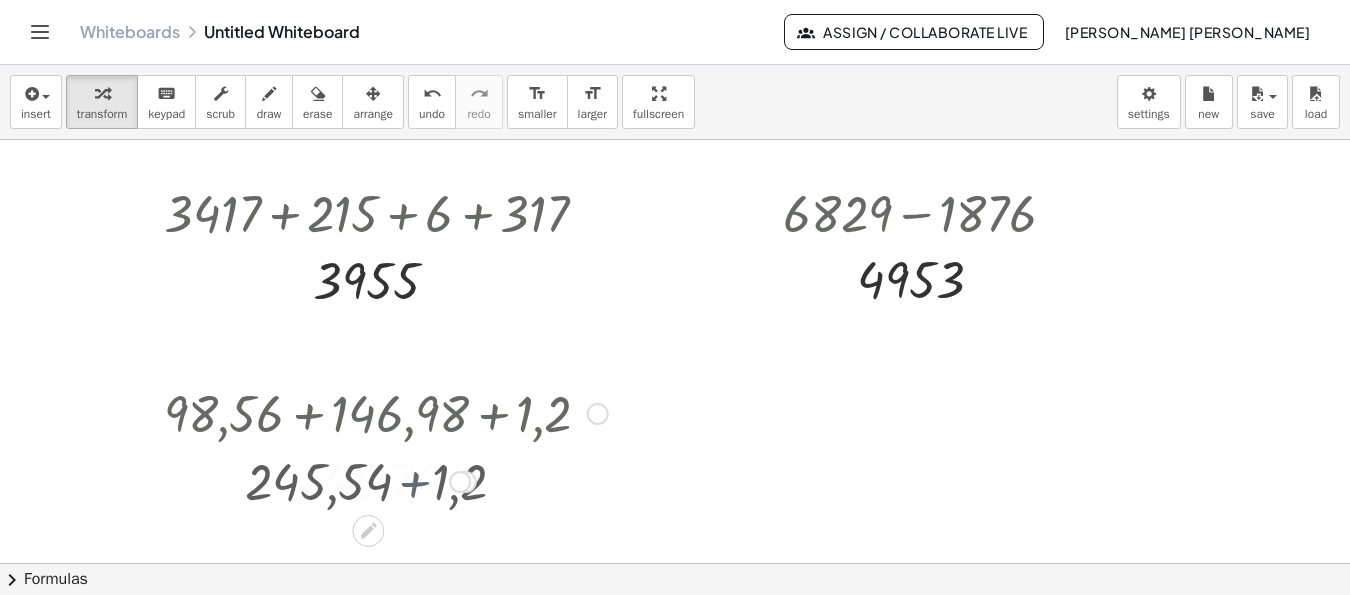 click at bounding box center [386, 480] 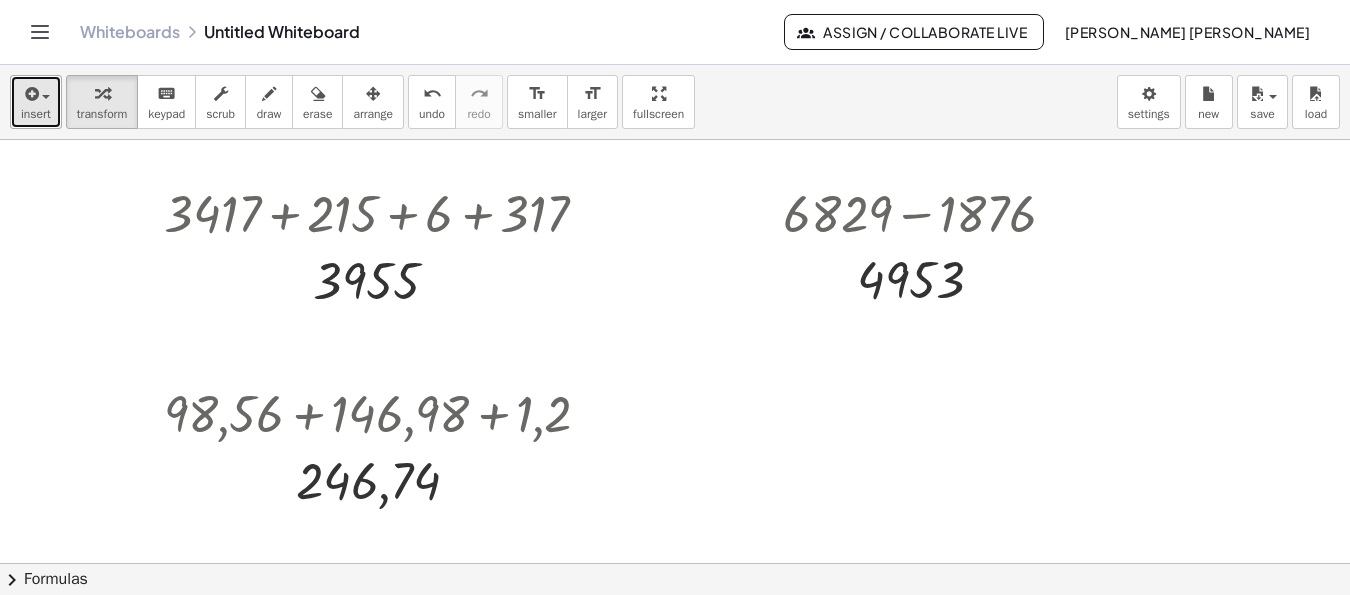 click on "insert" at bounding box center (36, 114) 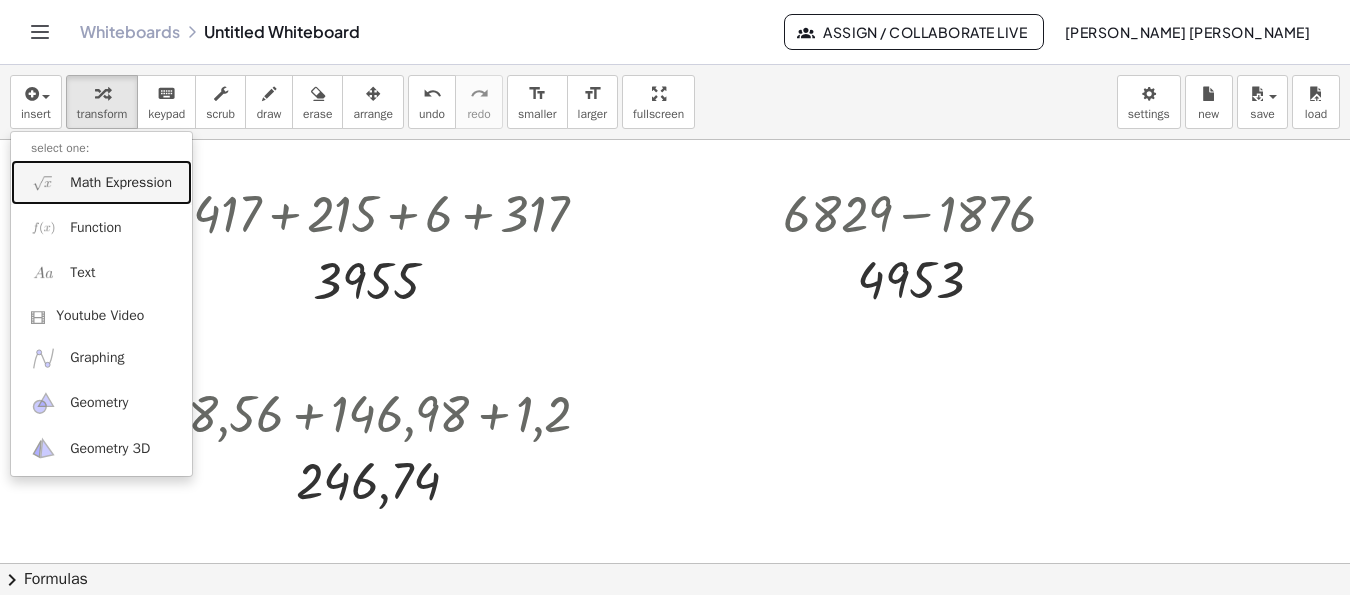 click on "Math Expression" at bounding box center (121, 183) 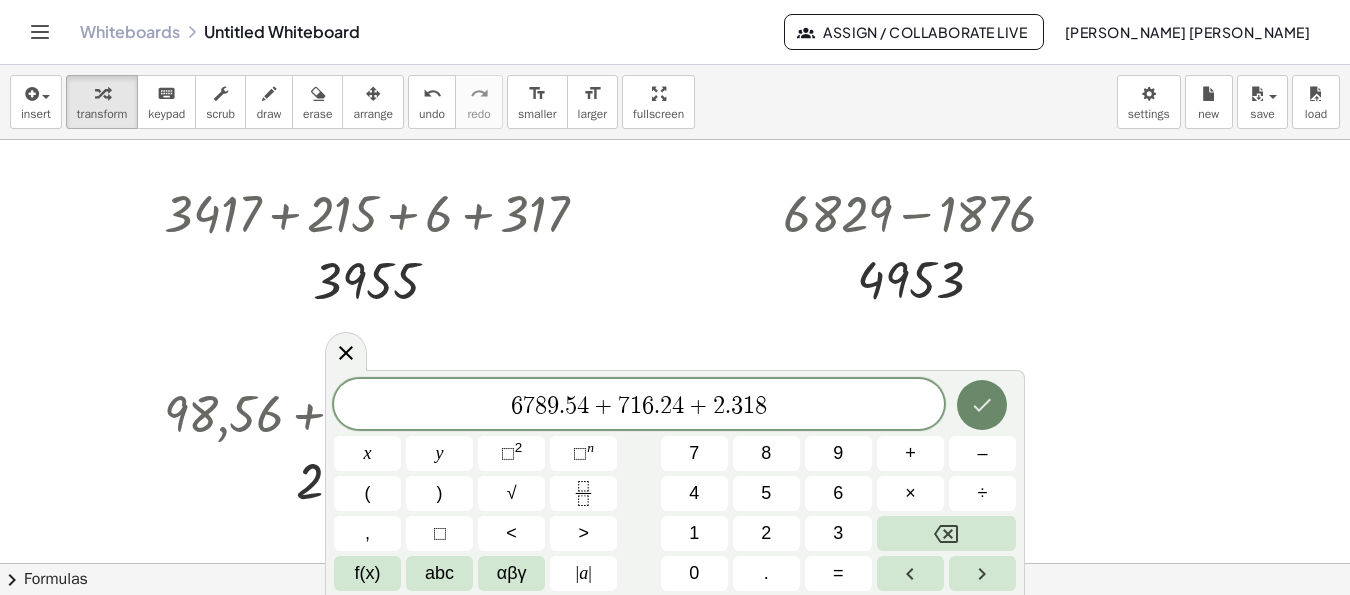 click 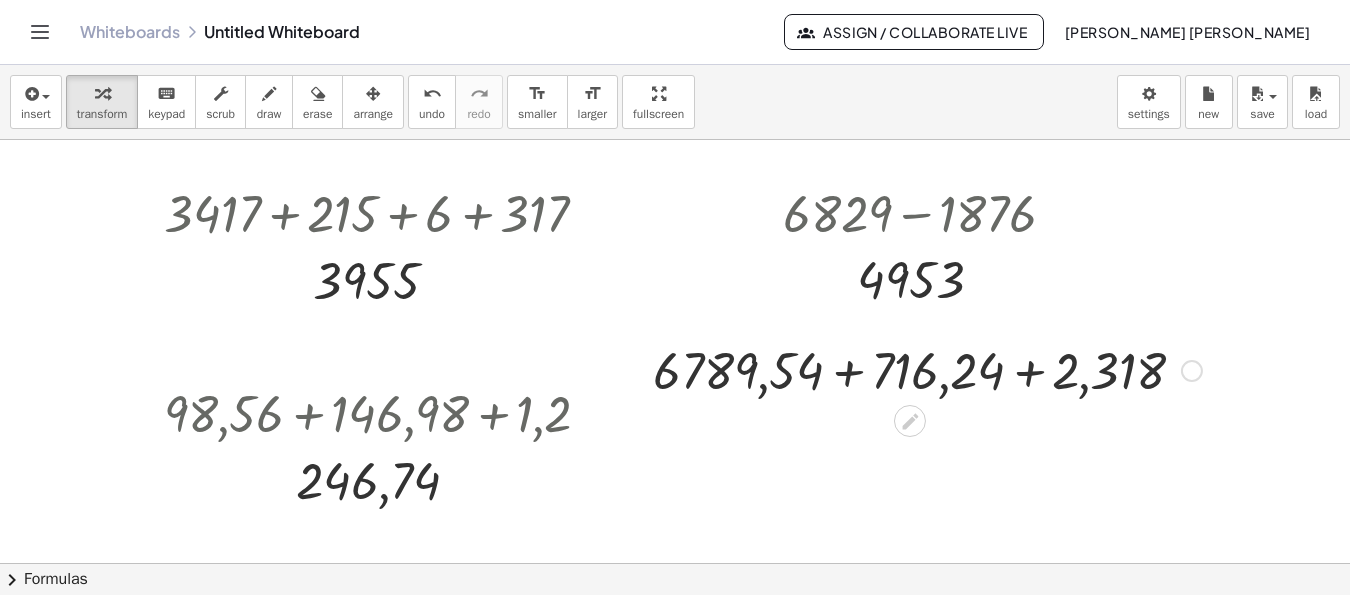 click at bounding box center (927, 369) 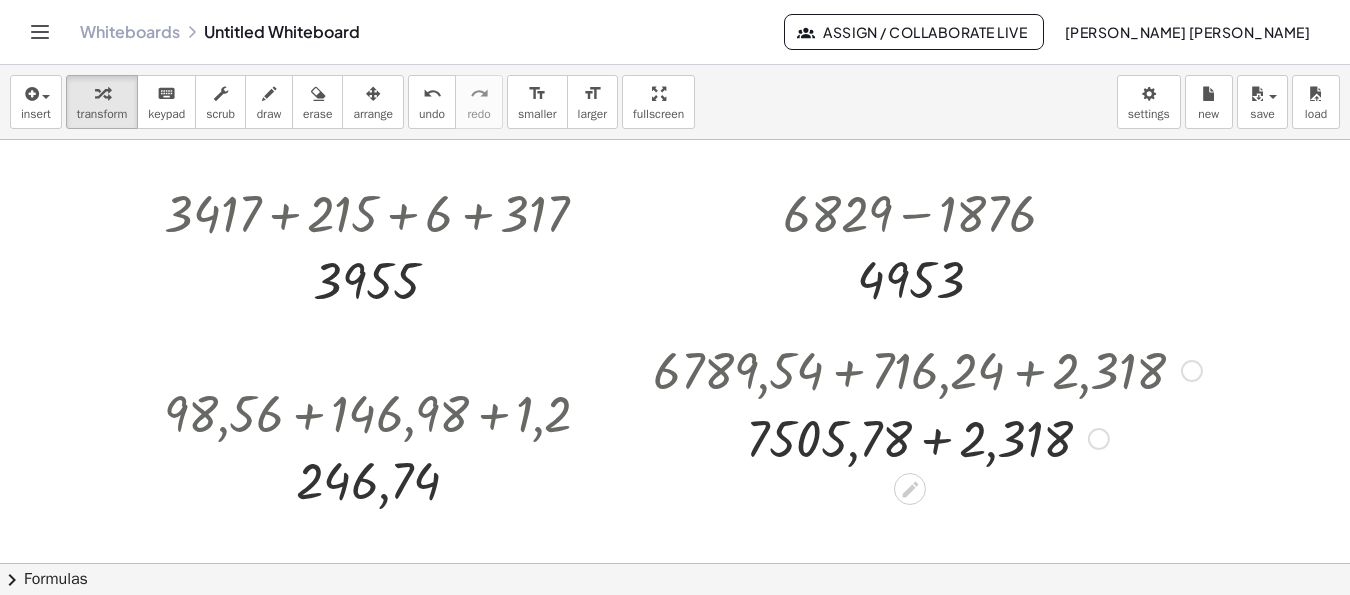 click at bounding box center [927, 437] 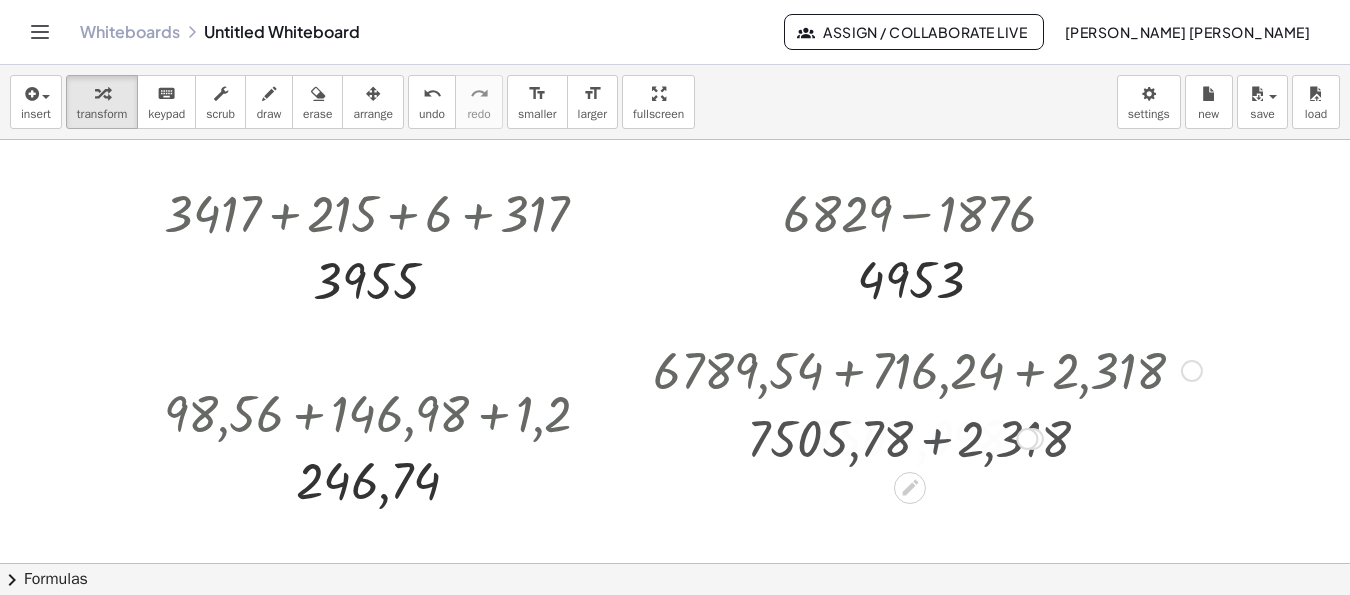 click at bounding box center [927, 437] 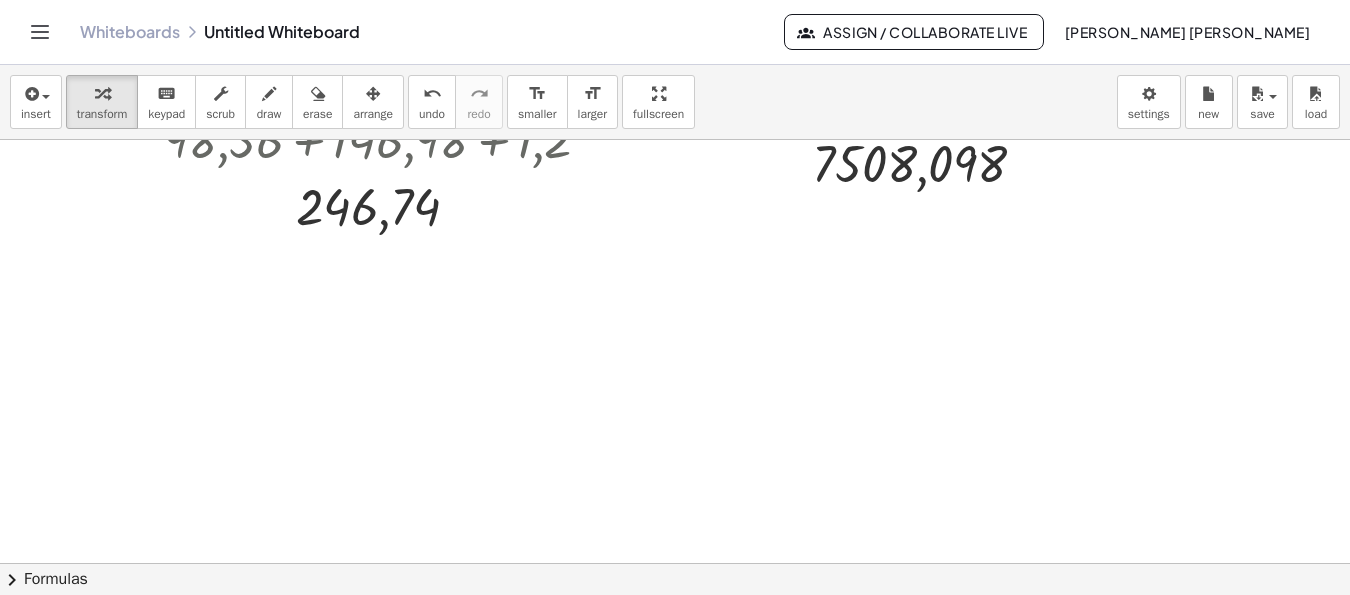 scroll, scrollTop: 500, scrollLeft: 0, axis: vertical 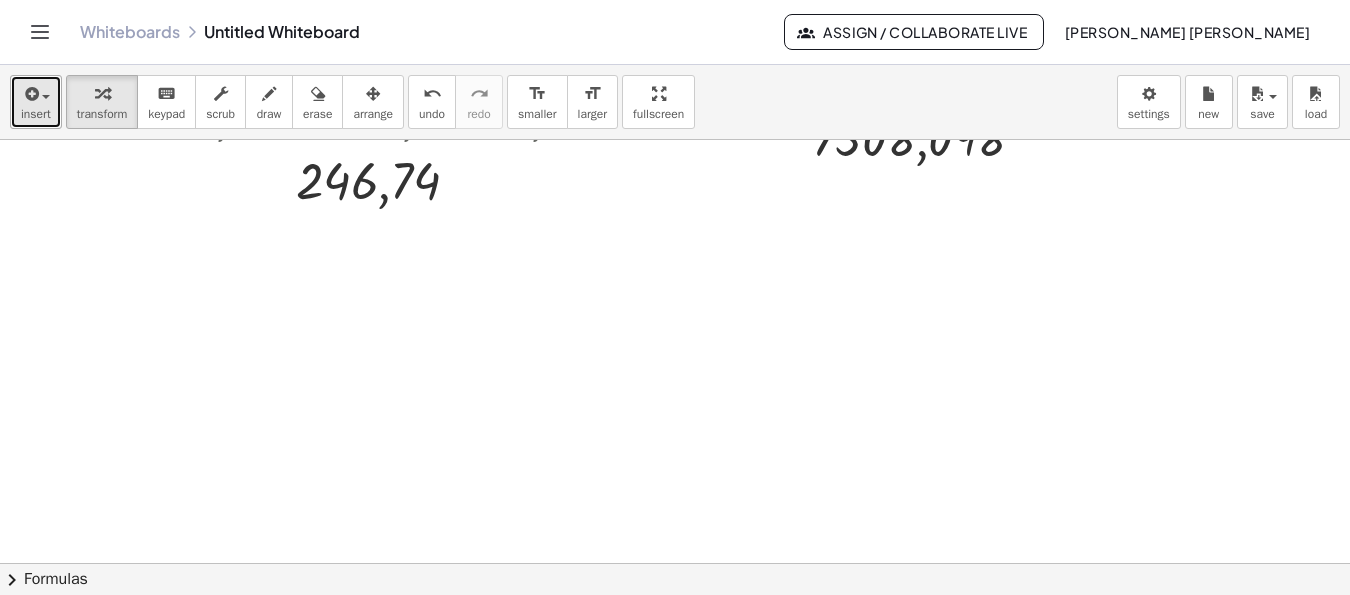 click on "insert" at bounding box center (36, 102) 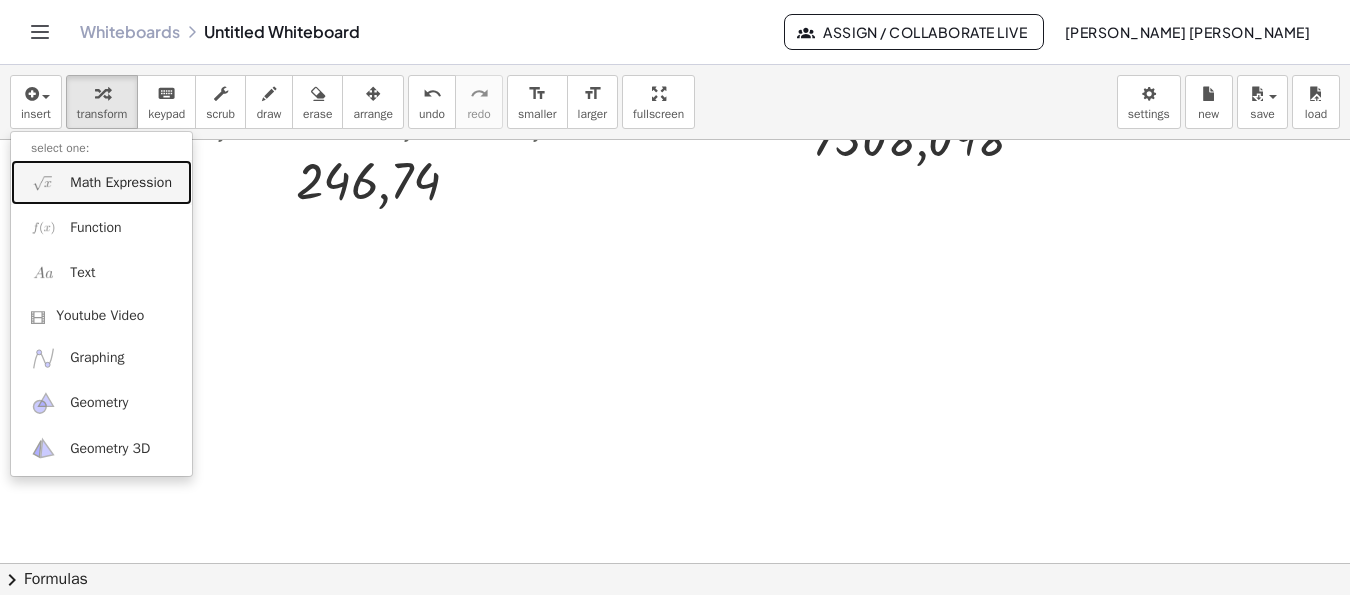 click on "Math Expression" at bounding box center (121, 183) 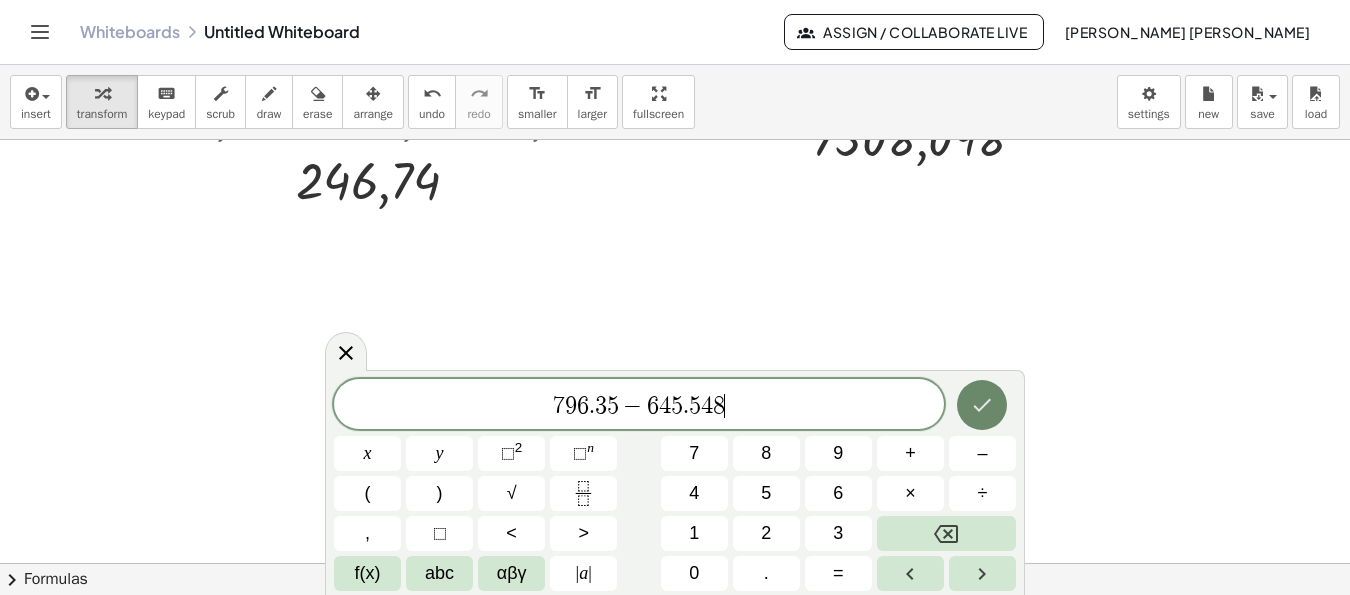 click 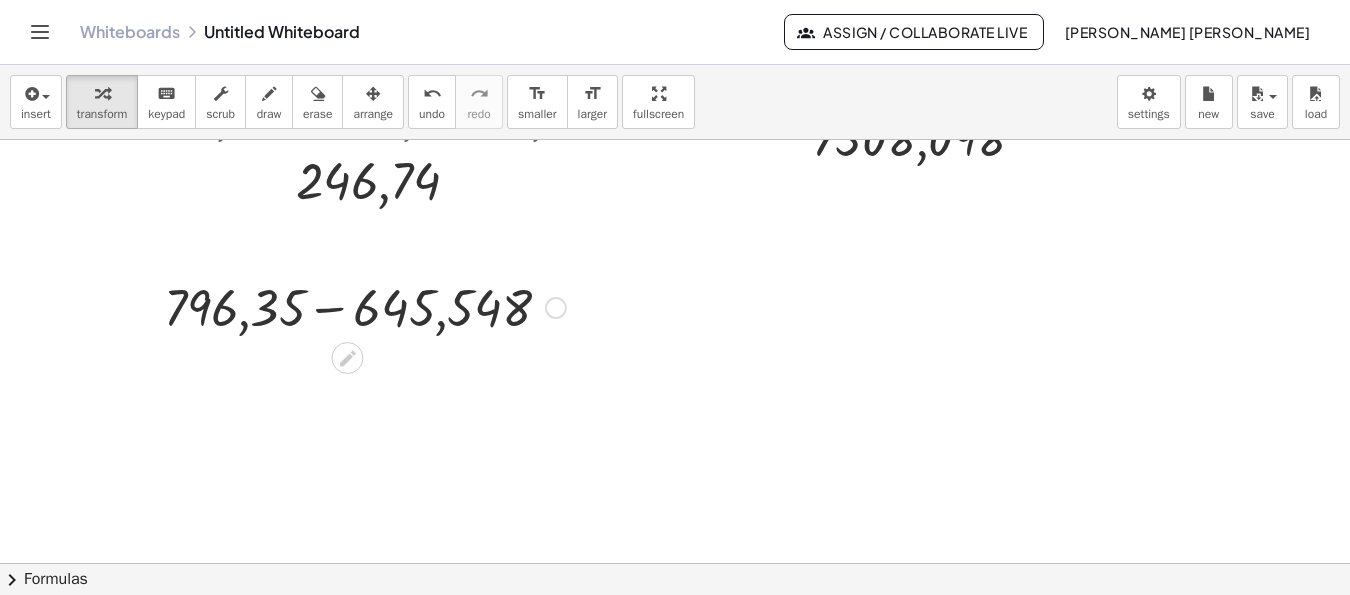 click at bounding box center (365, 306) 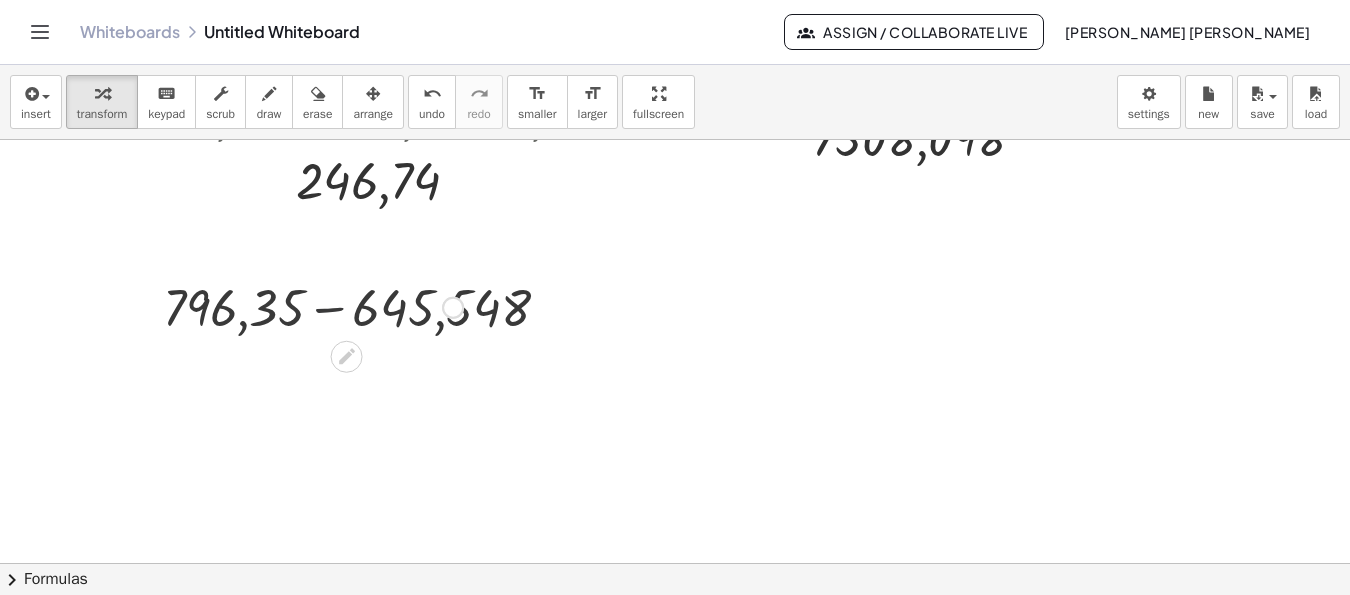 click at bounding box center (364, 306) 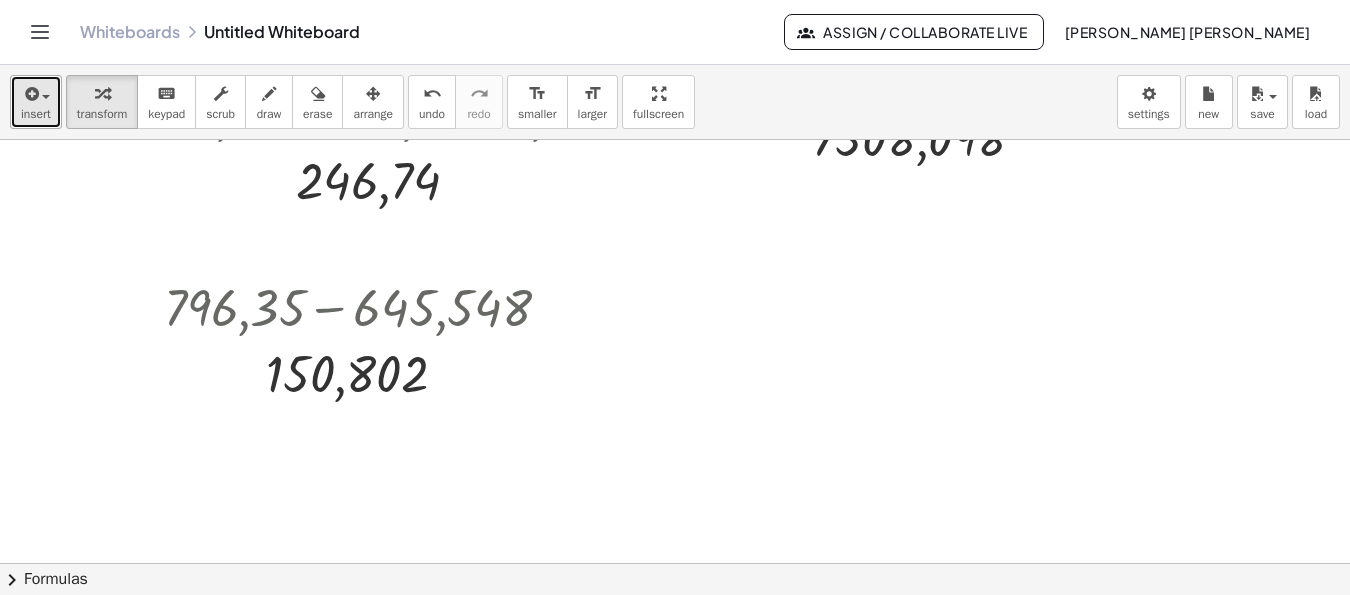 click on "insert" at bounding box center [36, 114] 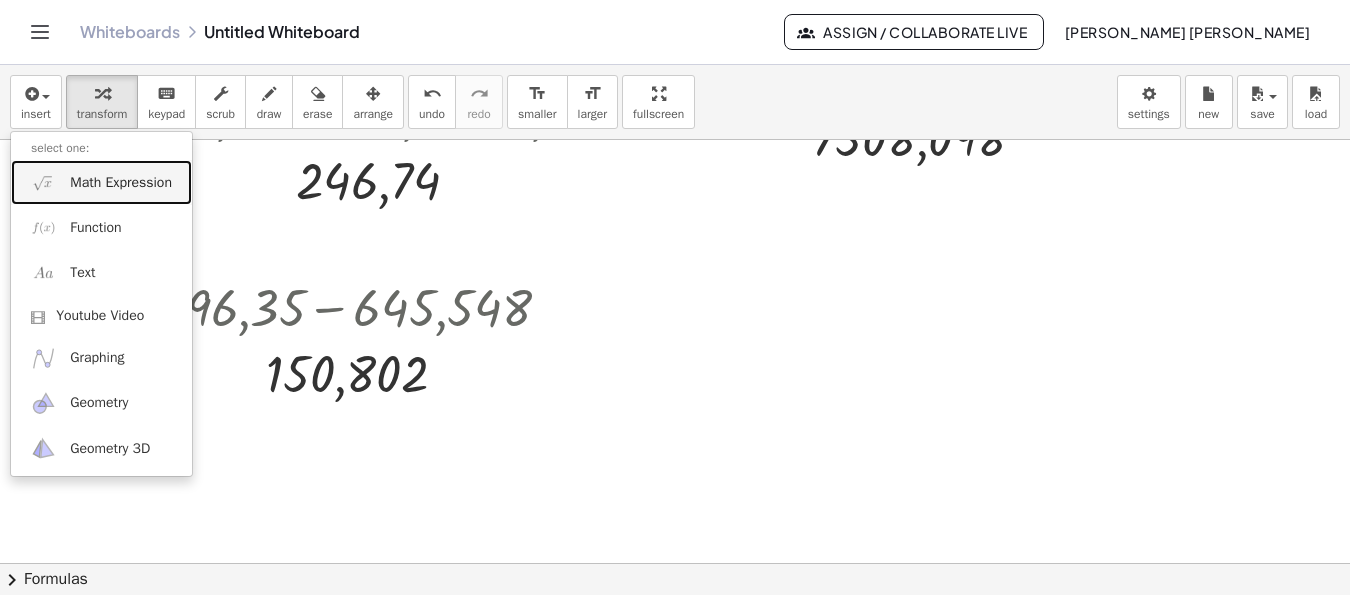 click on "Math Expression" at bounding box center [121, 183] 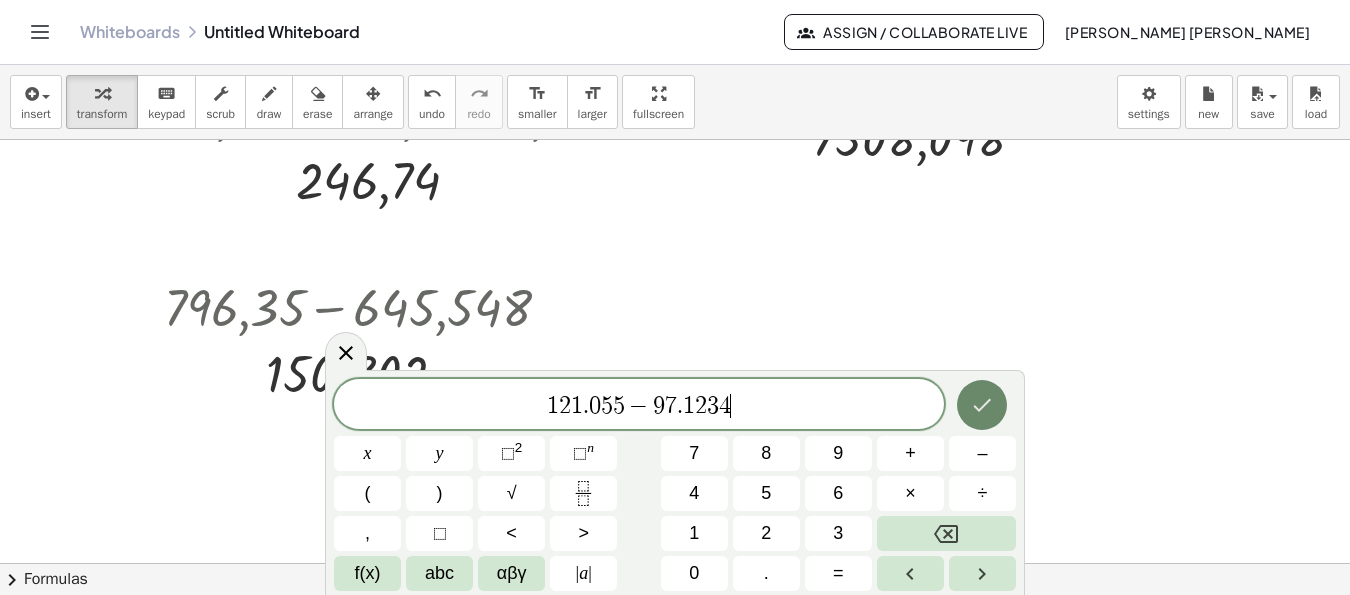 click at bounding box center [982, 405] 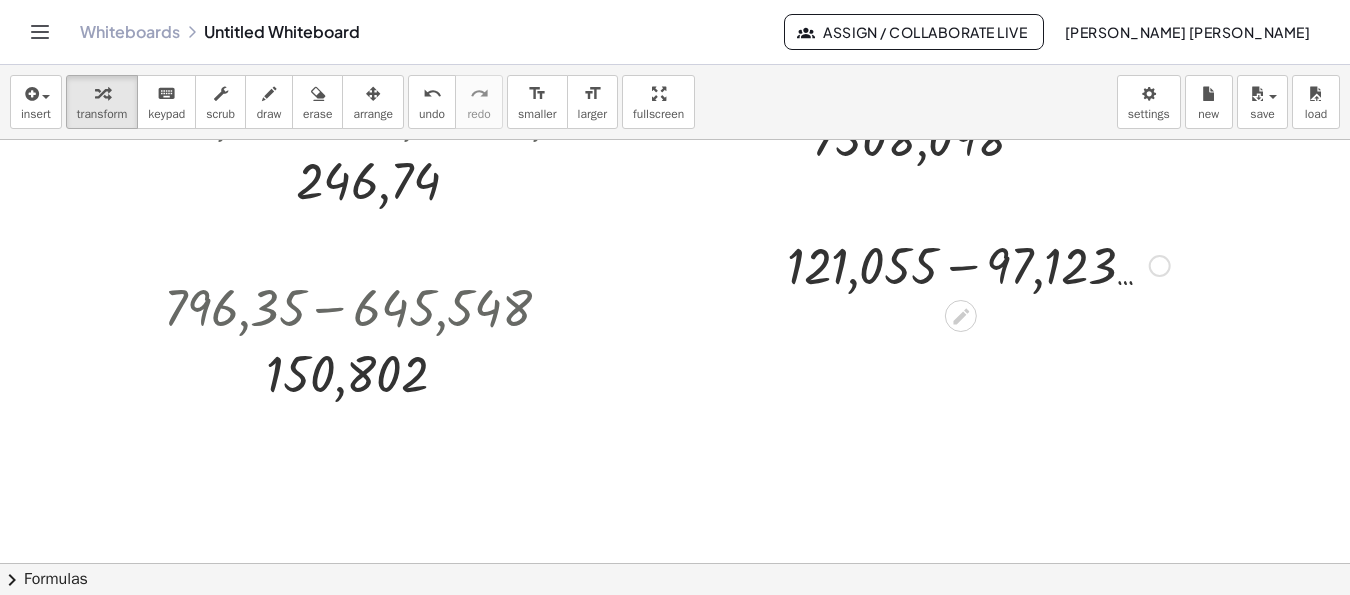 click at bounding box center (978, 264) 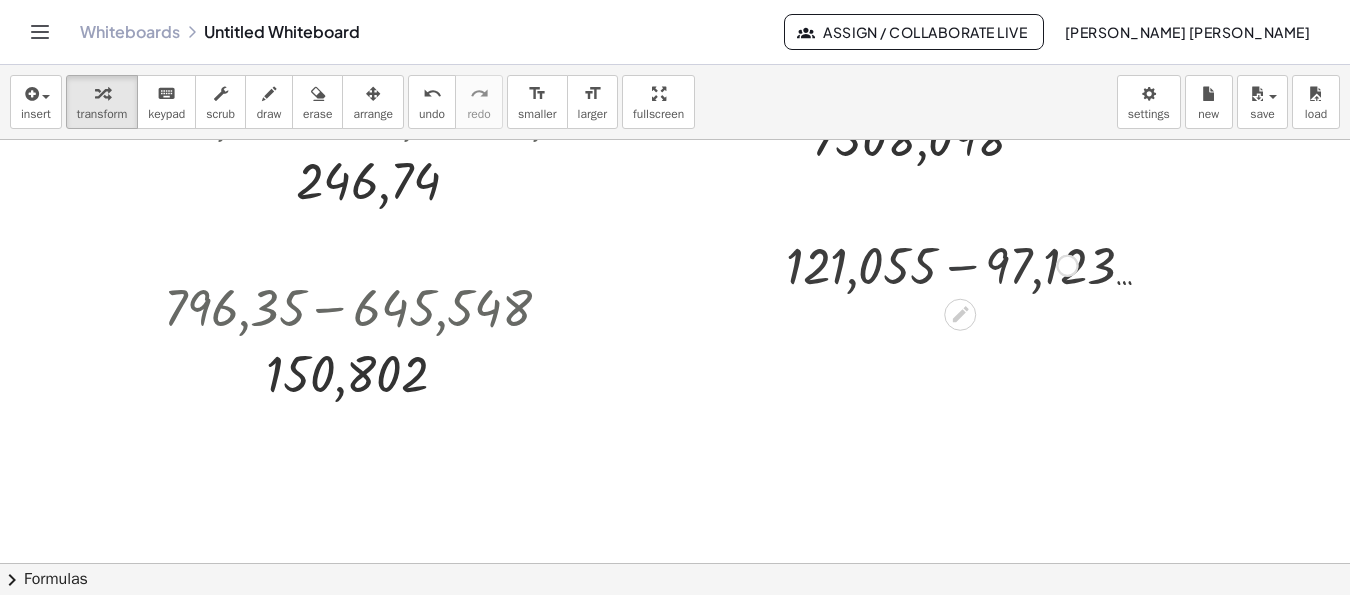 click at bounding box center [977, 264] 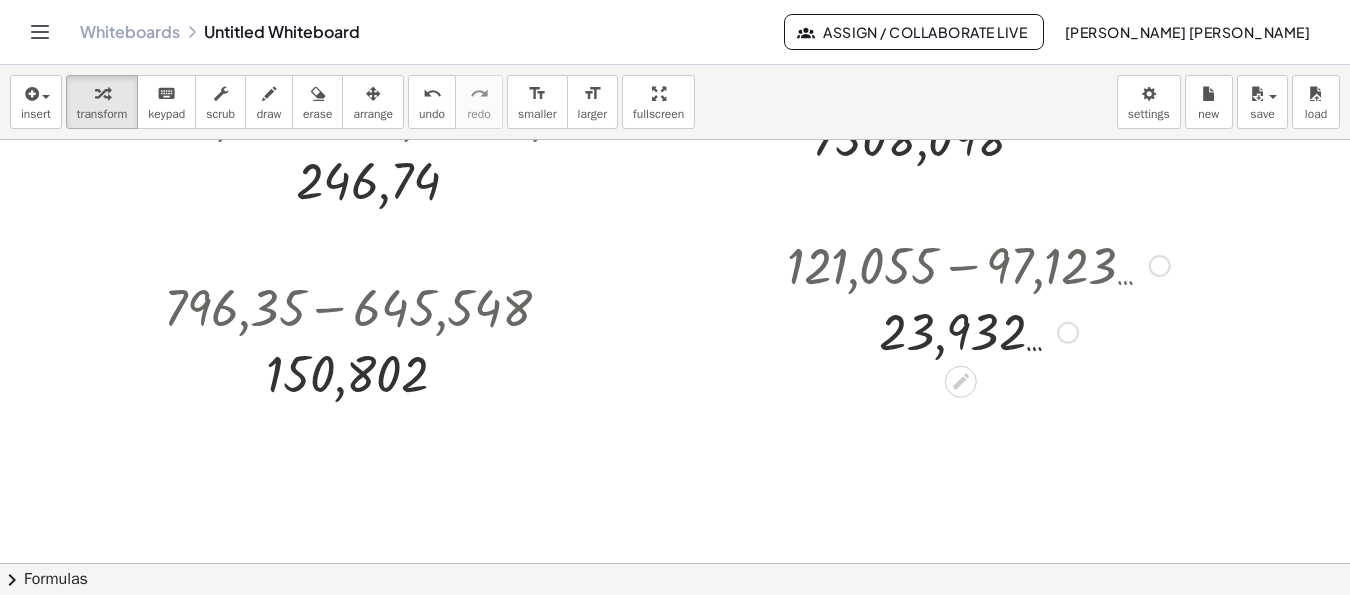 drag, startPoint x: 1031, startPoint y: 345, endPoint x: 1051, endPoint y: 432, distance: 89.26926 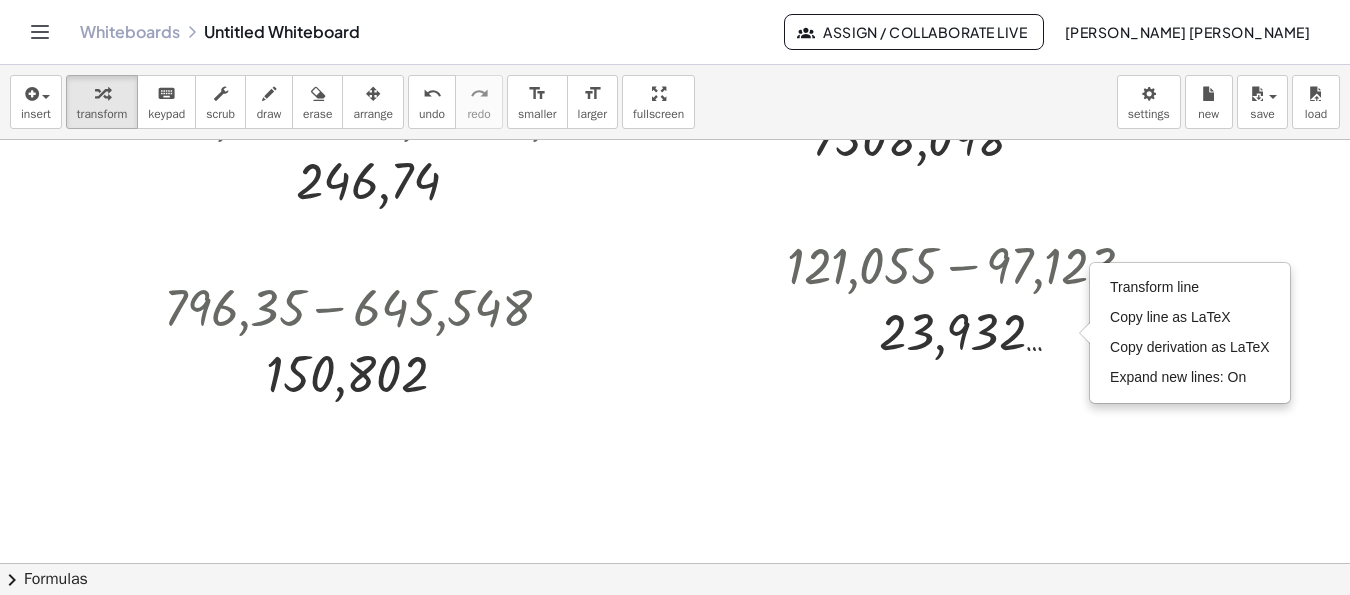 click at bounding box center [675, 128] 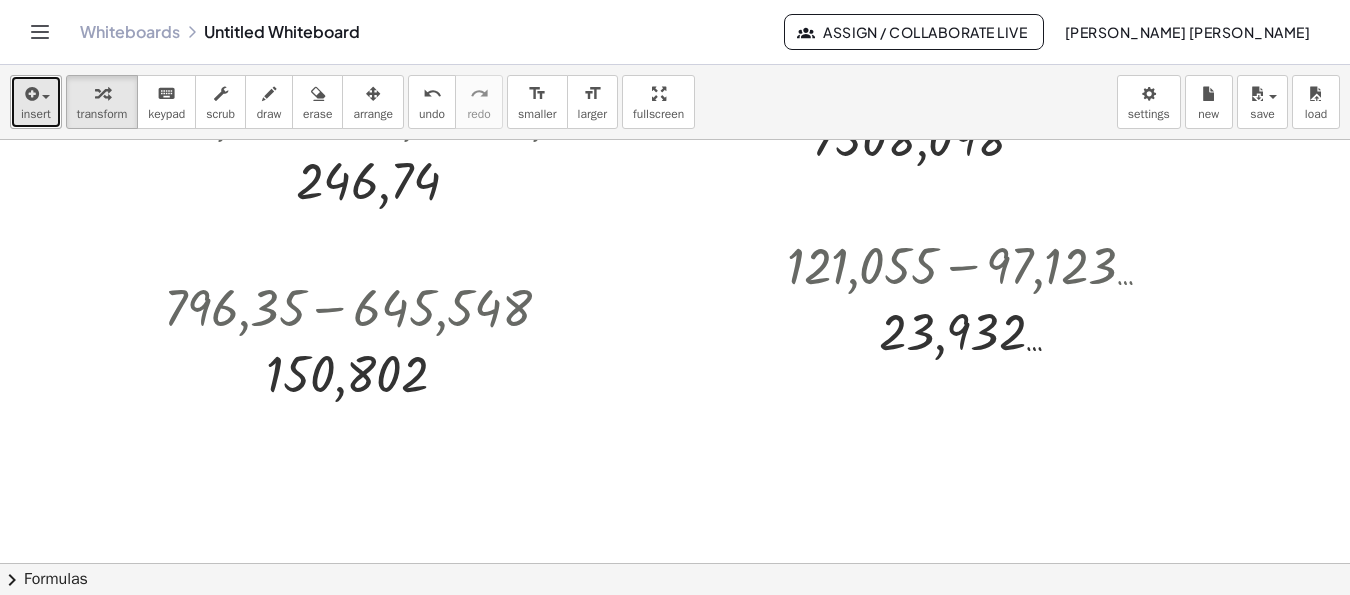 click on "insert" at bounding box center (36, 114) 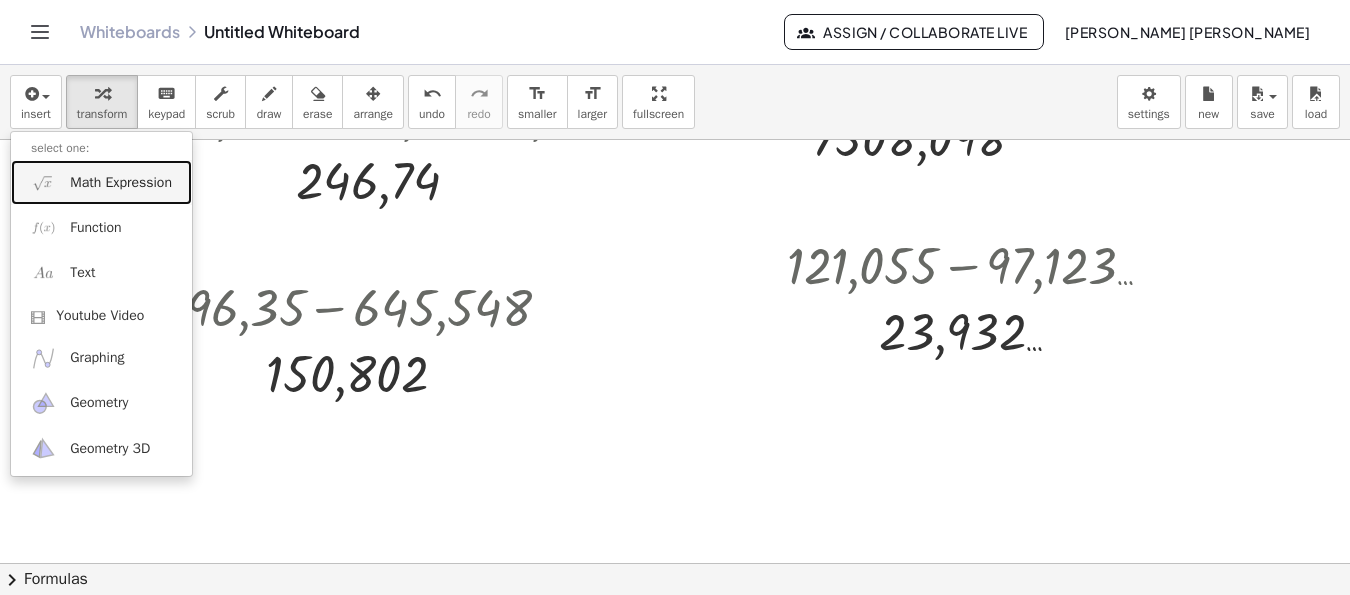 click on "Math Expression" at bounding box center [121, 183] 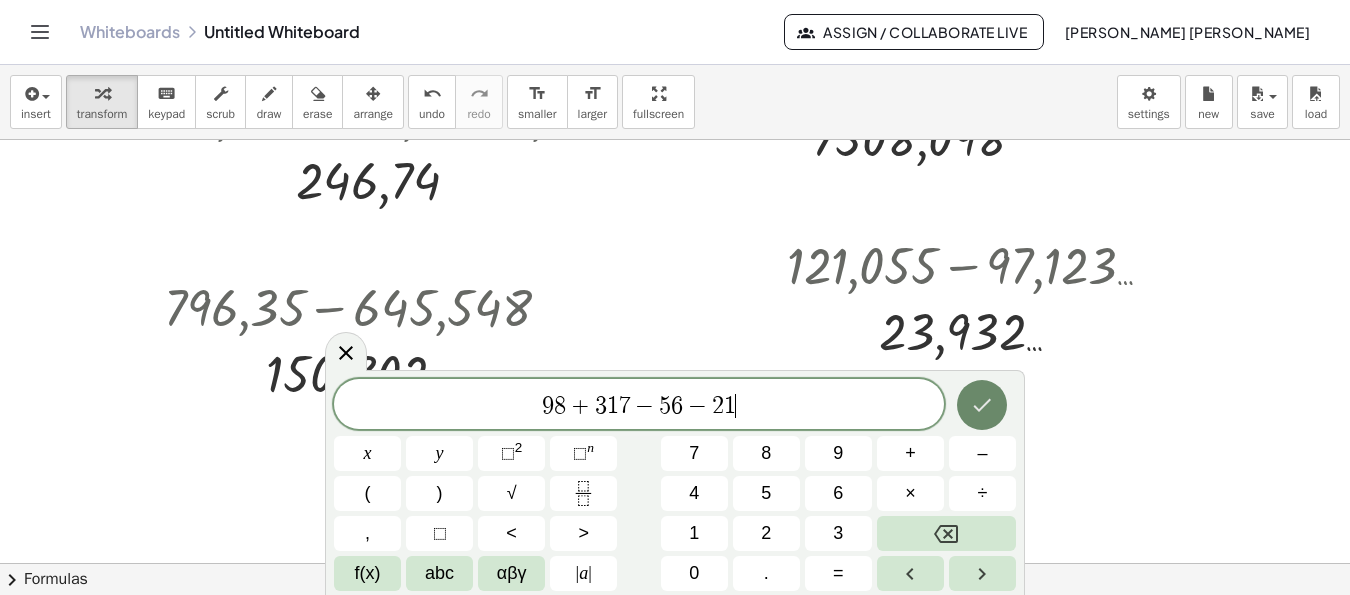 click 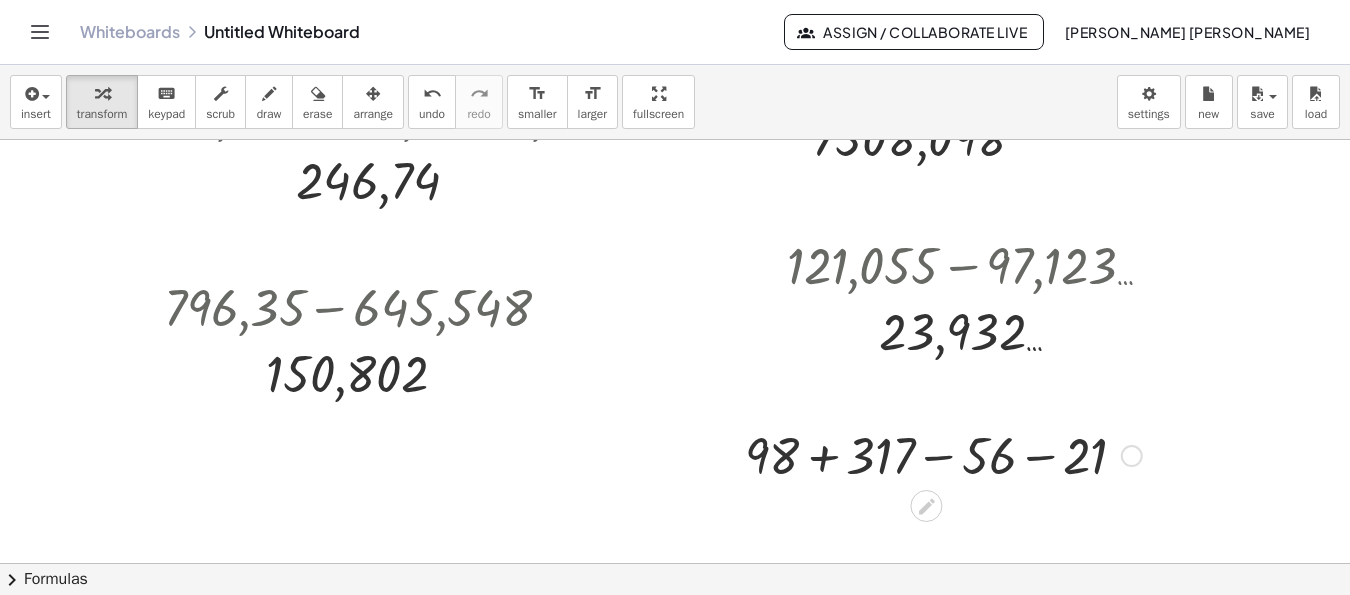 scroll, scrollTop: 553, scrollLeft: 0, axis: vertical 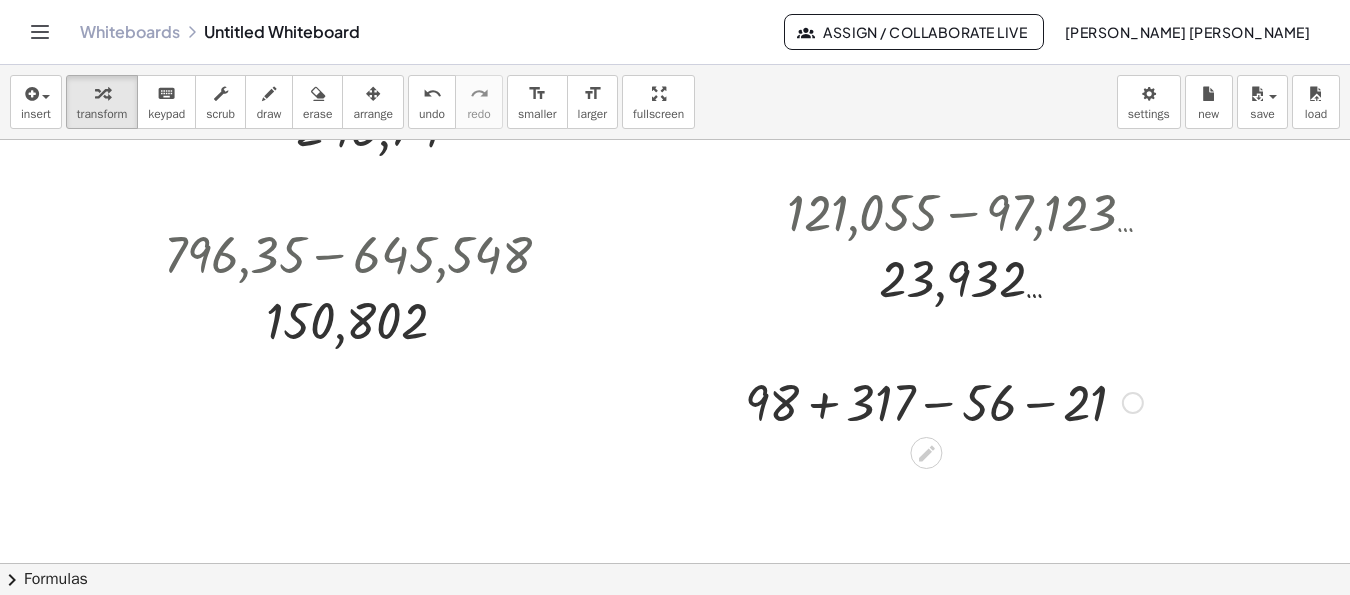 click at bounding box center [944, 401] 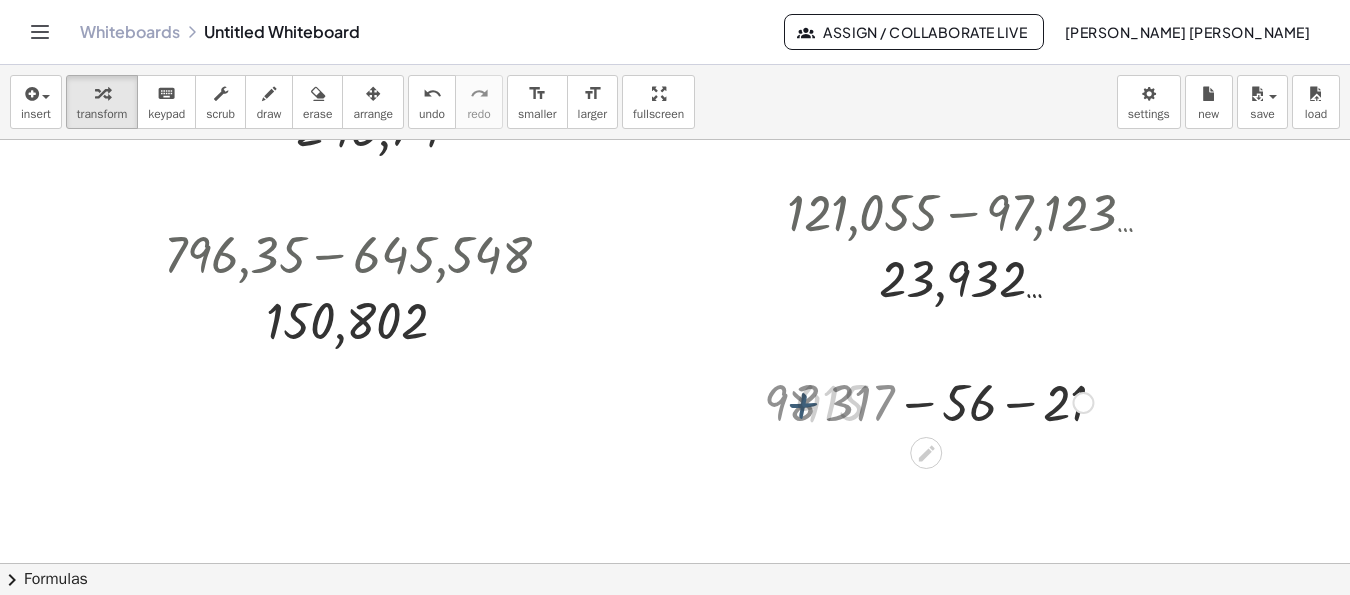 click at bounding box center (943, 401) 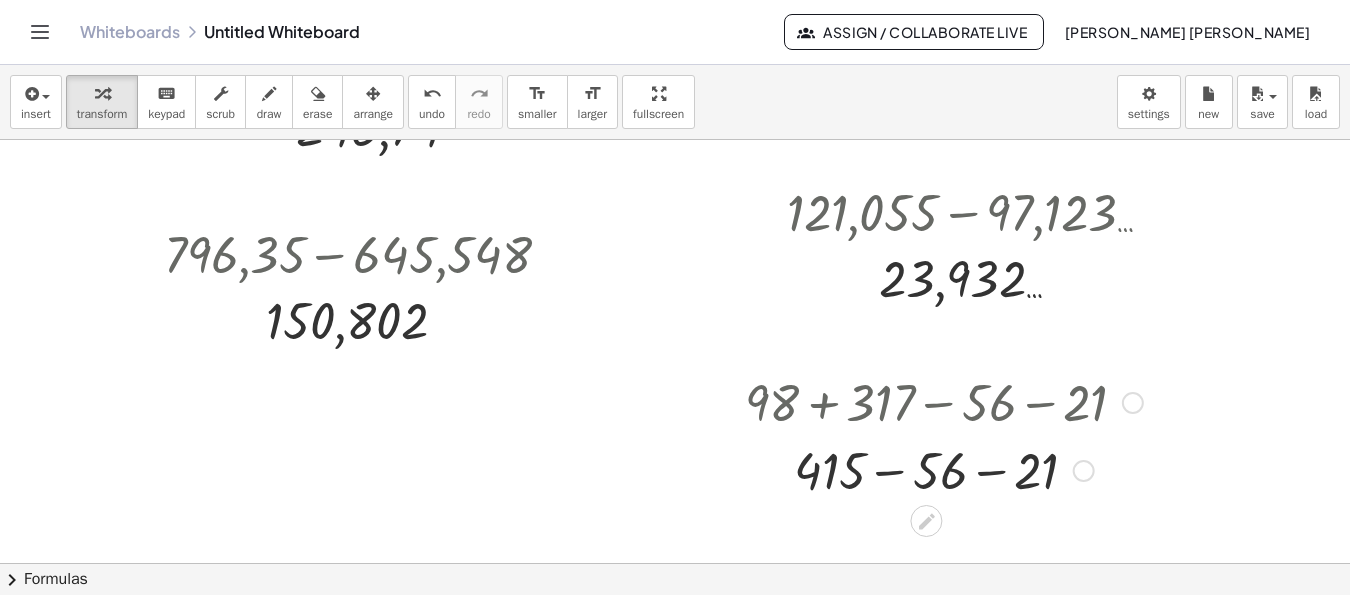 click at bounding box center [944, 469] 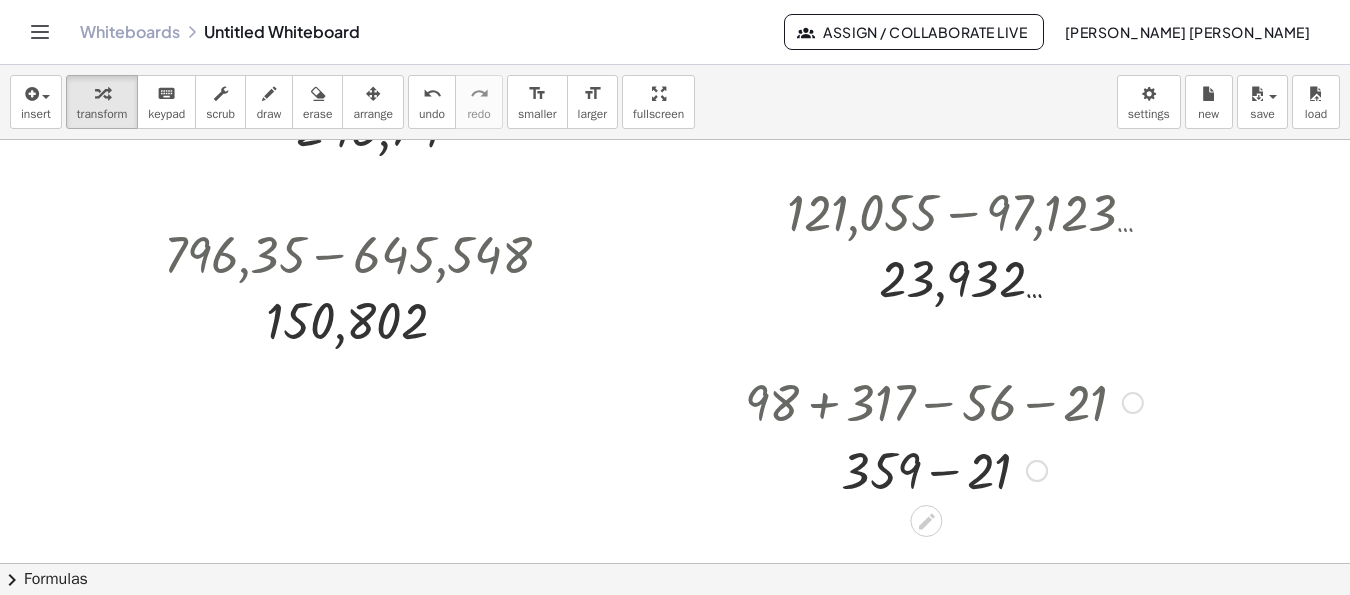 click at bounding box center [944, 469] 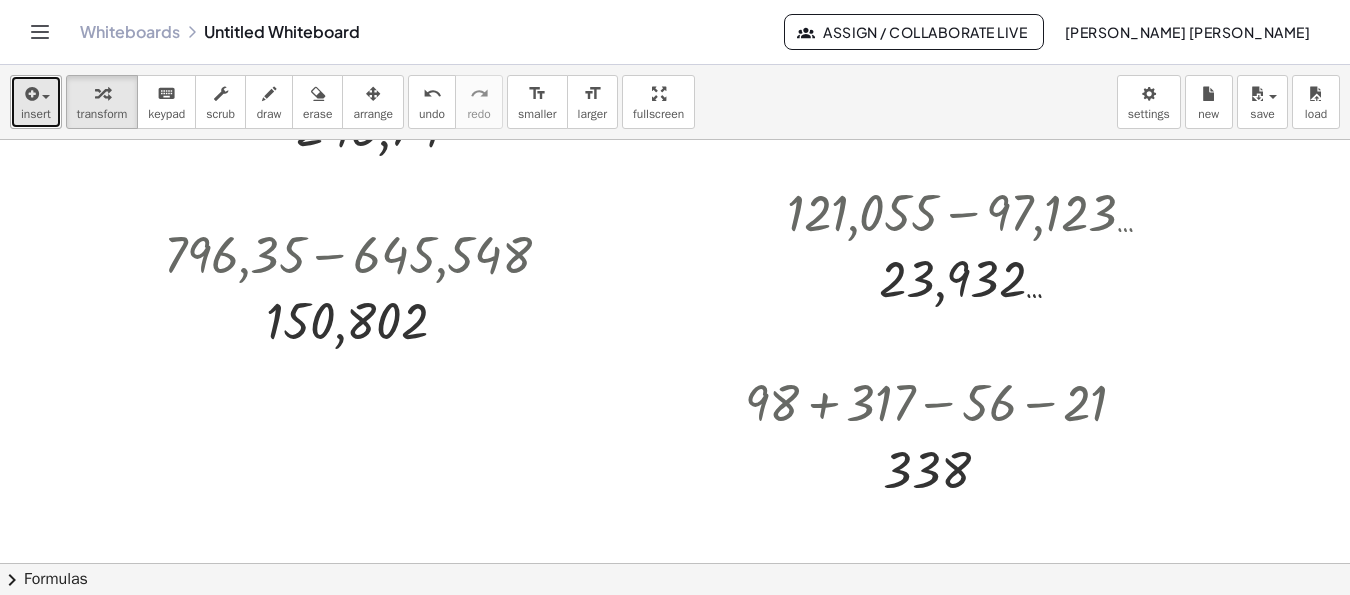 click on "insert" at bounding box center (36, 114) 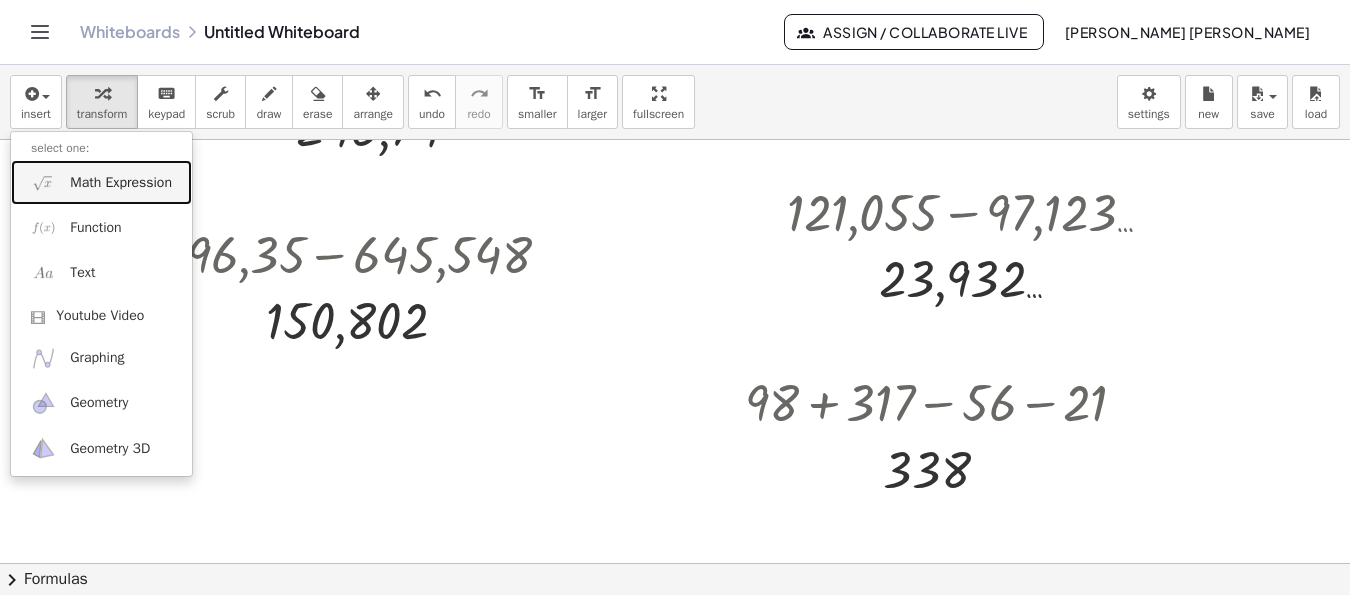 click on "Math Expression" at bounding box center [121, 183] 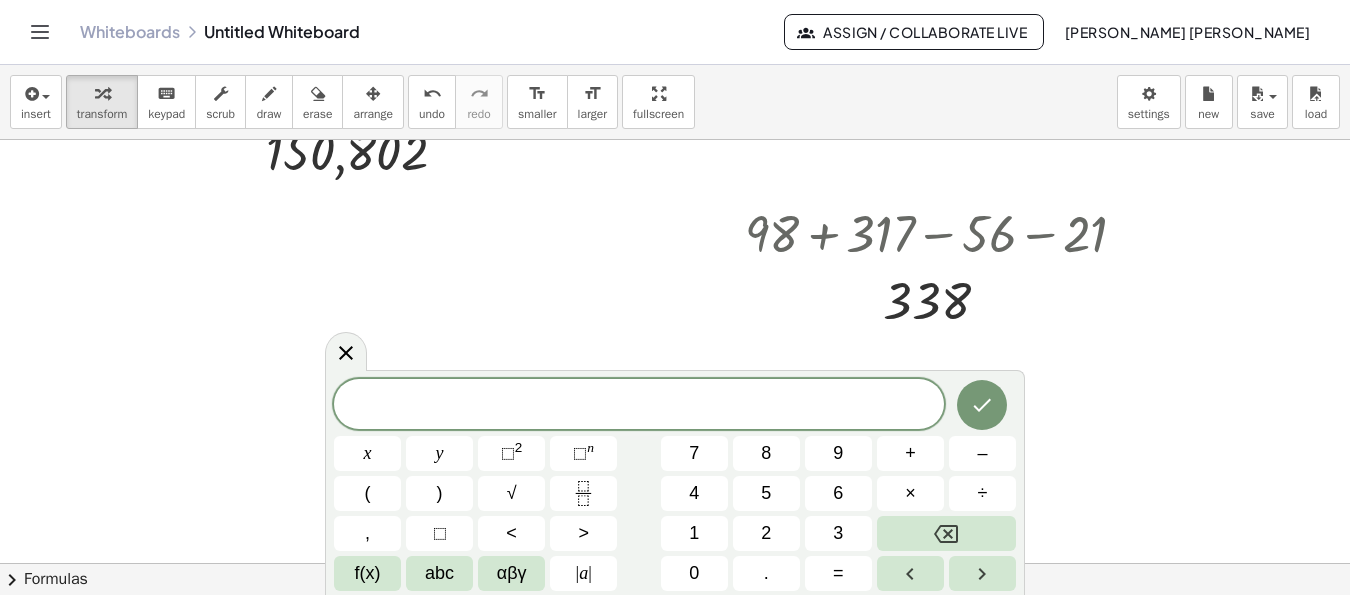 scroll, scrollTop: 753, scrollLeft: 0, axis: vertical 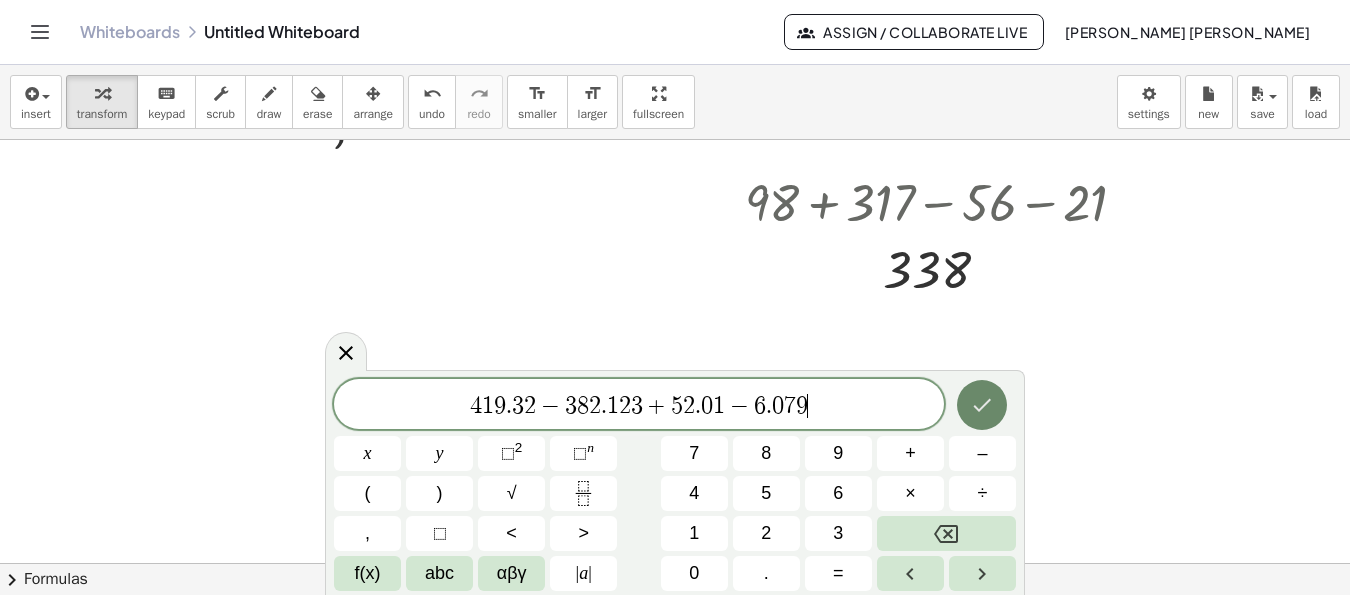 click 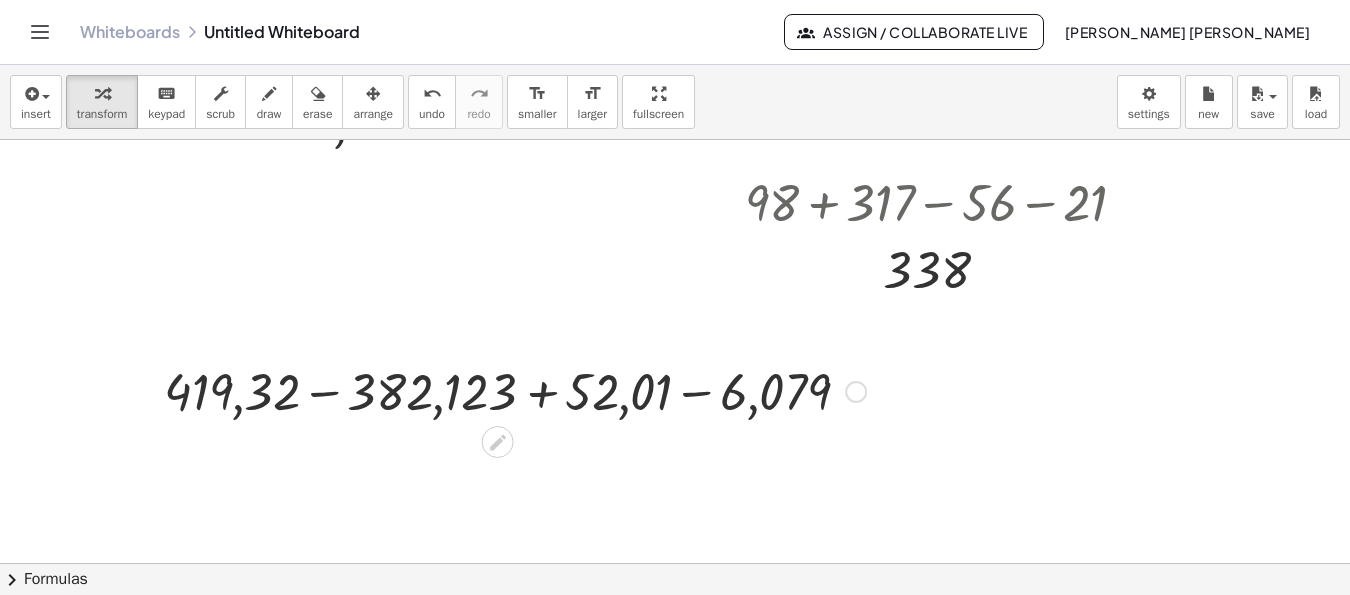 click at bounding box center [515, 390] 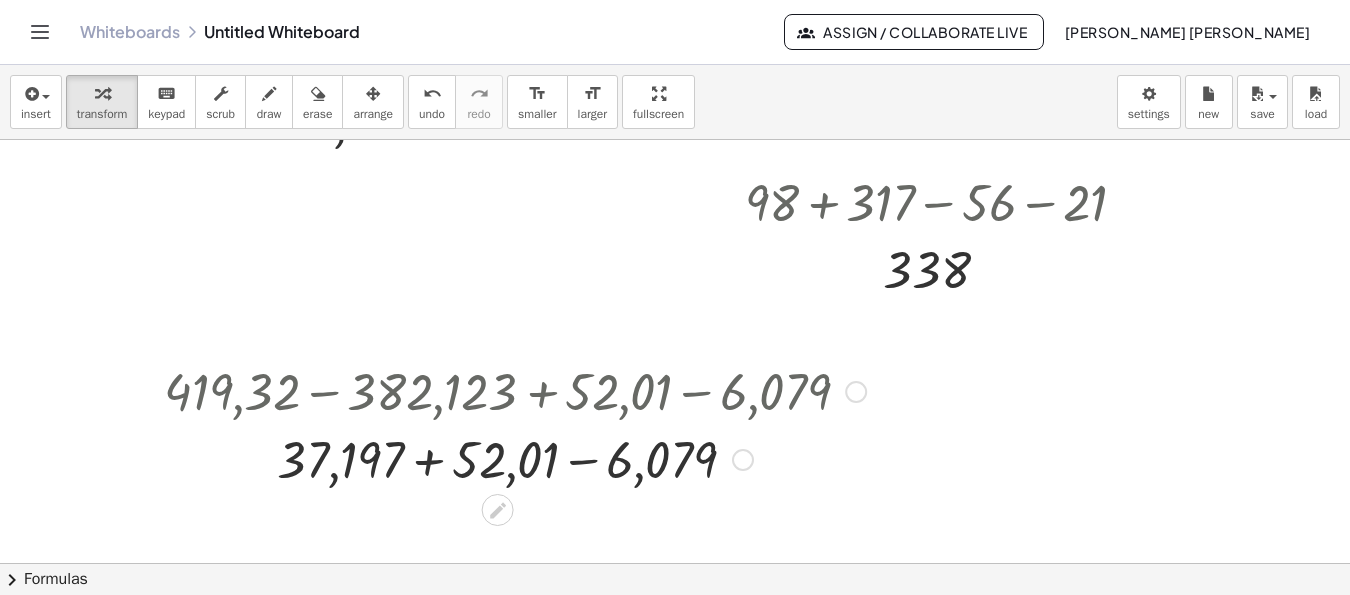 click at bounding box center [515, 458] 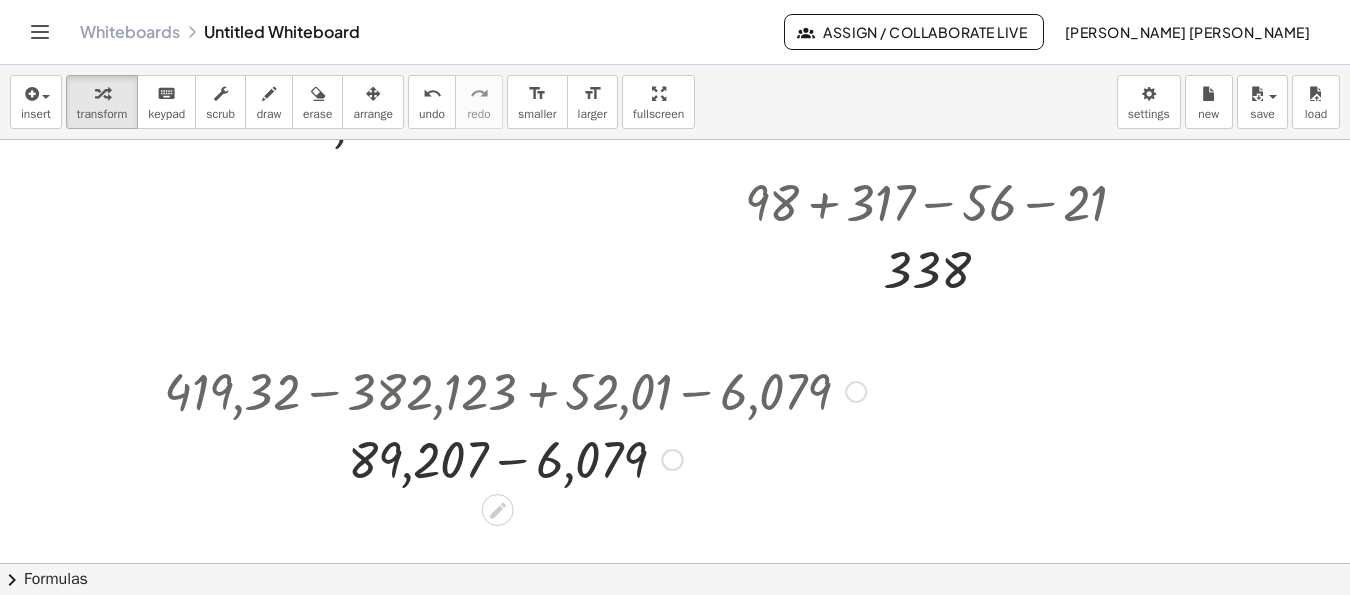 click at bounding box center (515, 458) 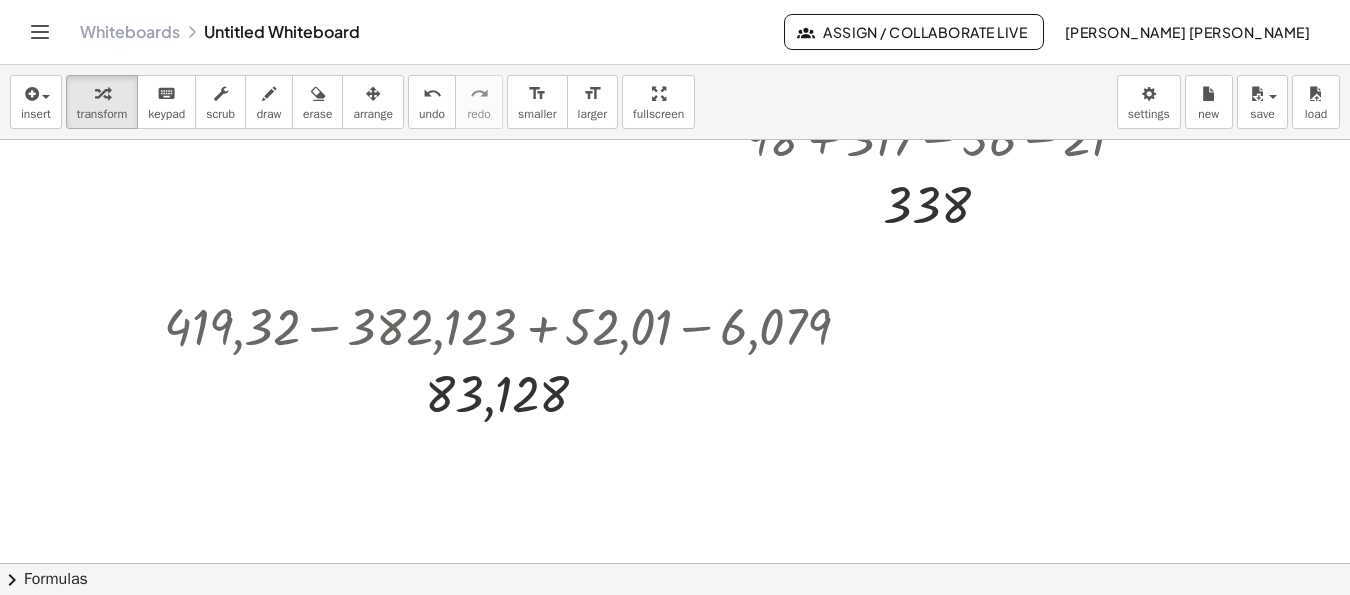scroll, scrollTop: 846, scrollLeft: 0, axis: vertical 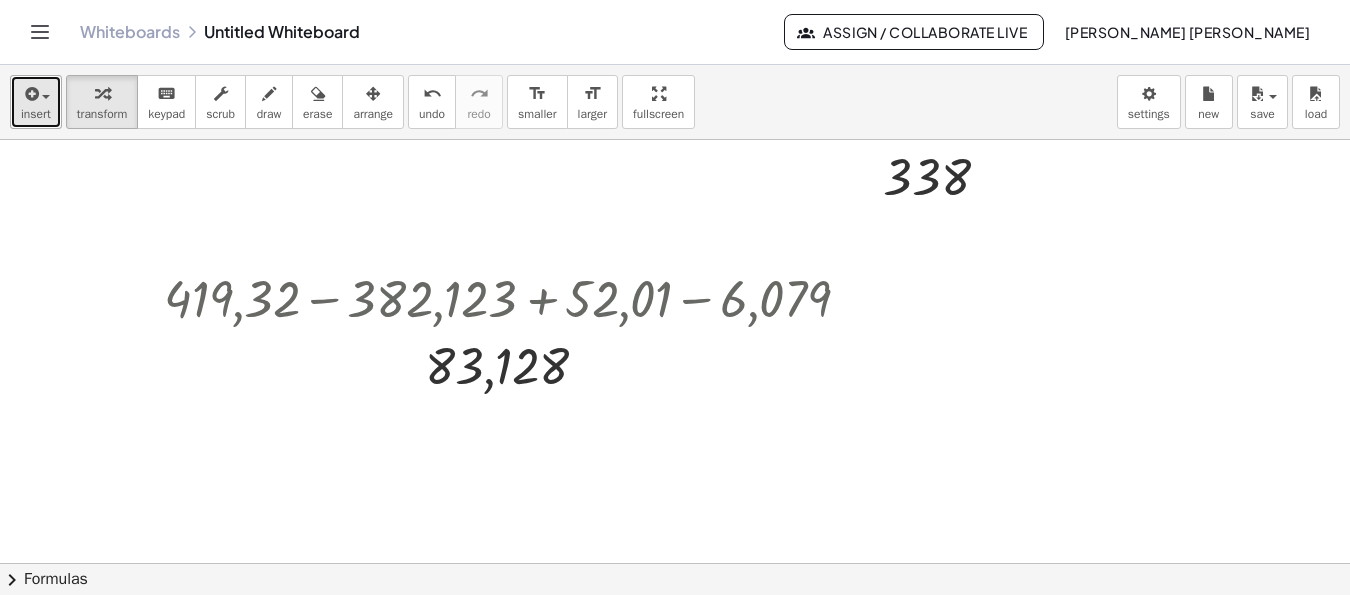 click on "insert" at bounding box center (36, 102) 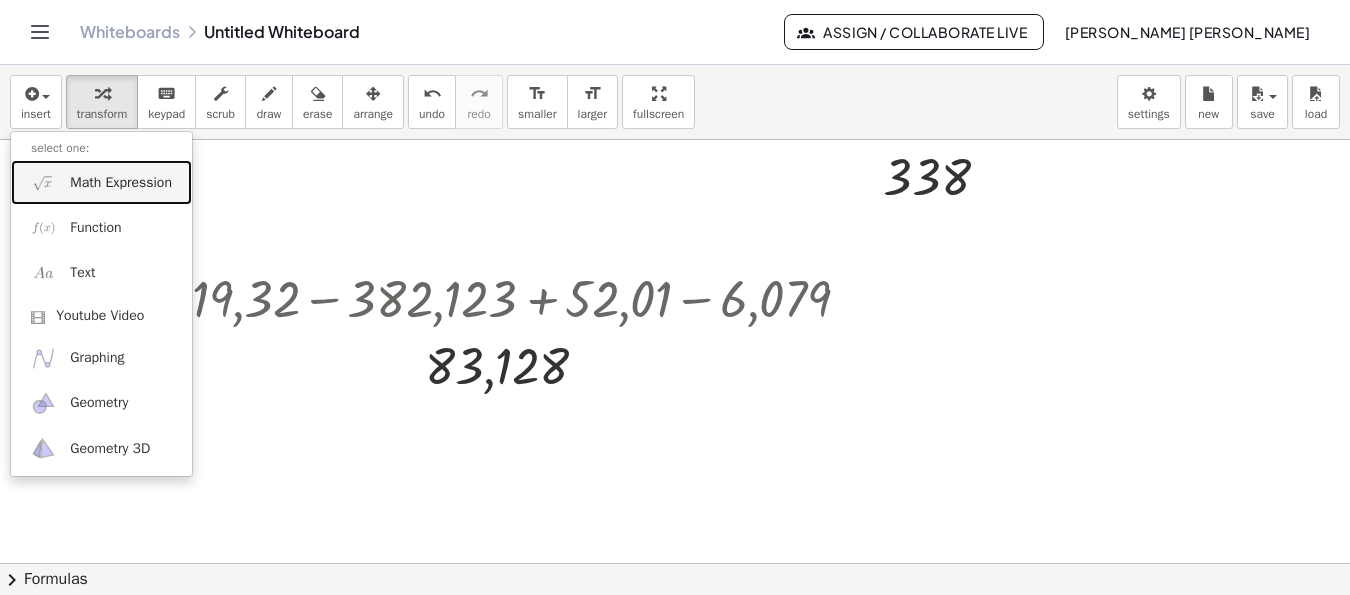 click on "Math Expression" at bounding box center [121, 183] 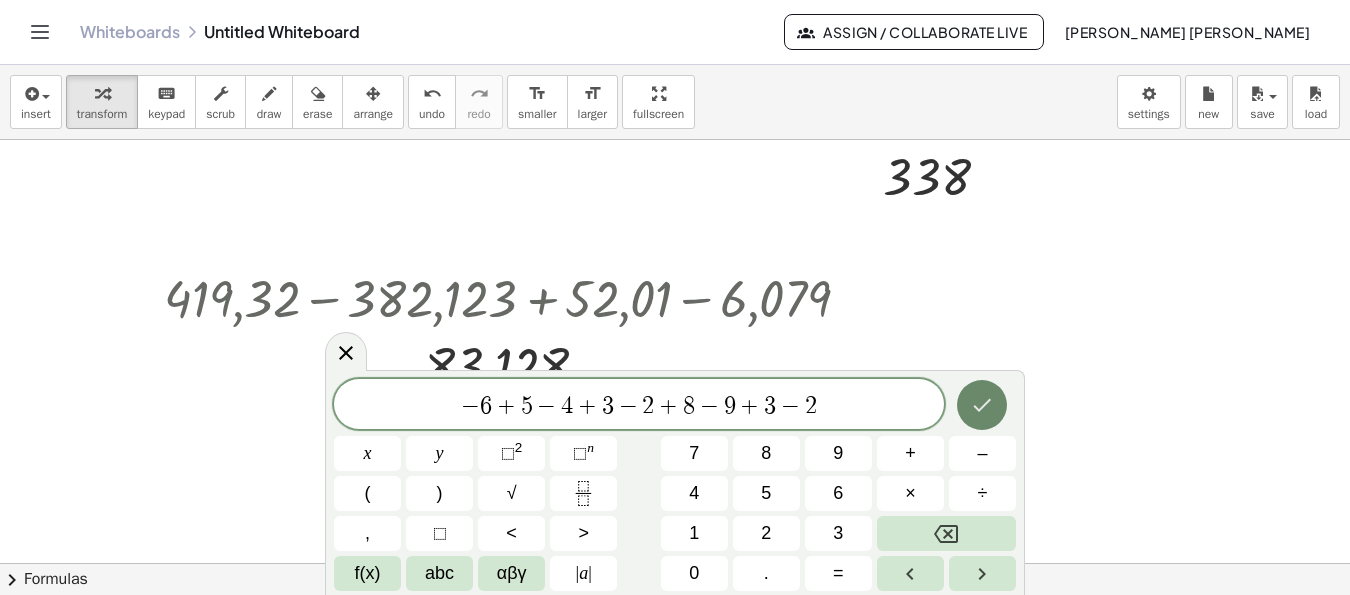 click 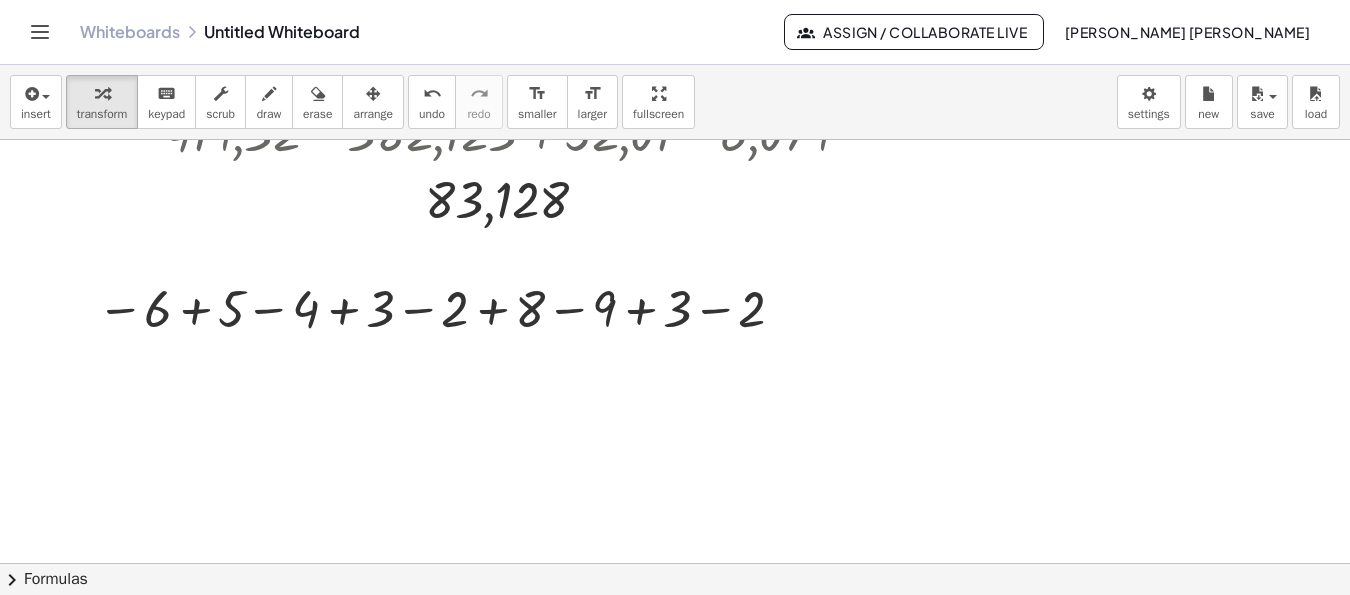 scroll, scrollTop: 1046, scrollLeft: 0, axis: vertical 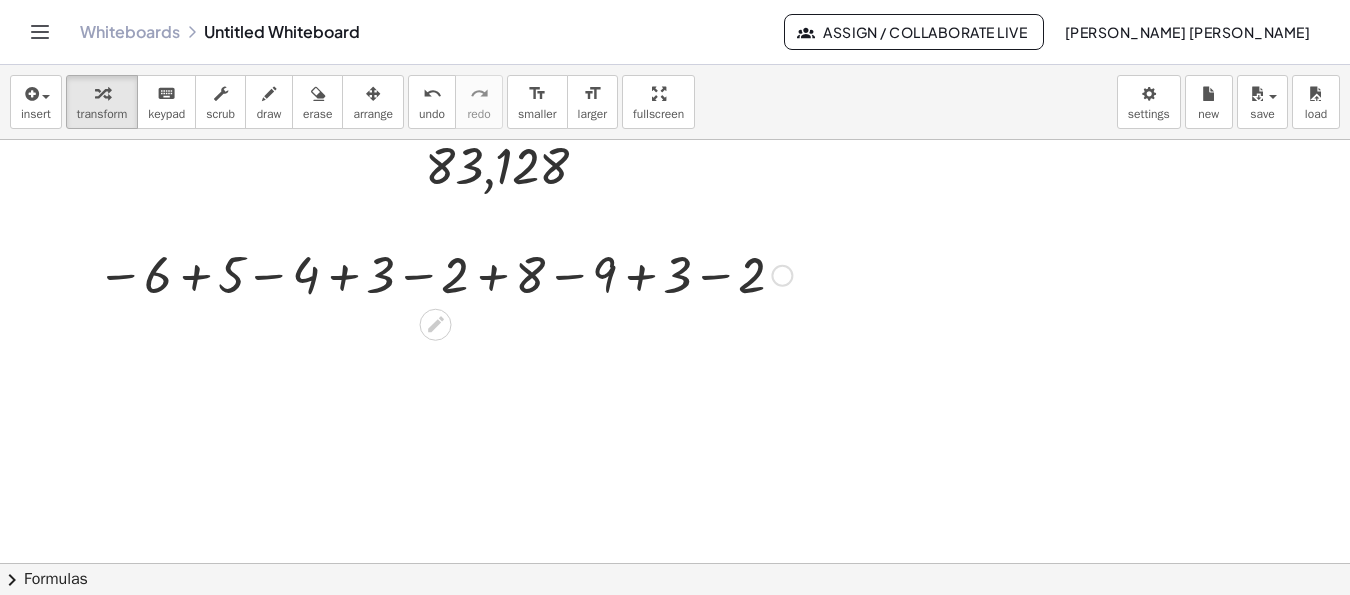 click at bounding box center [444, 274] 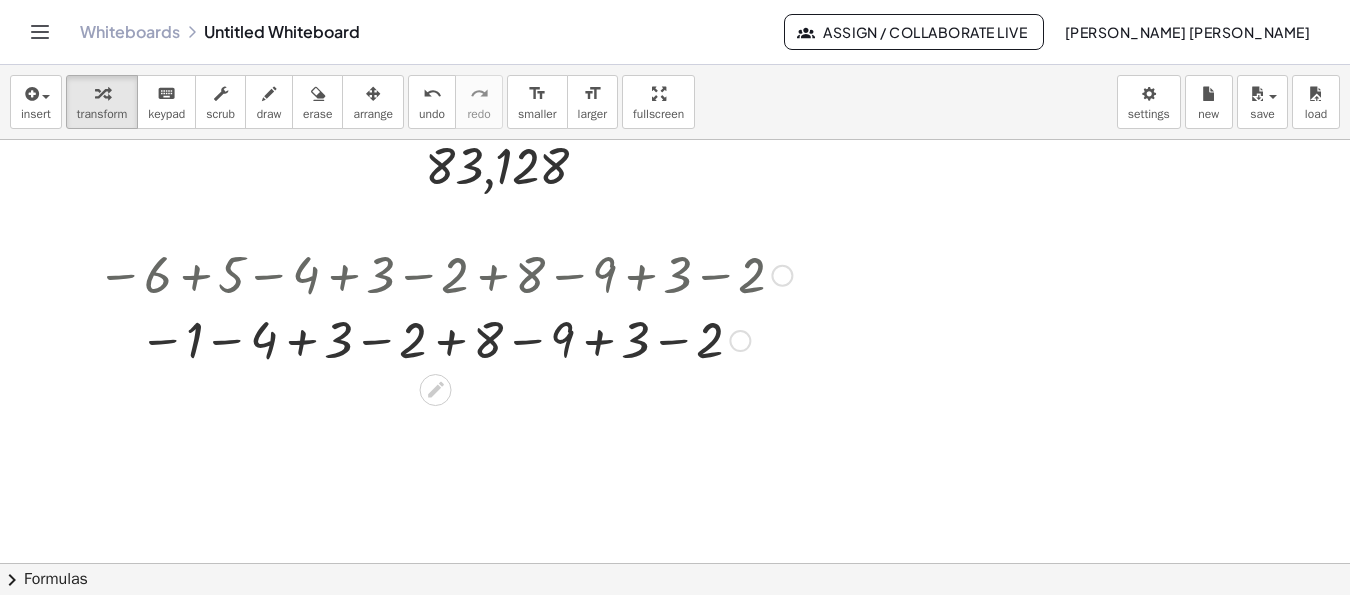 click on "− 6 + 5 − 4 + 3 − 2 + 8 − 9 + 3 − 2 − − 4 + 3 − 2 + 8 − 9 + 3 − 2 1" at bounding box center [436, 276] 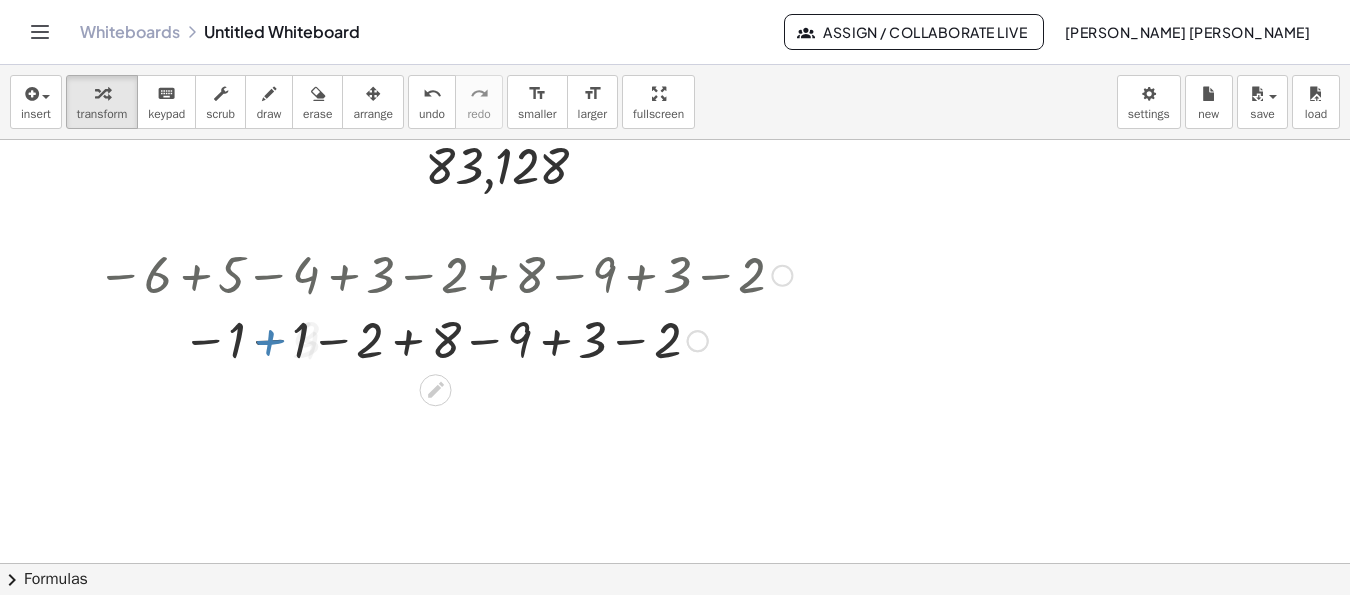click at bounding box center [444, 340] 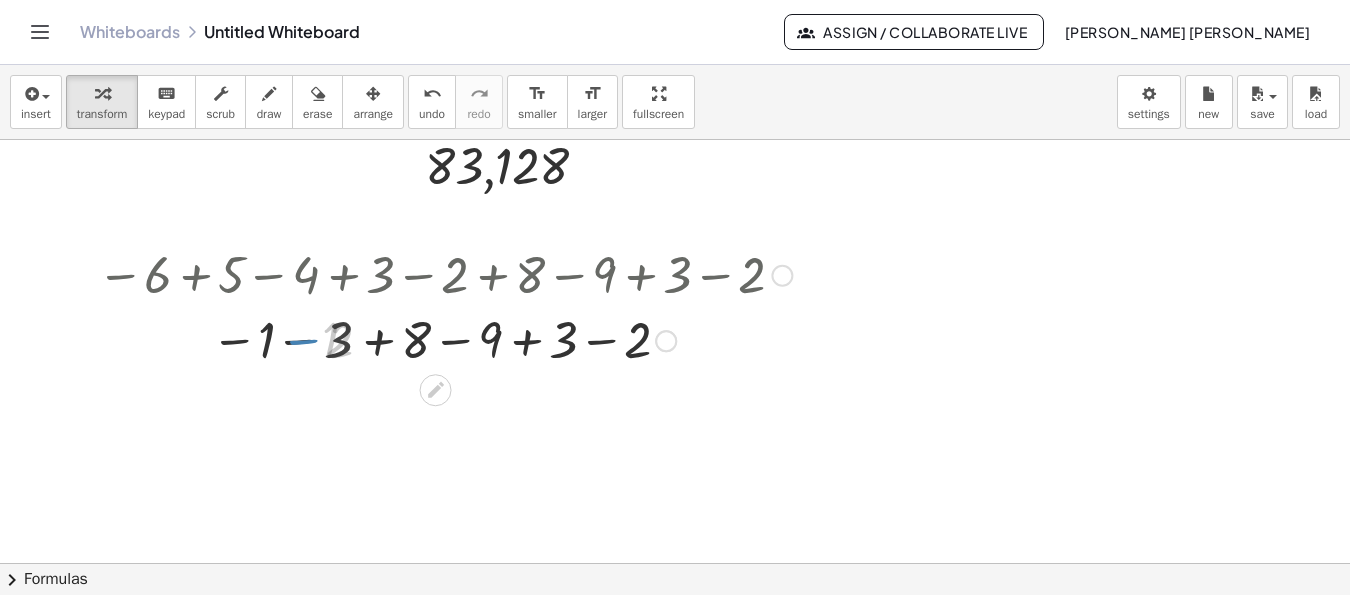 click at bounding box center (444, 340) 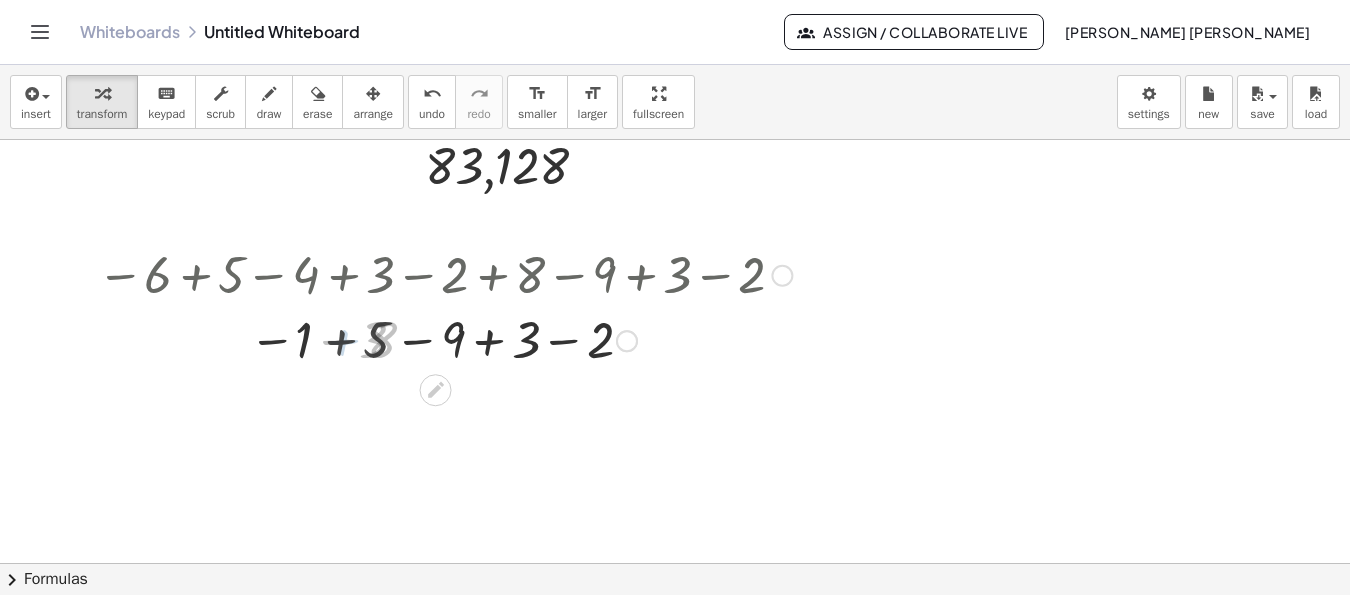 click at bounding box center [444, 340] 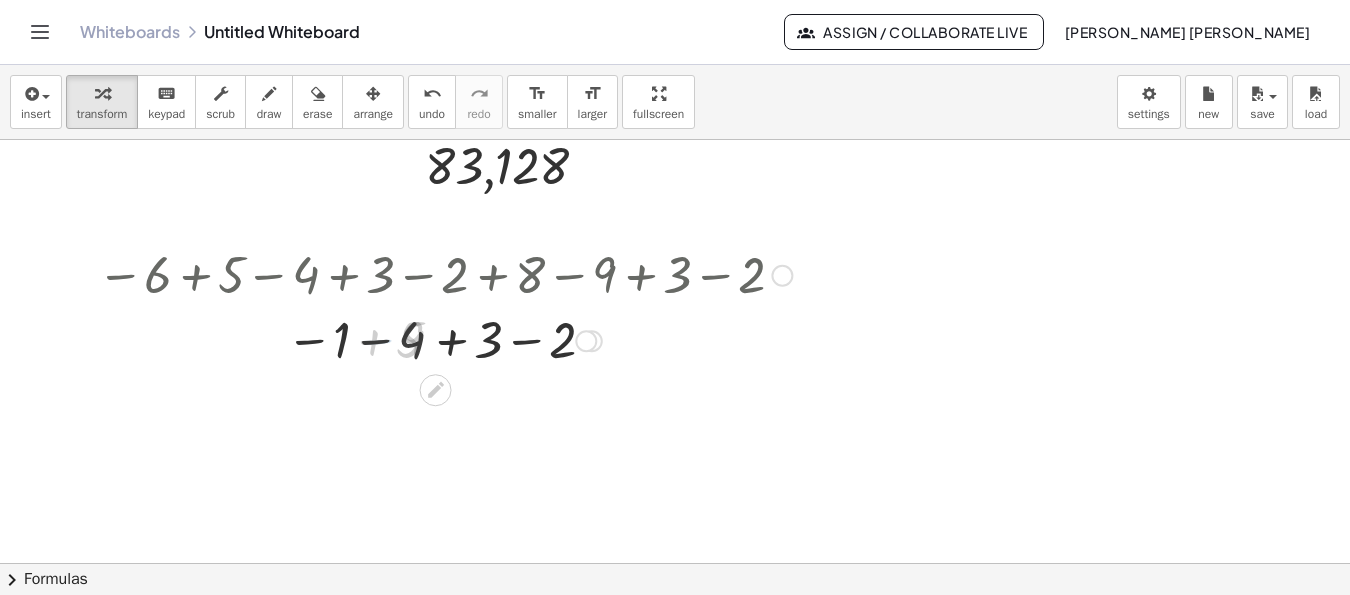 click at bounding box center [444, 340] 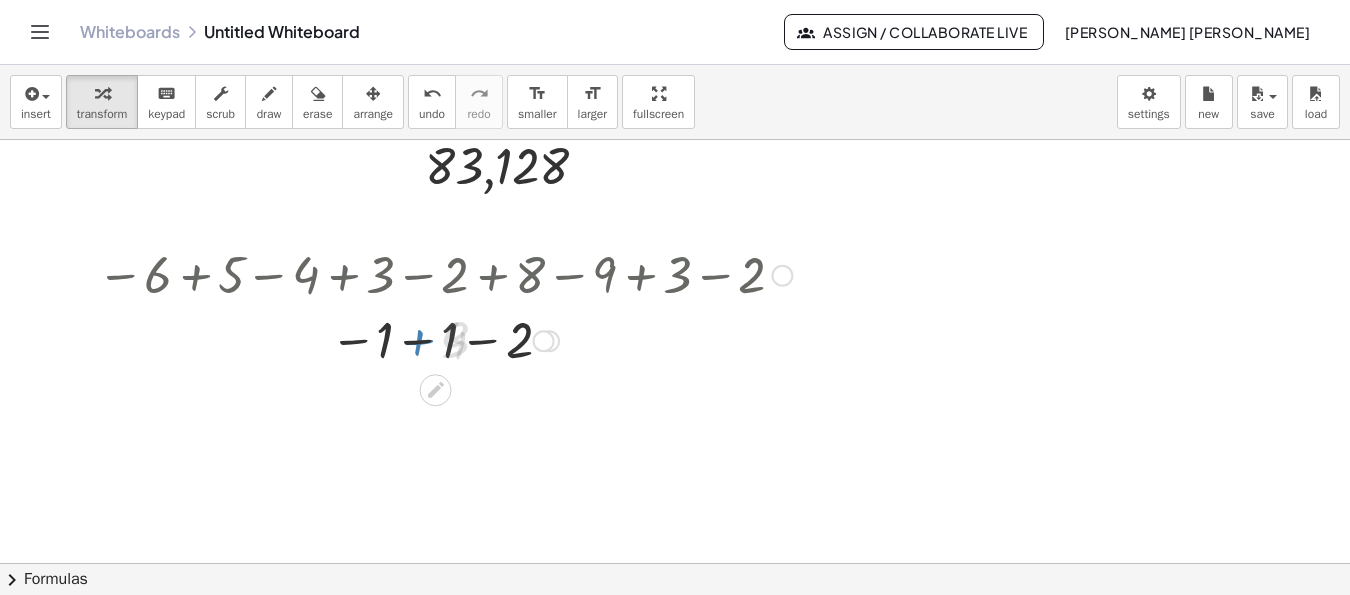 click at bounding box center (444, 340) 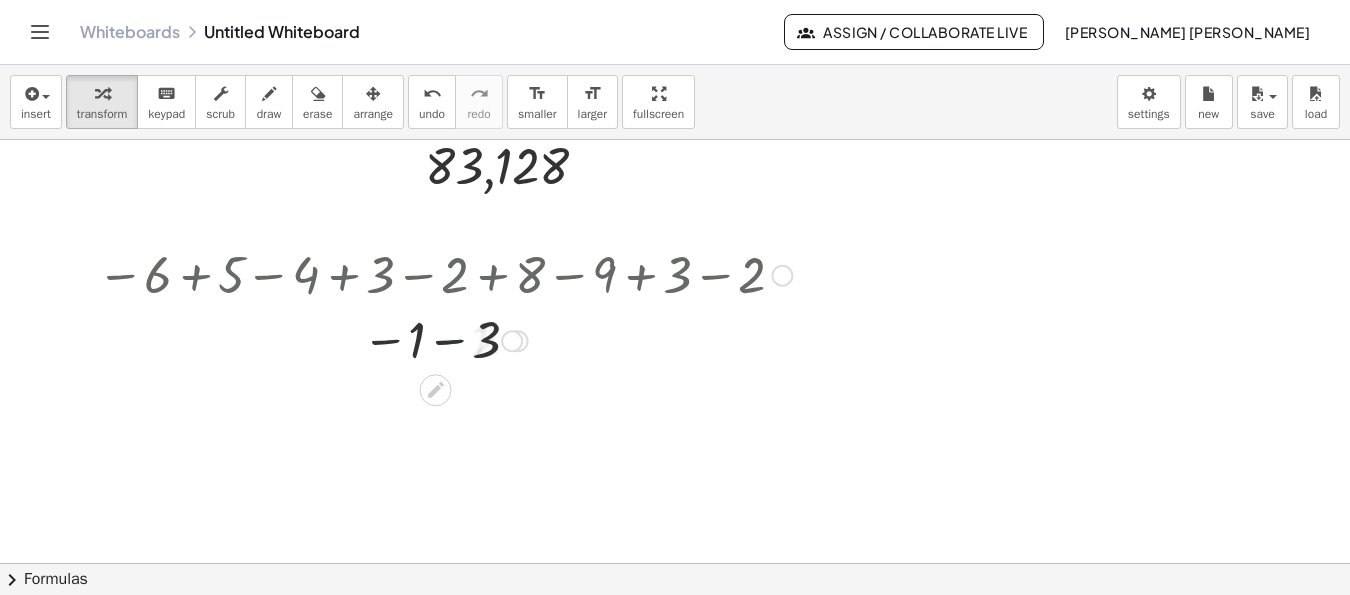 click at bounding box center (444, 340) 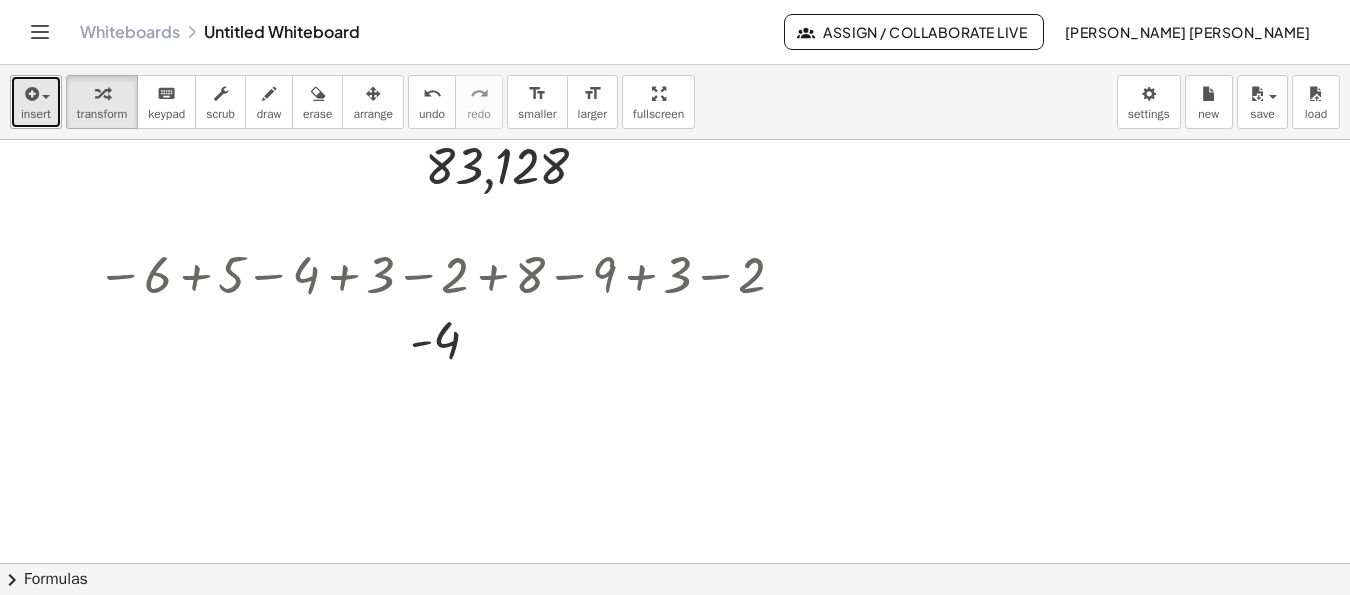 click on "insert" at bounding box center [36, 114] 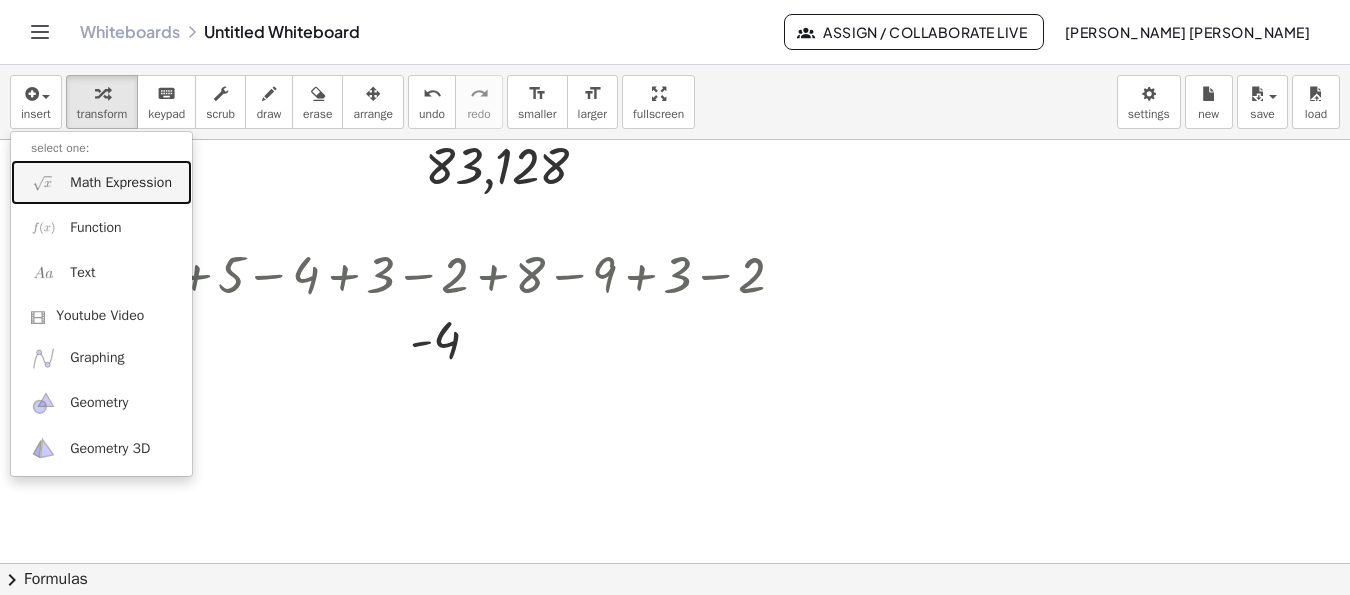 click on "Math Expression" at bounding box center [121, 183] 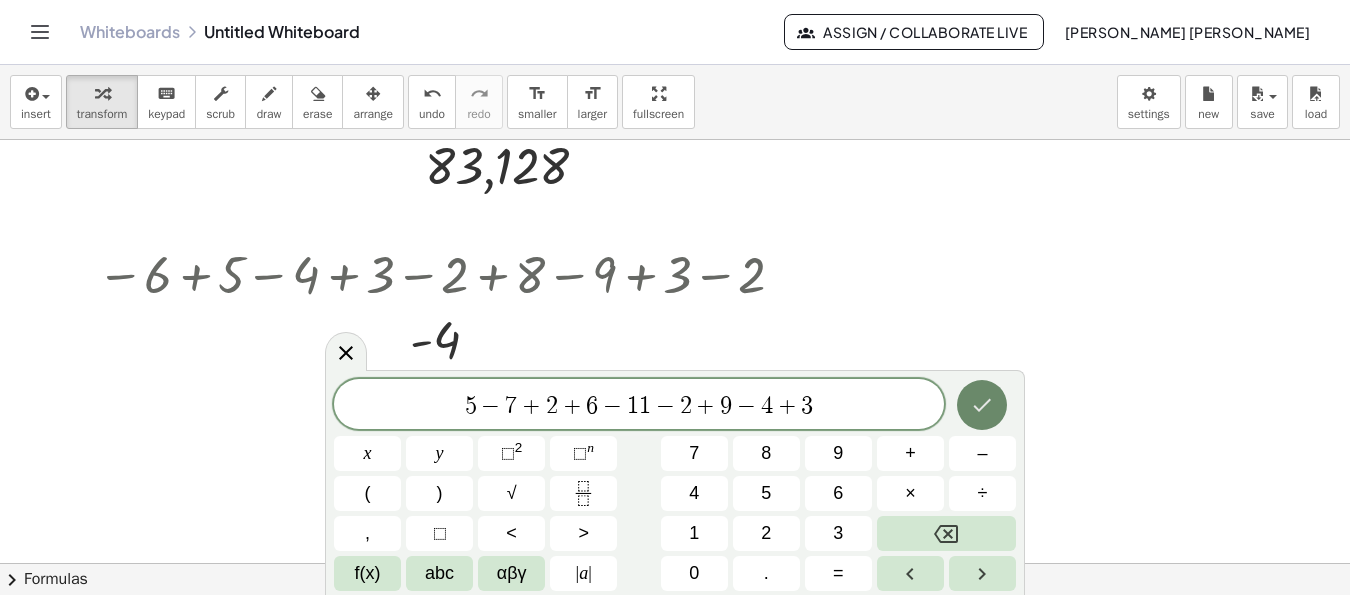 click 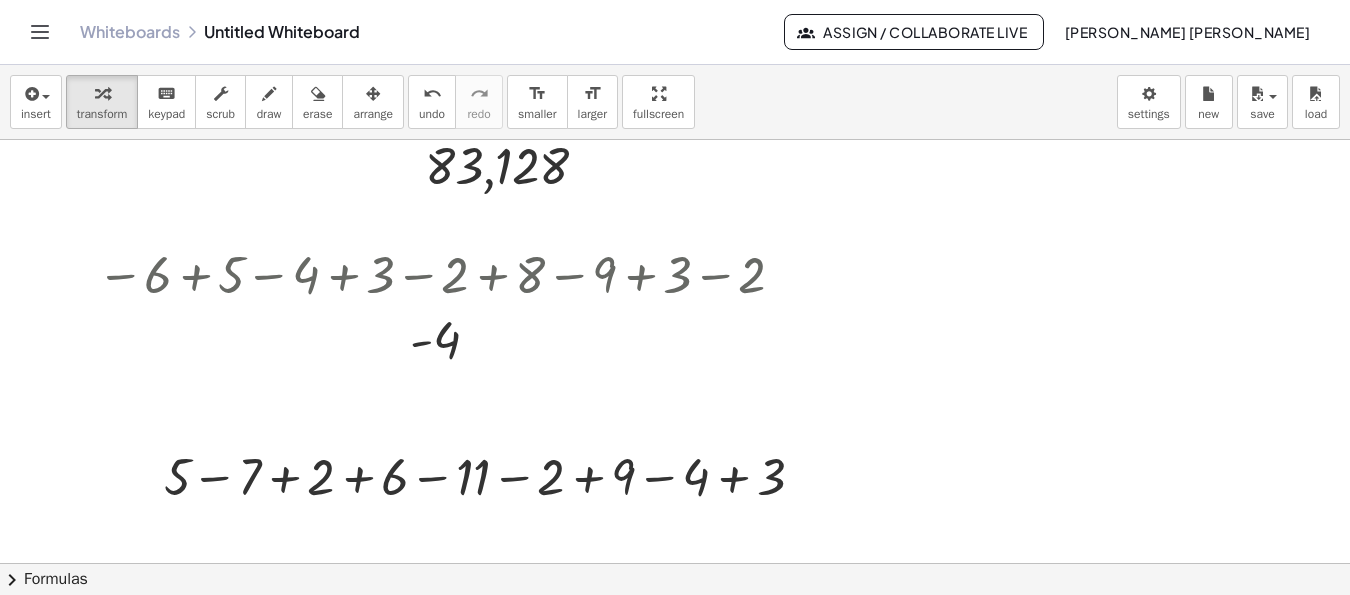 drag, startPoint x: 566, startPoint y: 473, endPoint x: 507, endPoint y: 402, distance: 92.31468 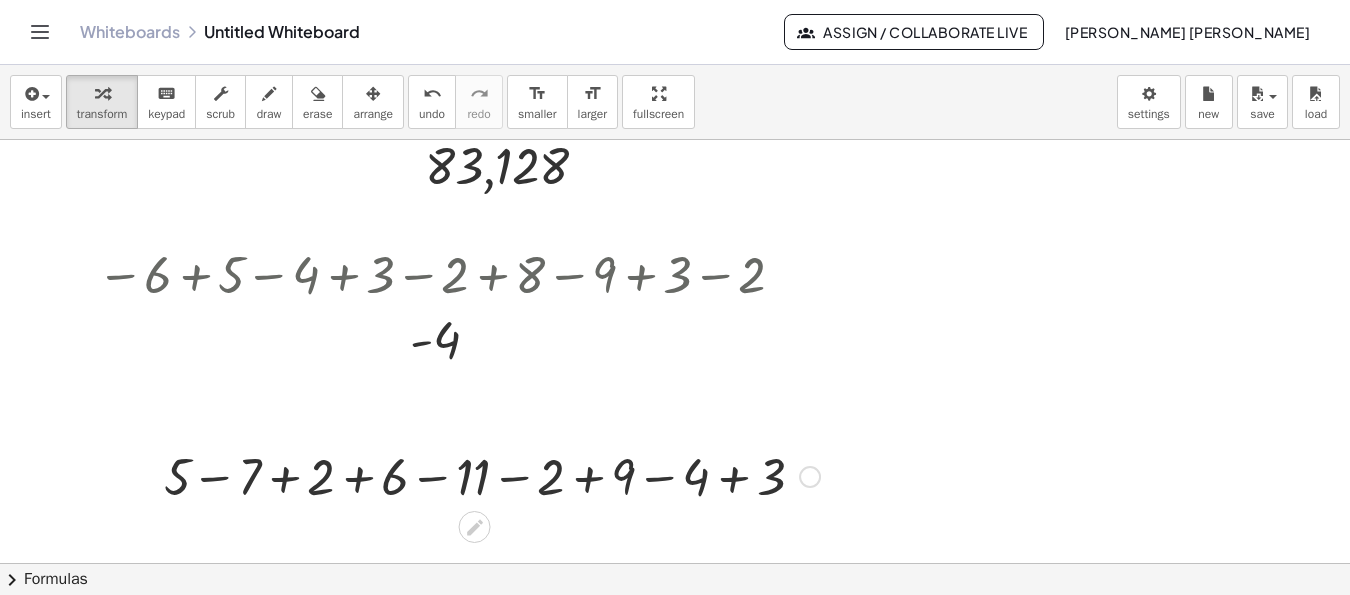 scroll, scrollTop: 1146, scrollLeft: 0, axis: vertical 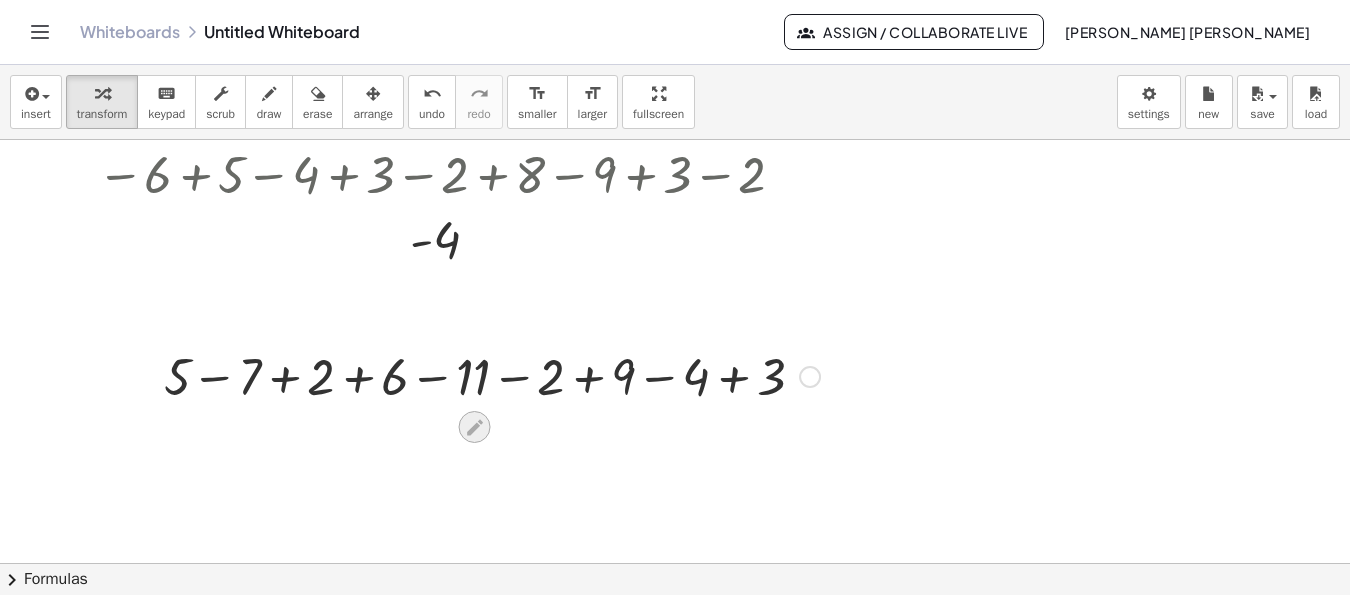 click 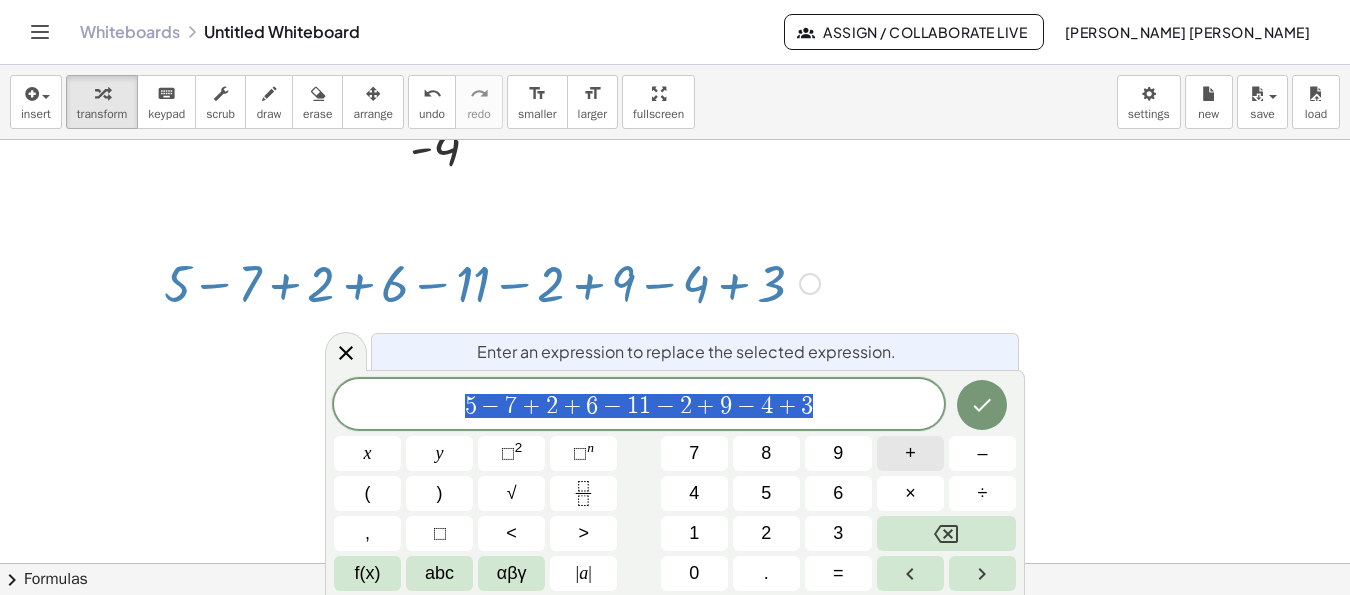 scroll, scrollTop: 1240, scrollLeft: 0, axis: vertical 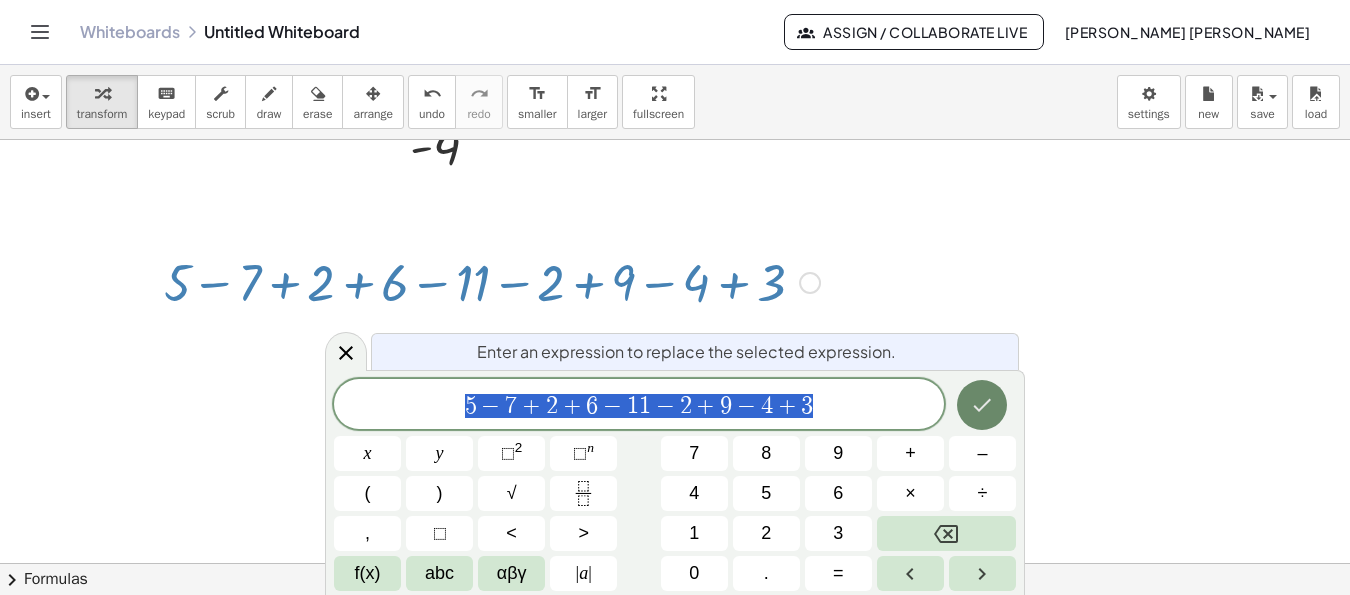 click at bounding box center [982, 405] 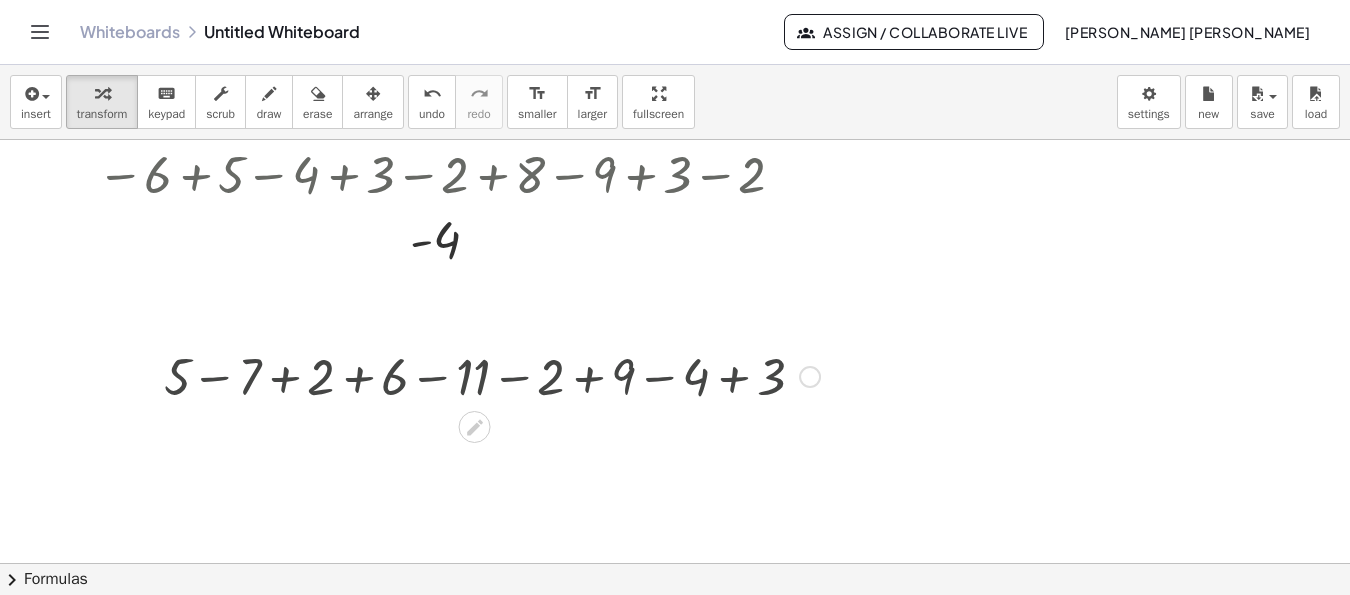 scroll, scrollTop: 1146, scrollLeft: 0, axis: vertical 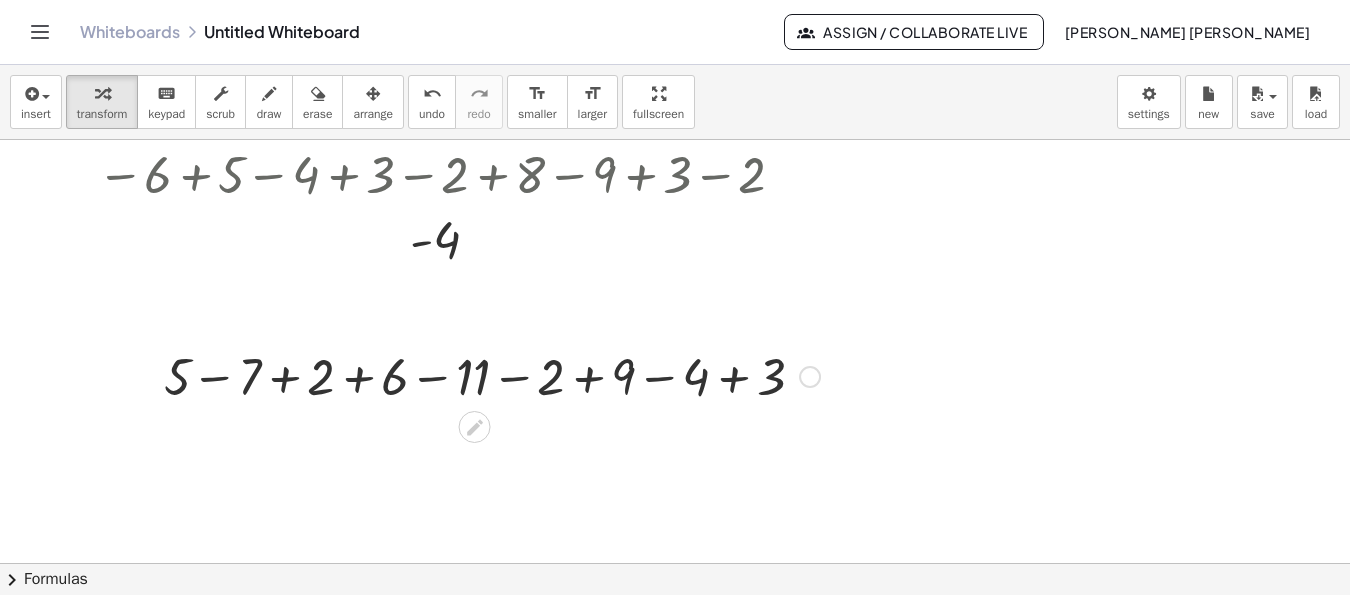 click at bounding box center [810, 377] 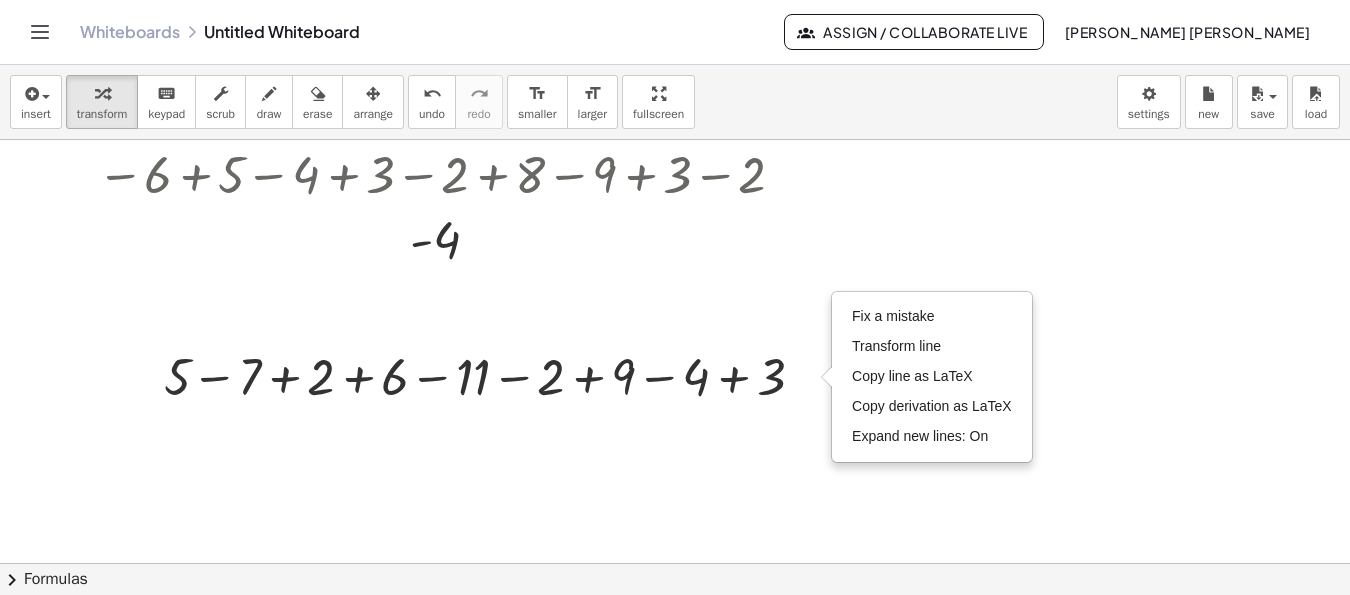 click at bounding box center [675, -160] 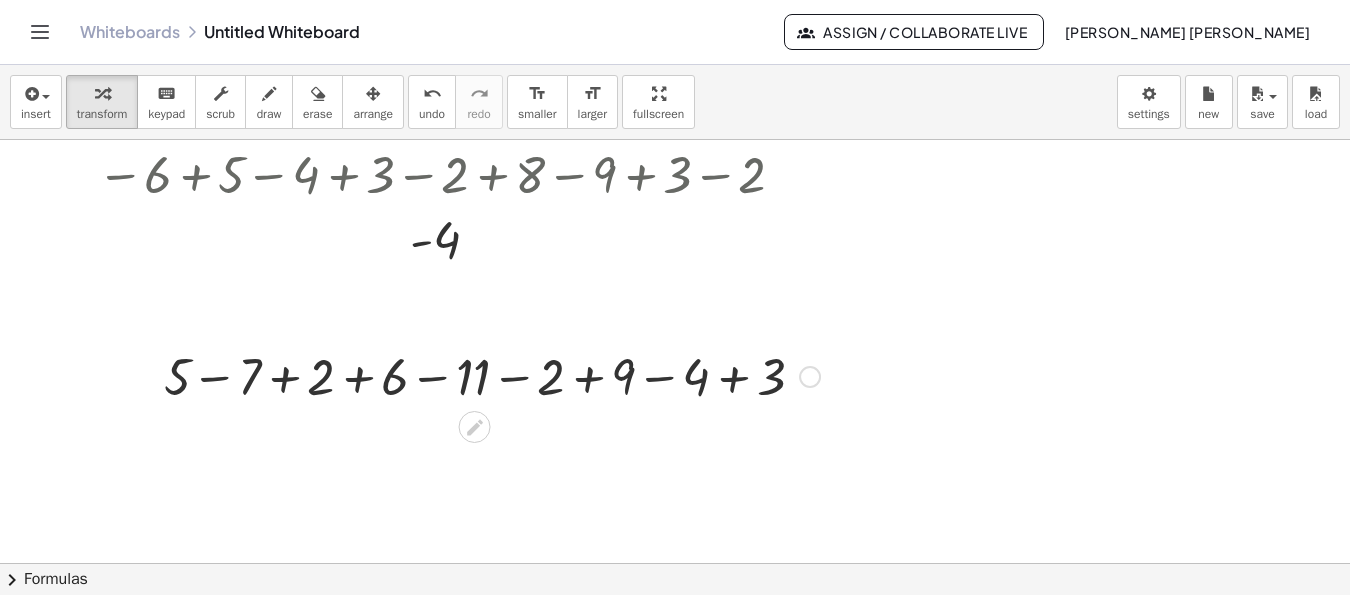 click at bounding box center (492, 375) 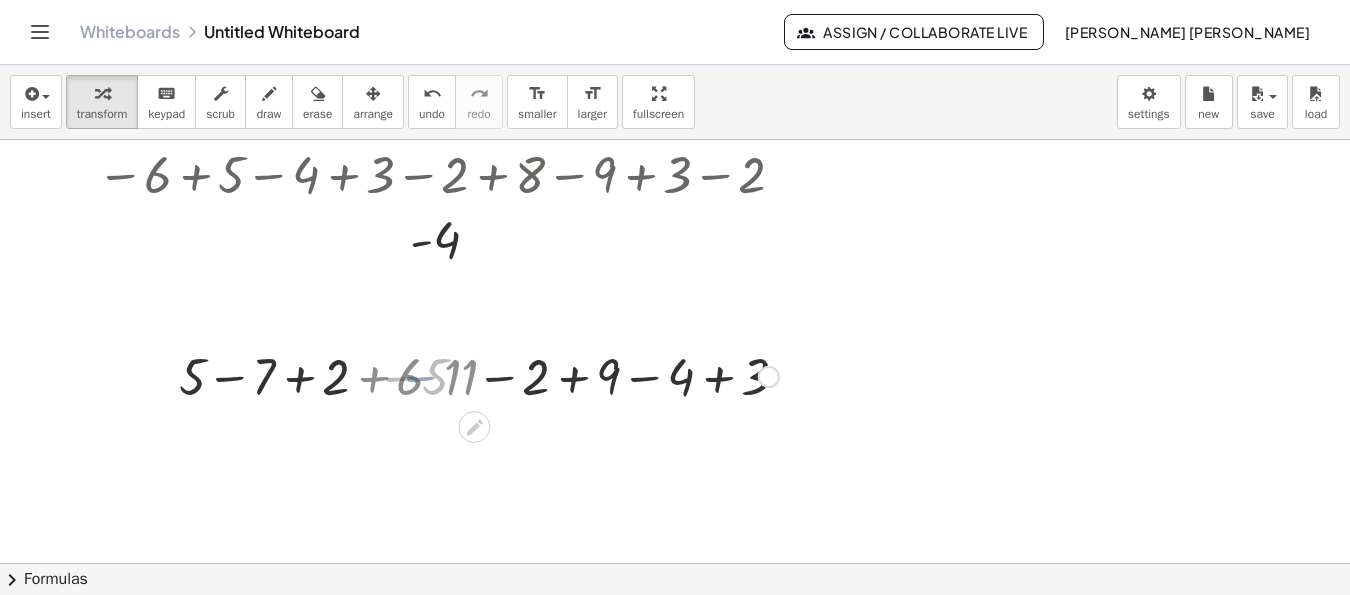 click at bounding box center (492, 375) 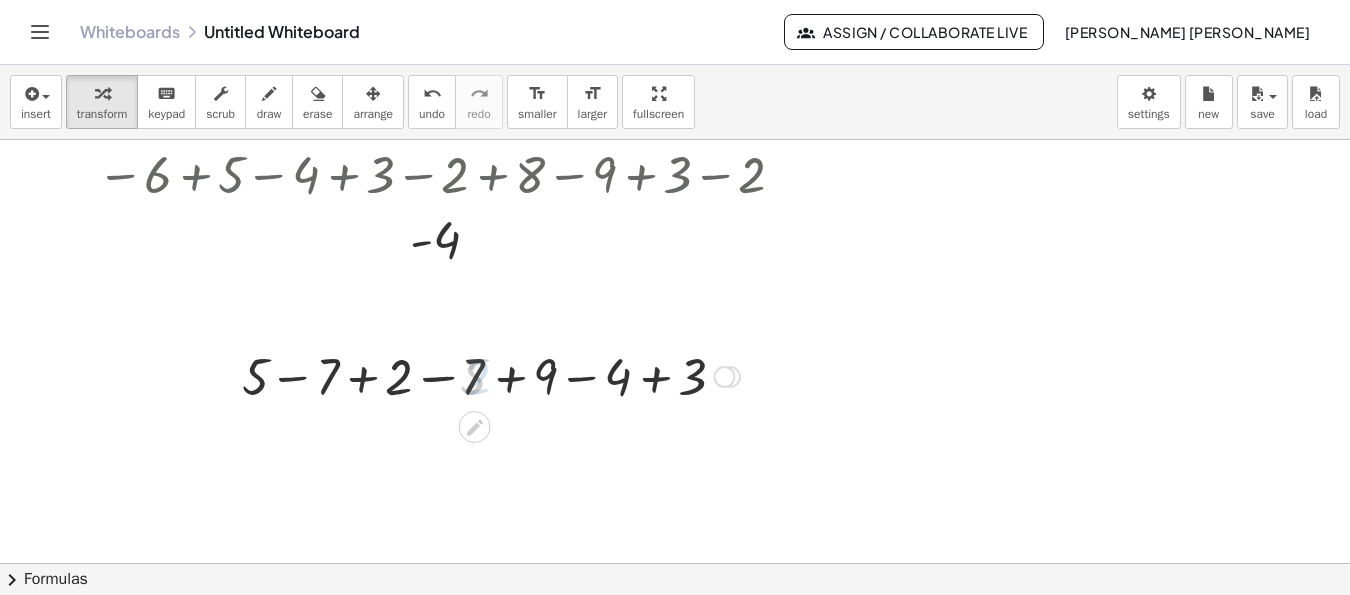 click at bounding box center [492, 375] 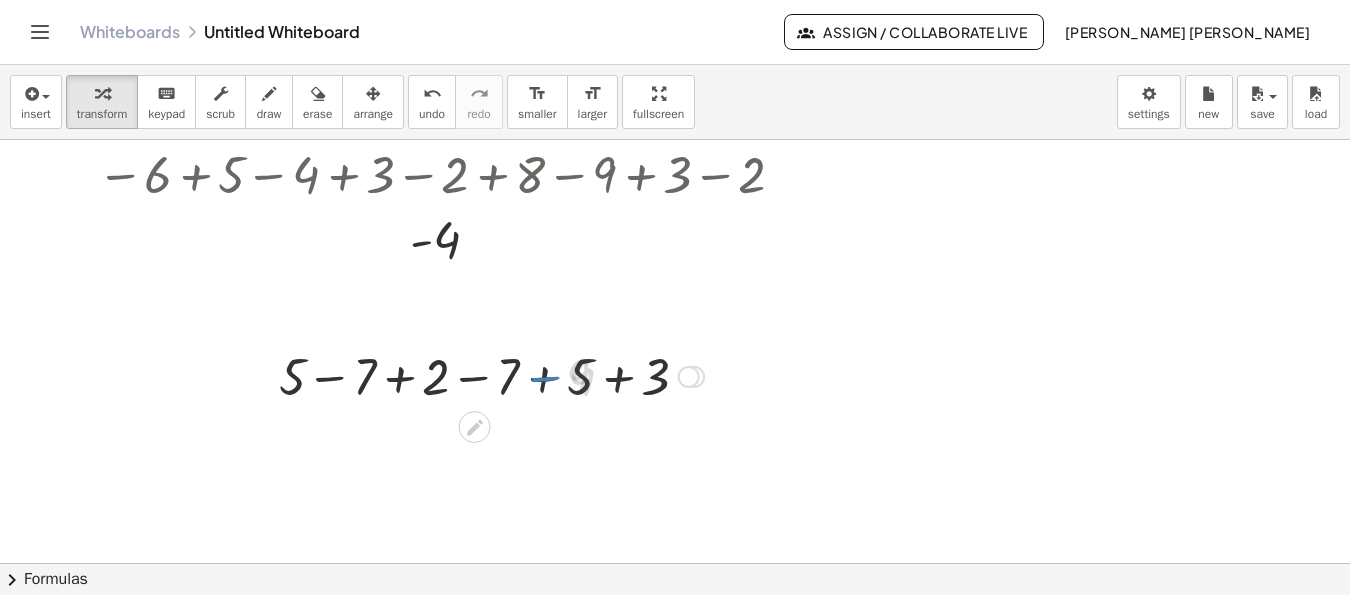 click at bounding box center [492, 375] 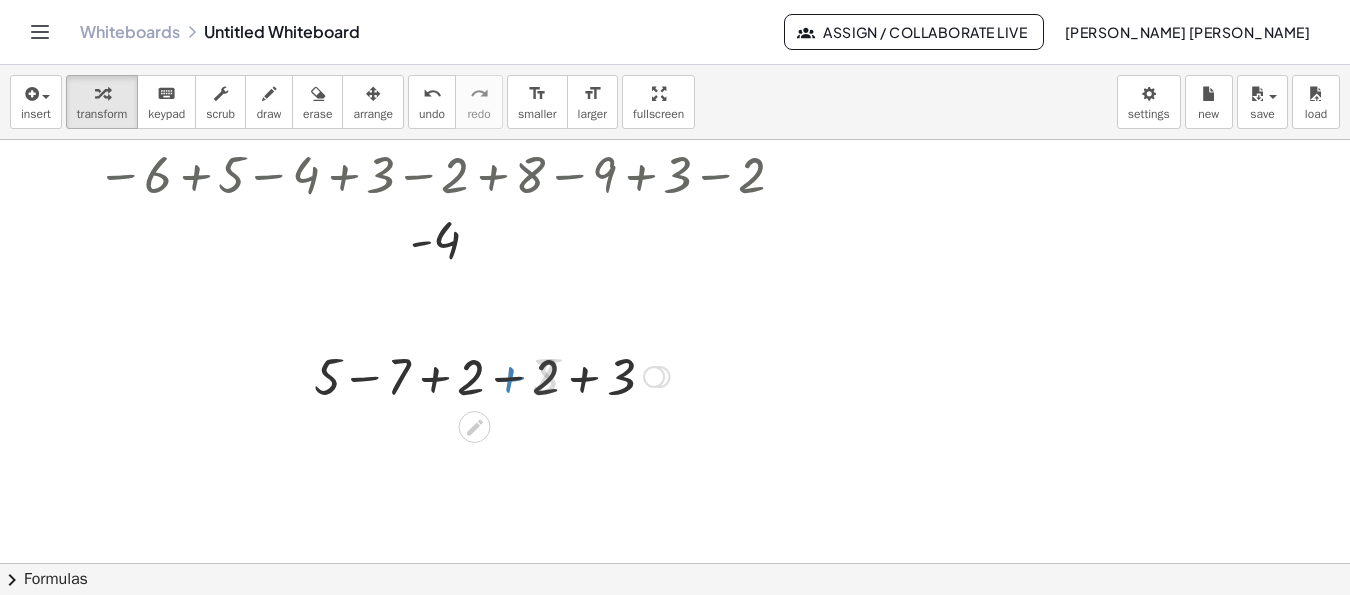 click at bounding box center [492, 375] 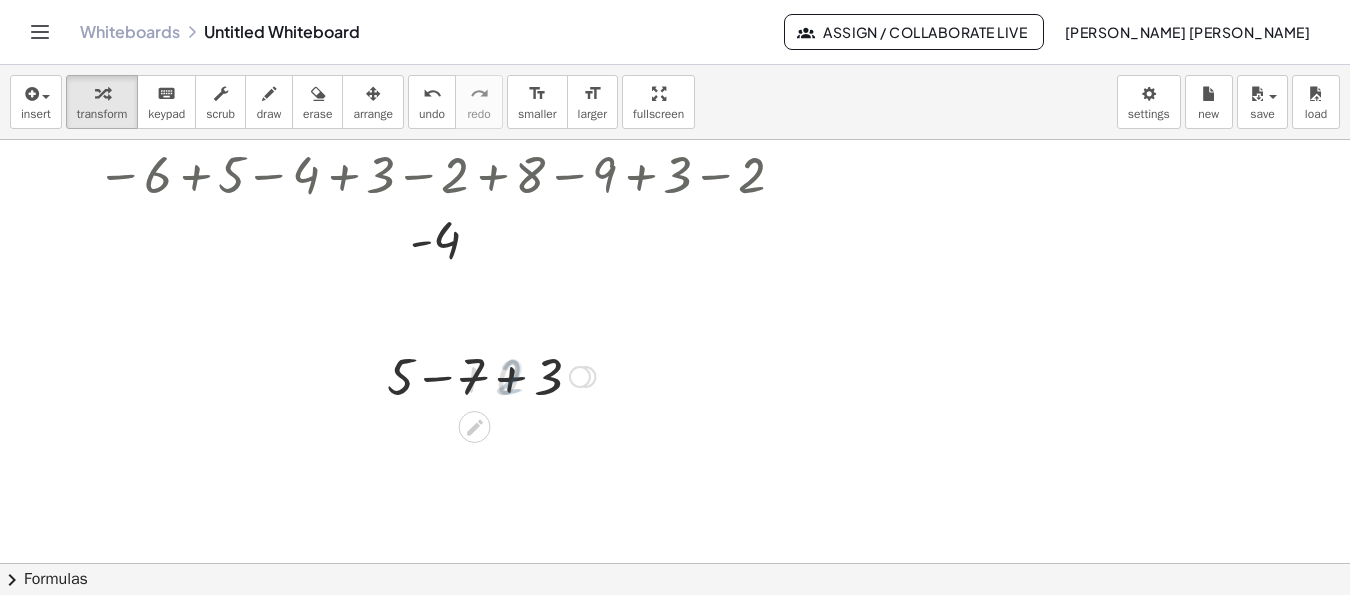 click at bounding box center (492, 375) 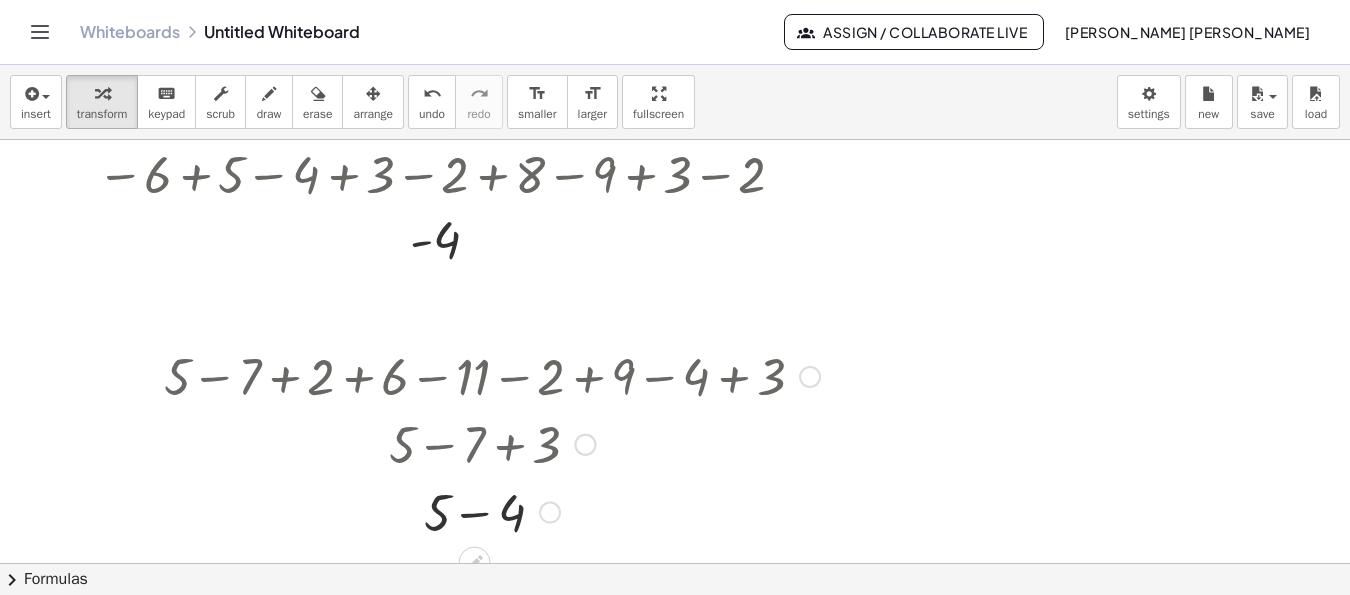 click at bounding box center (492, 375) 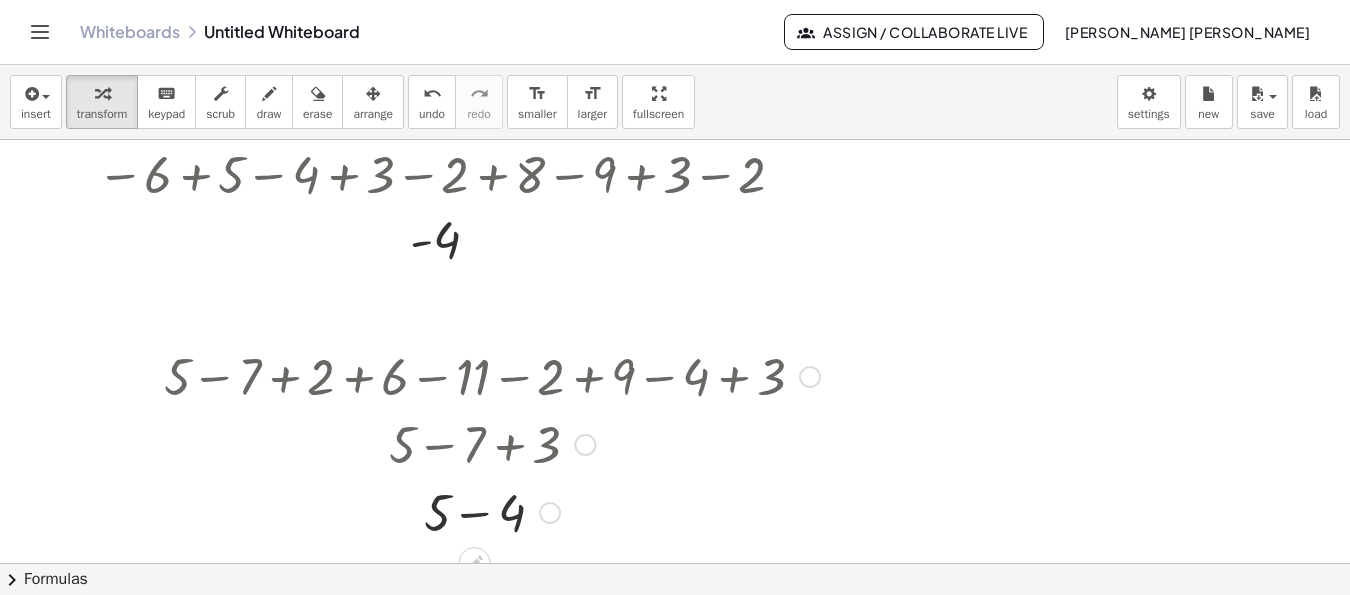 click at bounding box center [492, 511] 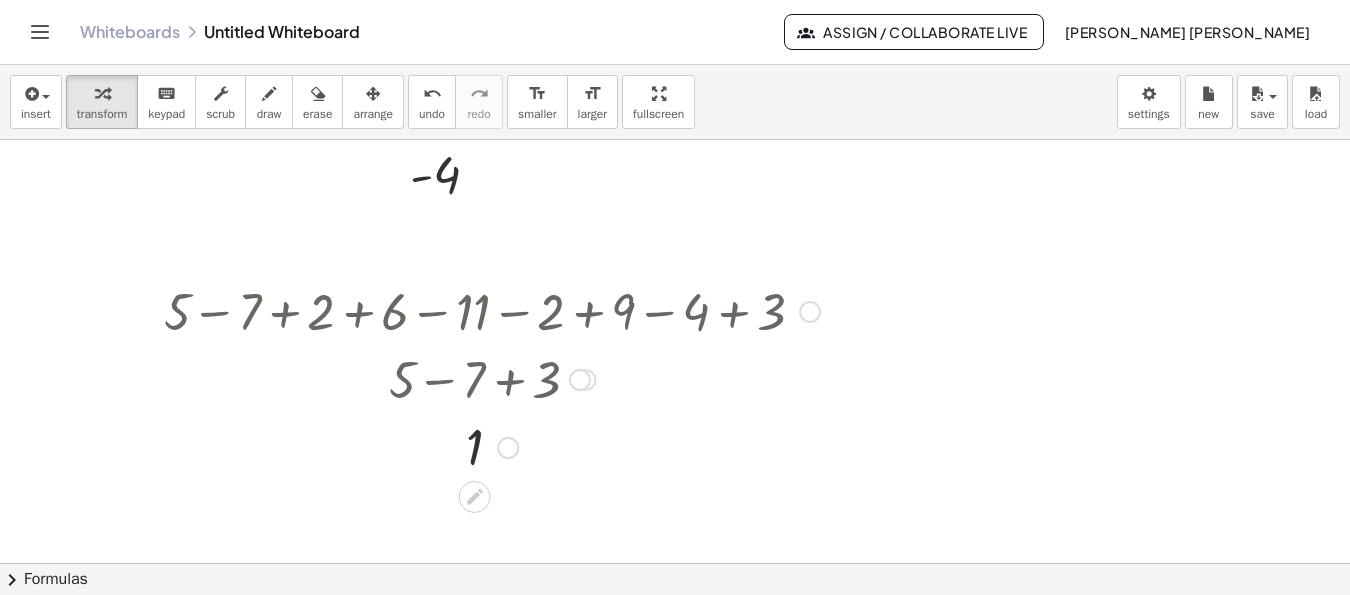 scroll, scrollTop: 1246, scrollLeft: 0, axis: vertical 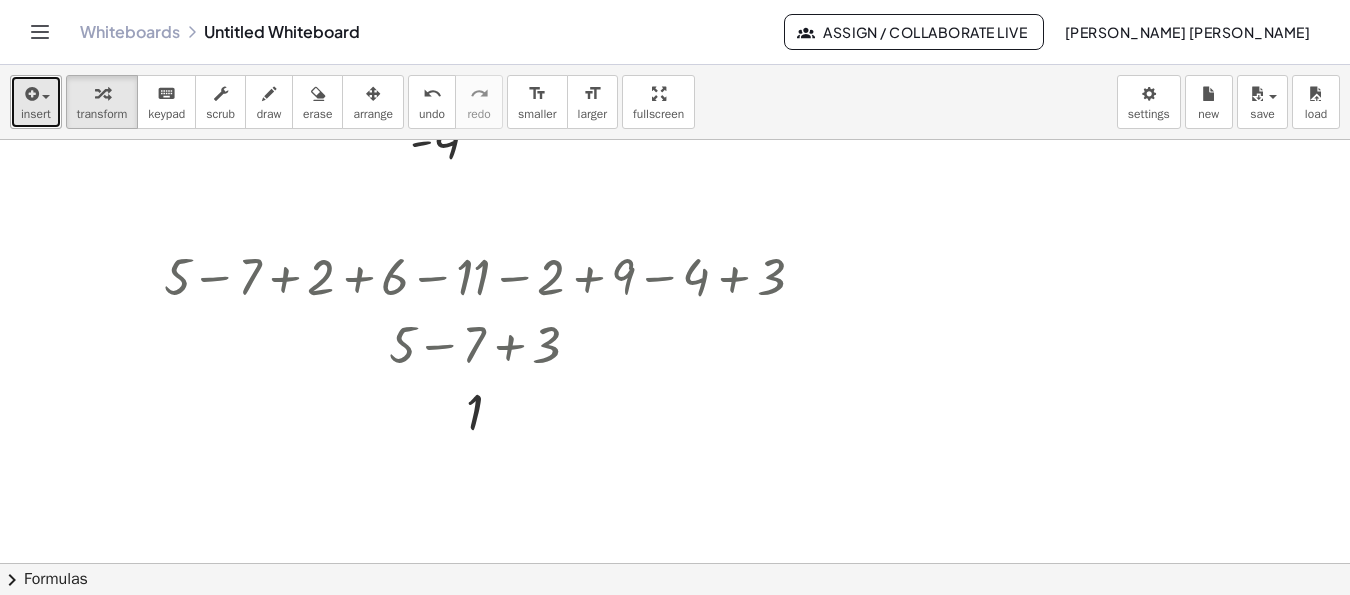 click on "insert" at bounding box center [36, 114] 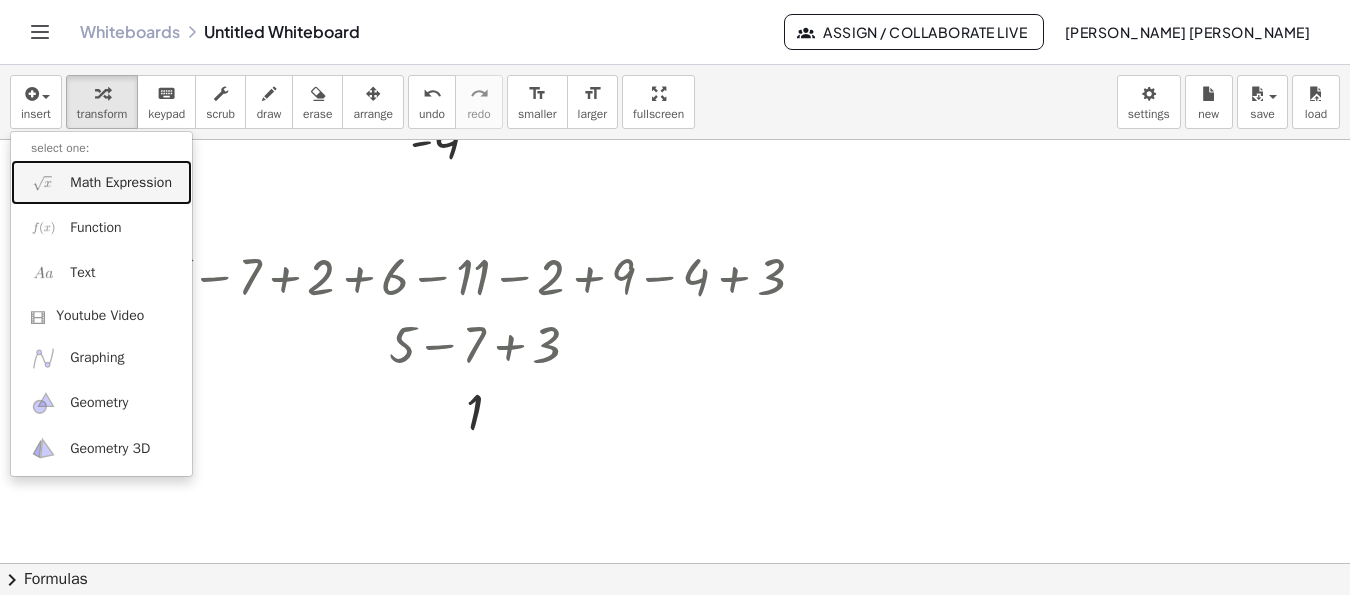 click on "Math Expression" at bounding box center [121, 183] 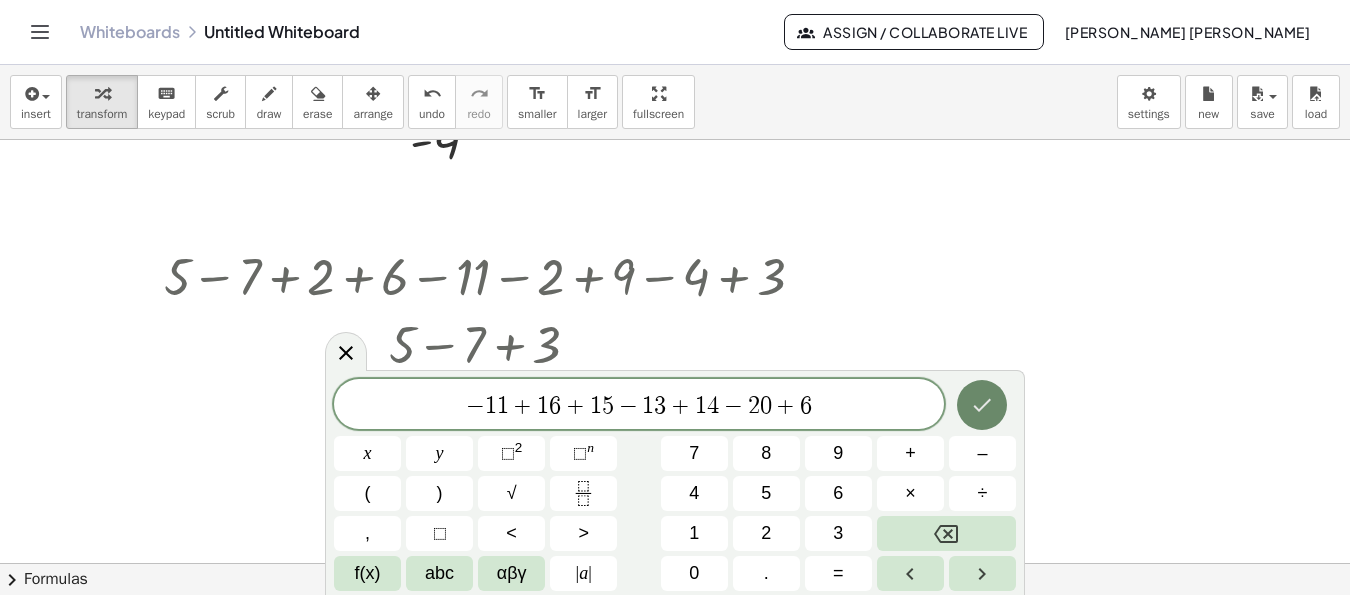 click at bounding box center [982, 405] 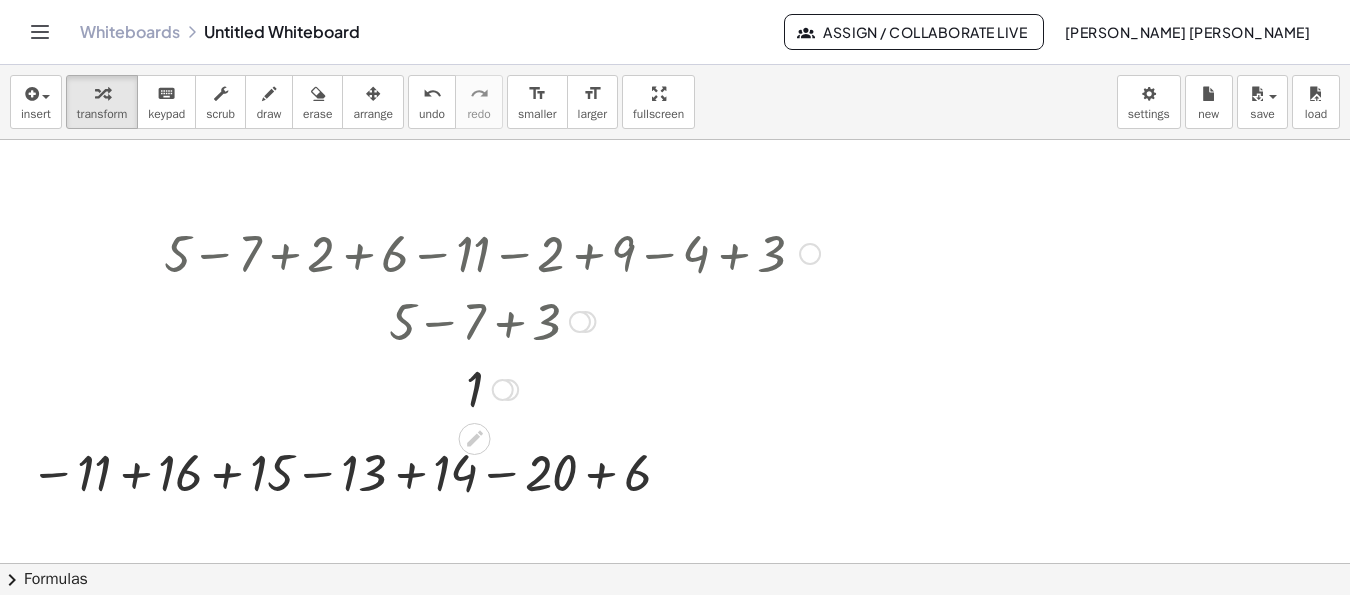 scroll, scrollTop: 1469, scrollLeft: 0, axis: vertical 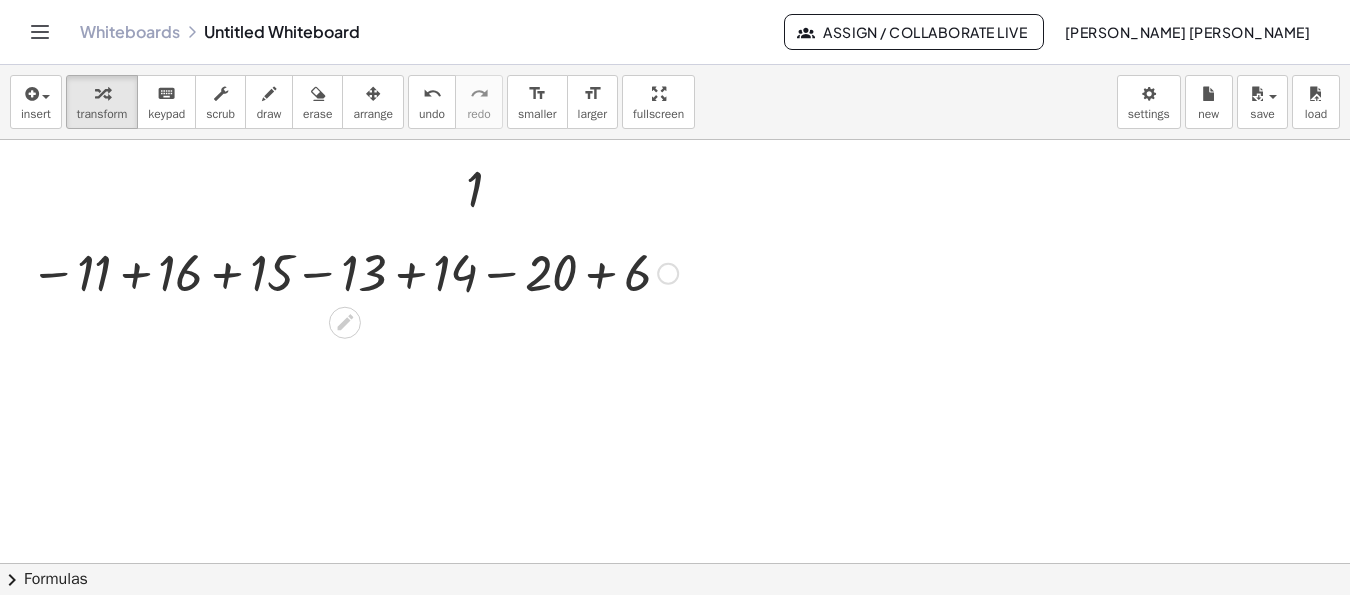 click at bounding box center [354, 272] 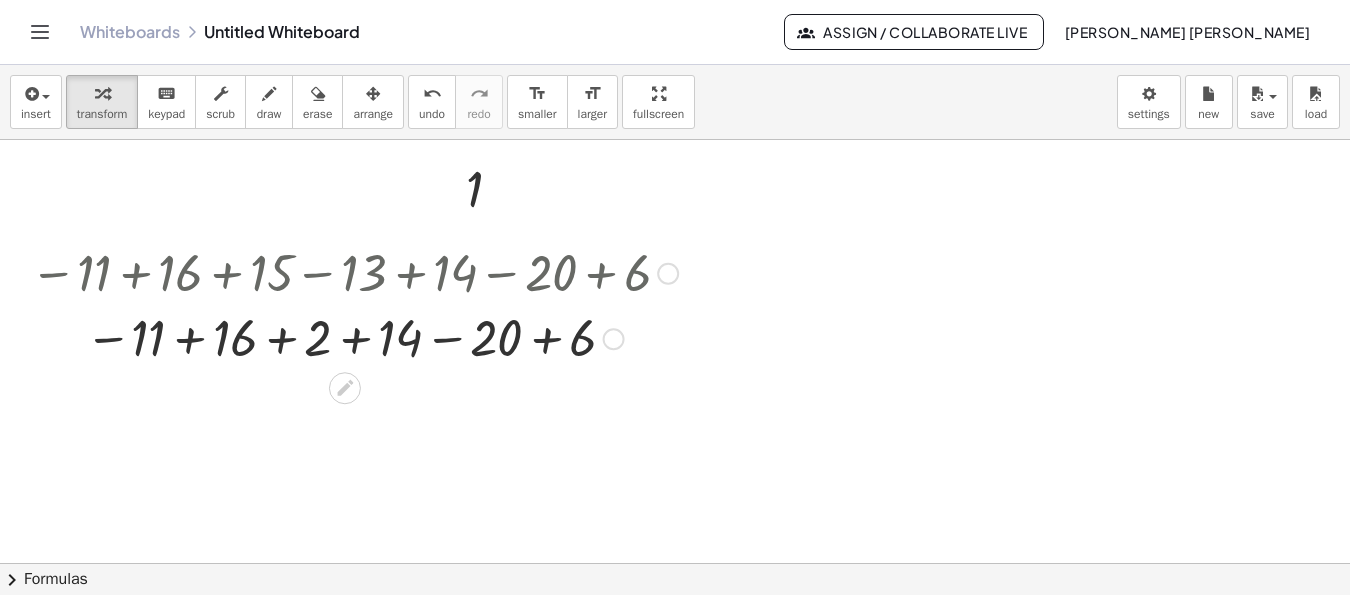 click at bounding box center (354, 338) 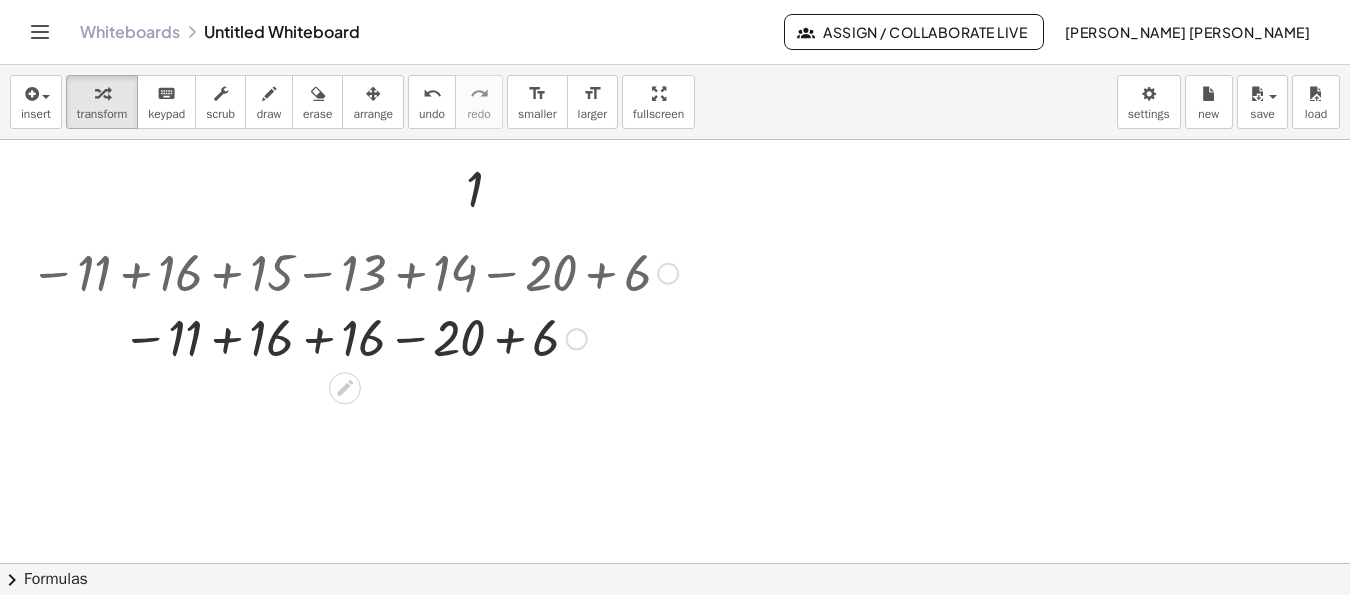 click at bounding box center (354, 338) 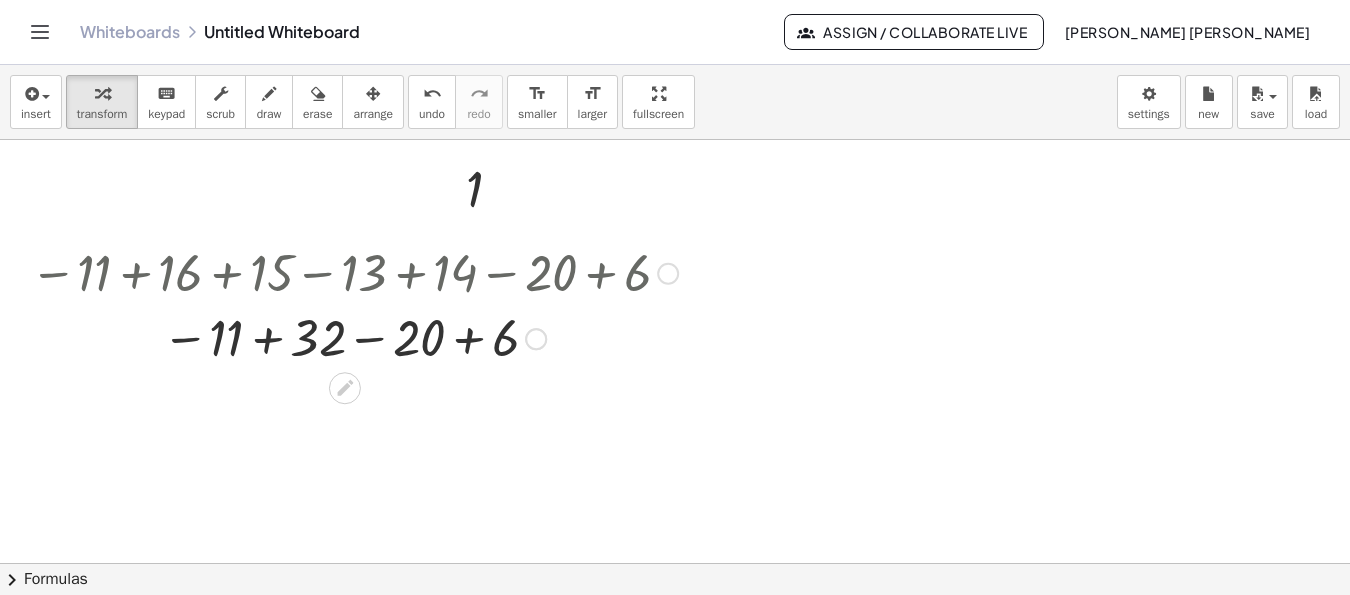 click at bounding box center (354, 338) 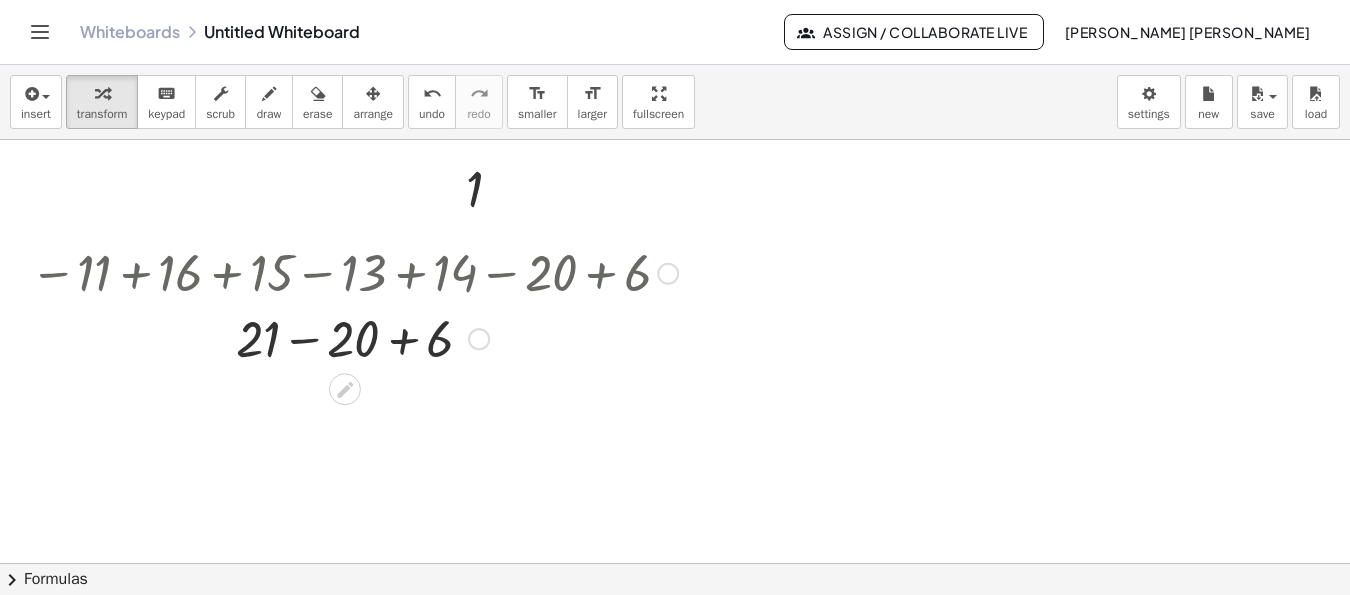 click at bounding box center (354, 337) 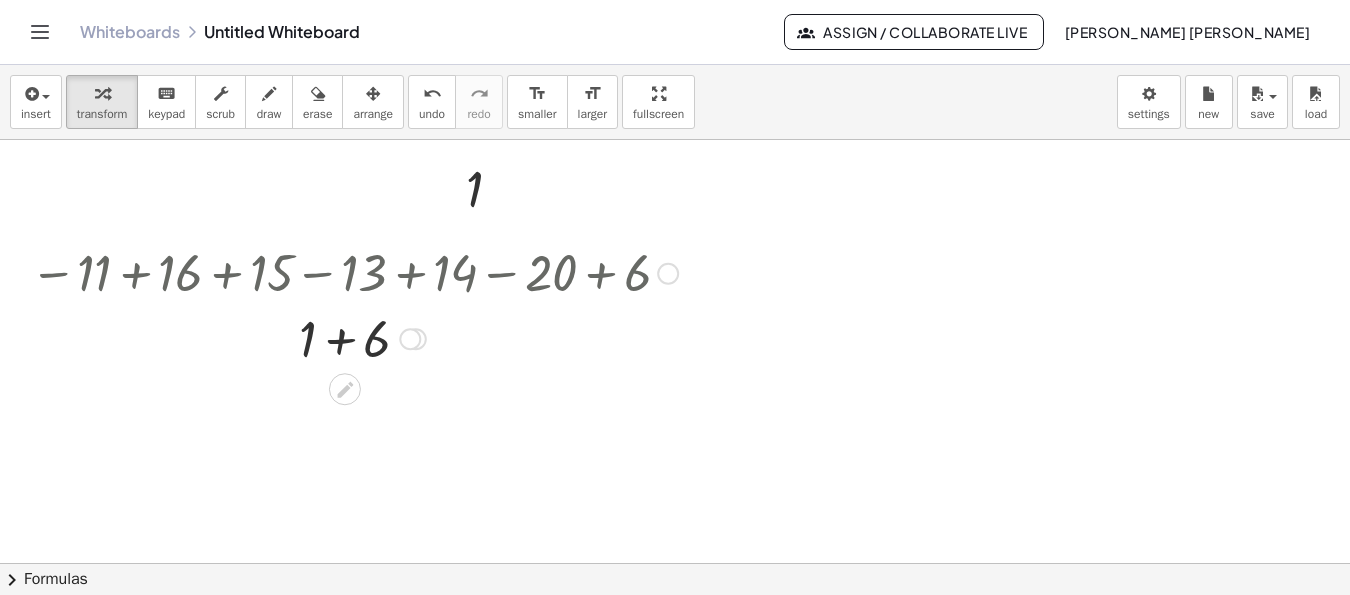 click at bounding box center [354, 337] 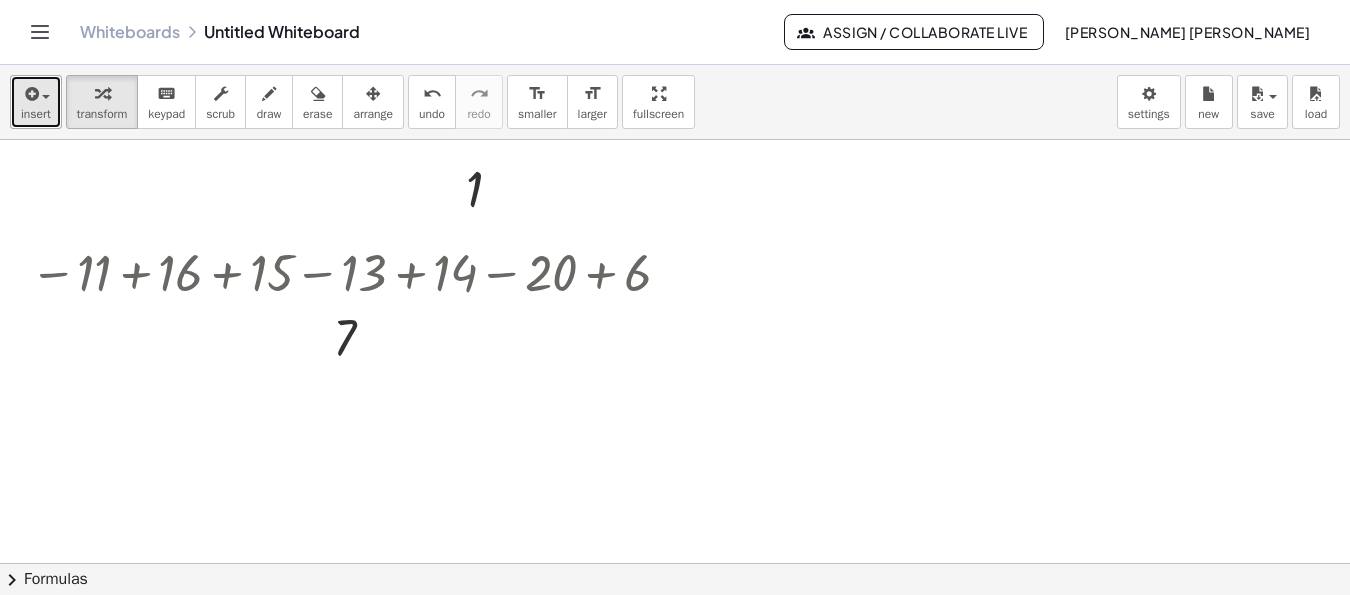 click on "insert" at bounding box center (36, 102) 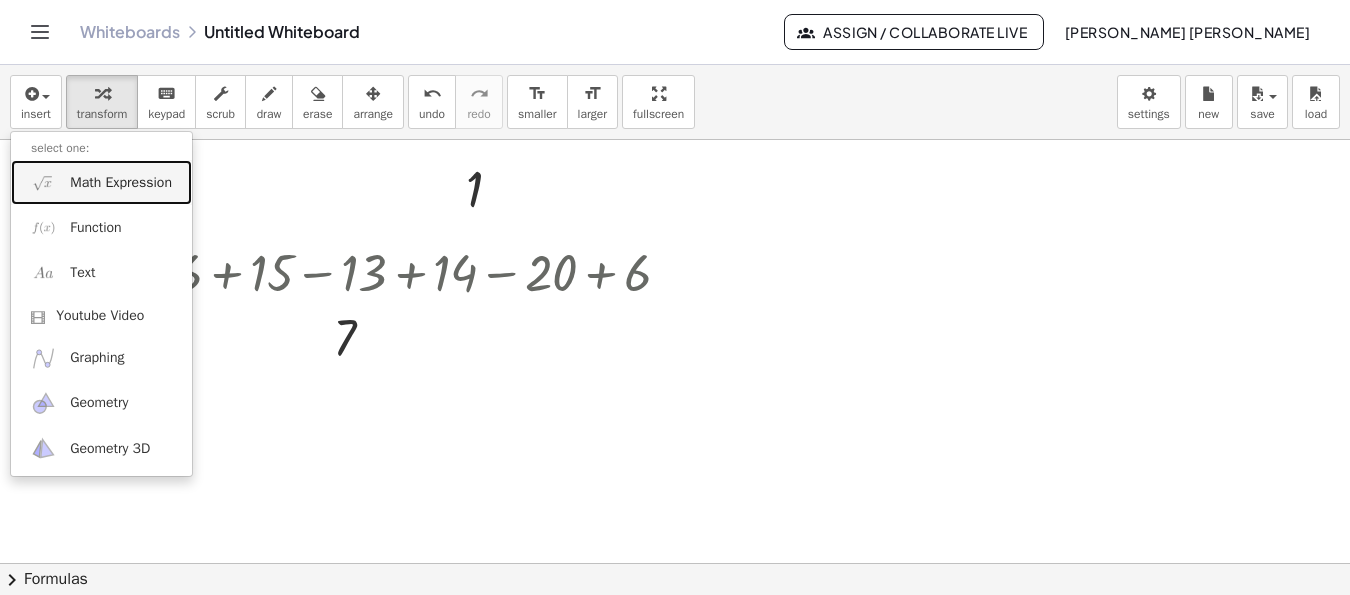 drag, startPoint x: 72, startPoint y: 171, endPoint x: 151, endPoint y: 203, distance: 85.23497 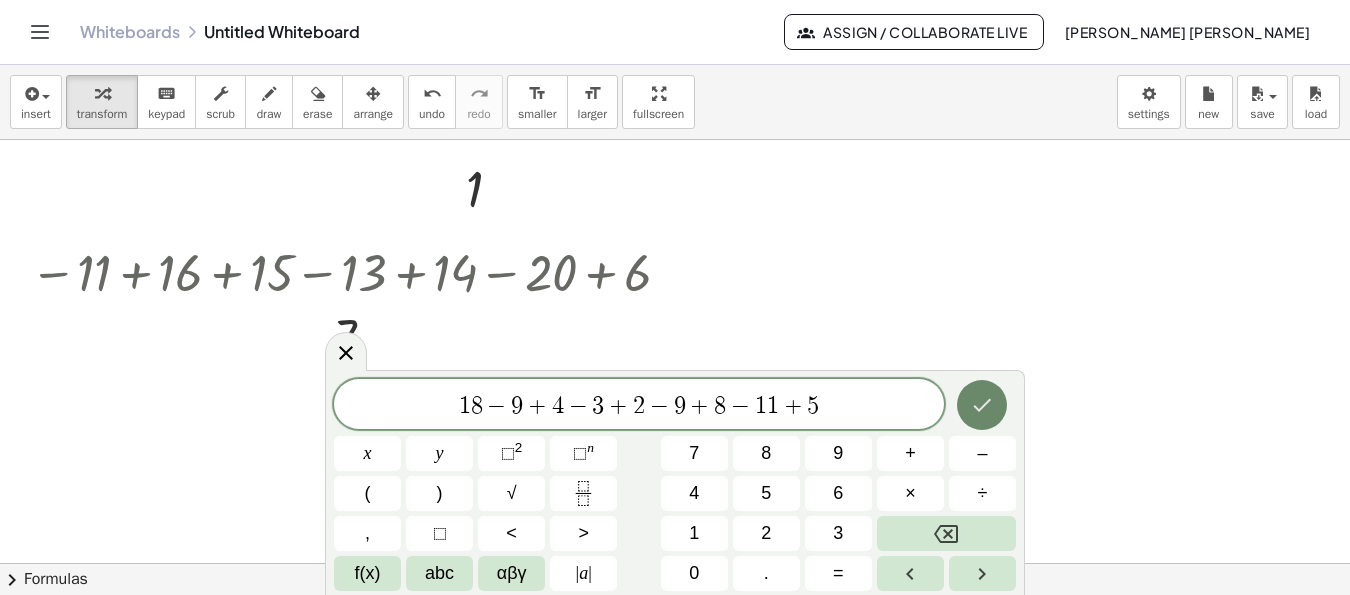 click 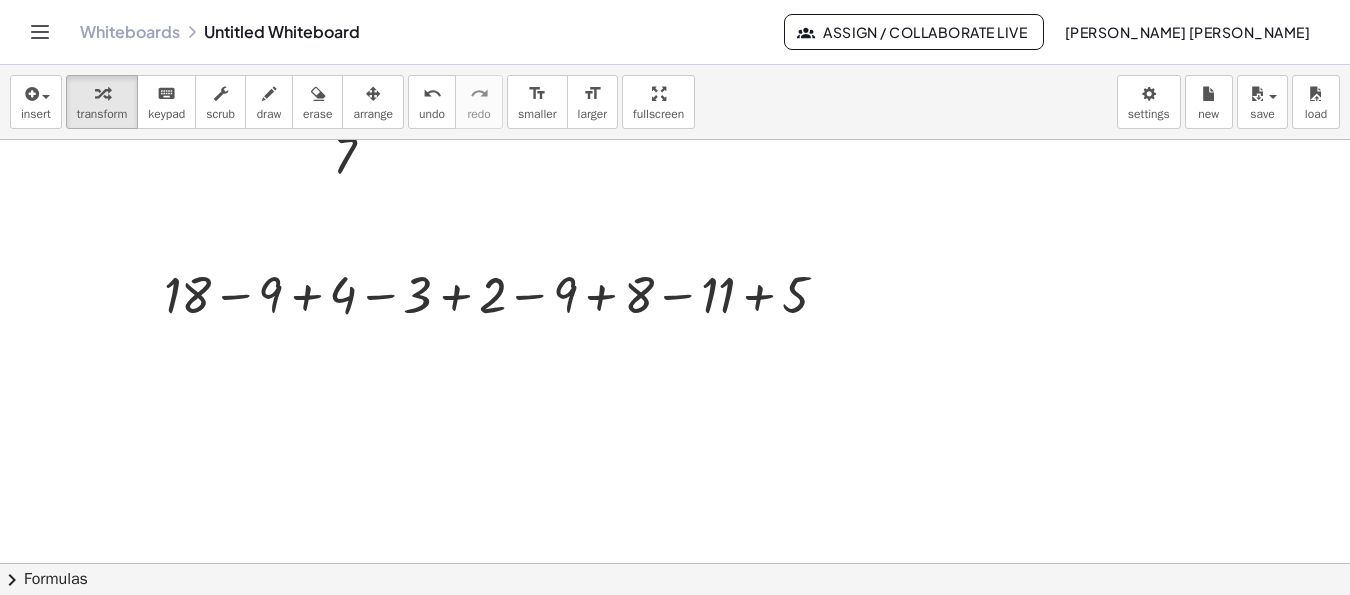 scroll, scrollTop: 1669, scrollLeft: 0, axis: vertical 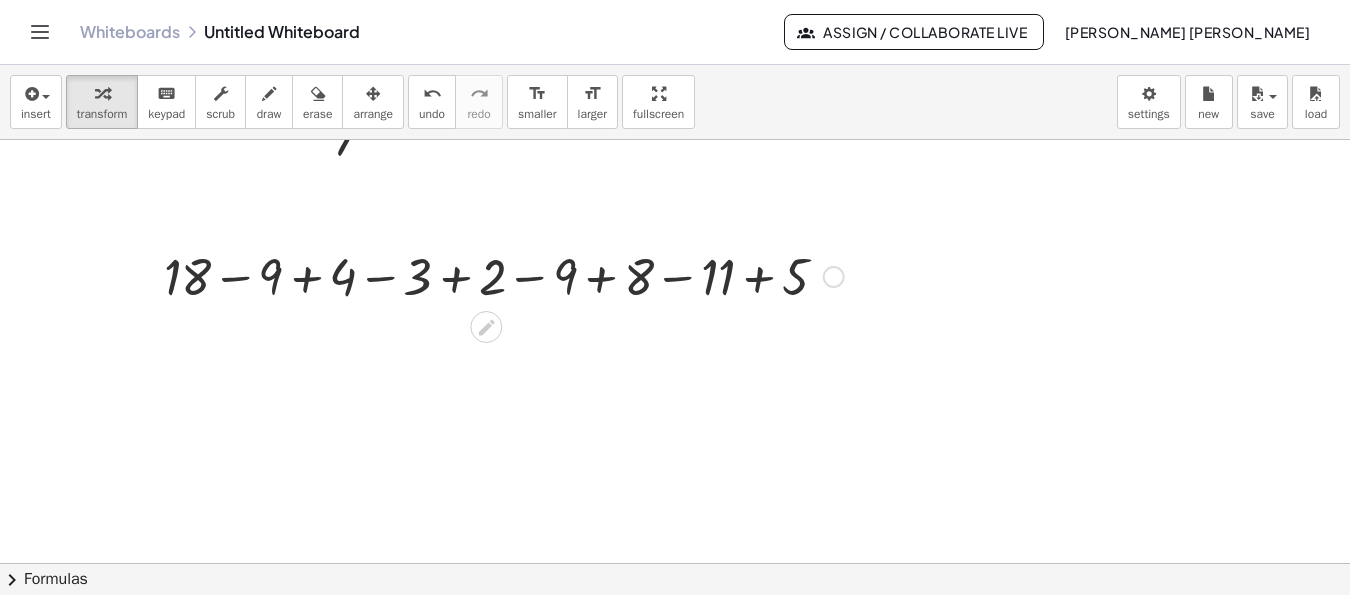 click at bounding box center [504, 275] 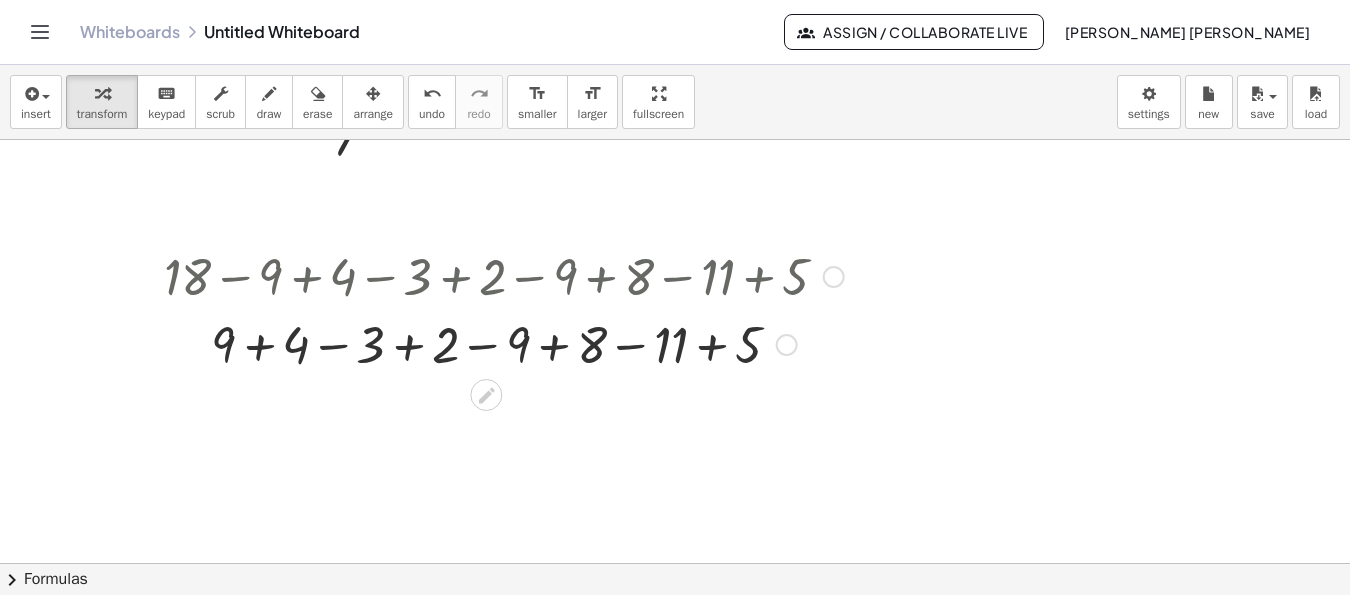 click at bounding box center (504, 343) 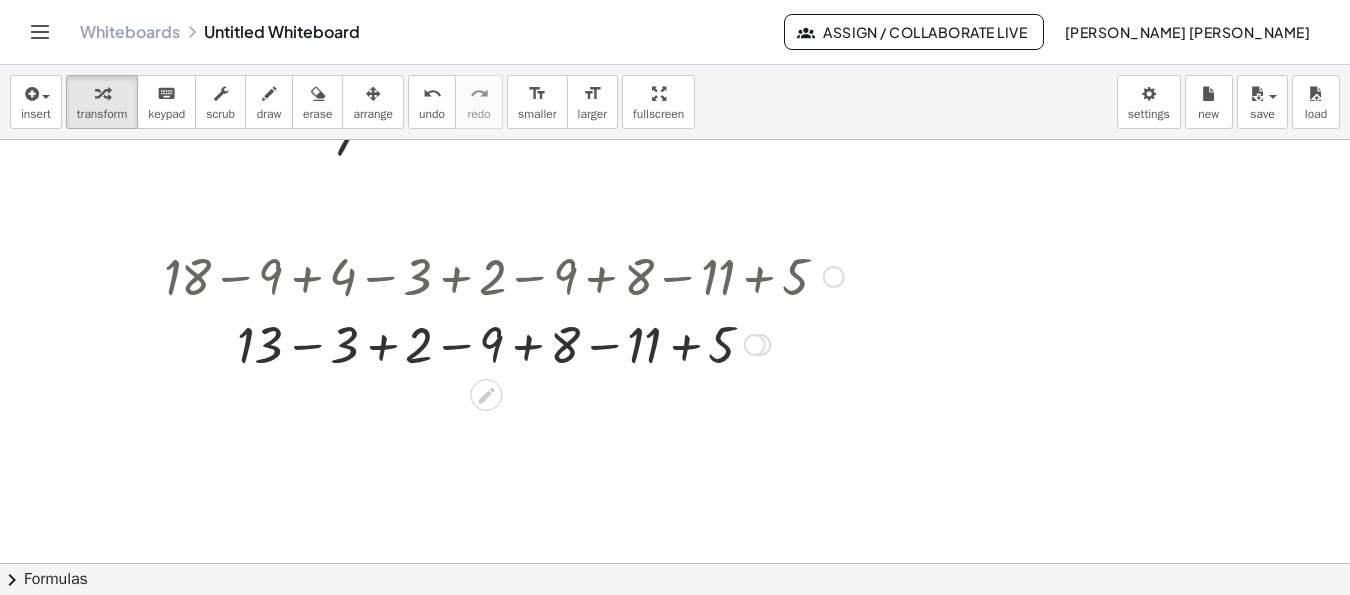 click at bounding box center [504, 343] 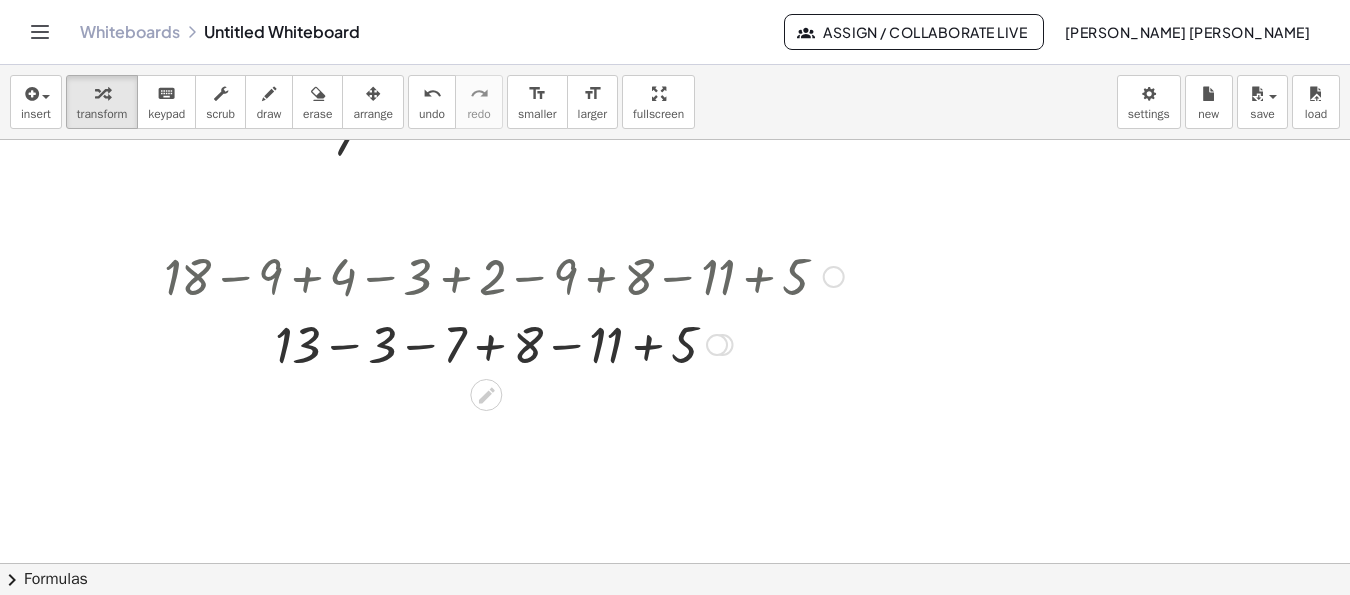 click at bounding box center (504, 343) 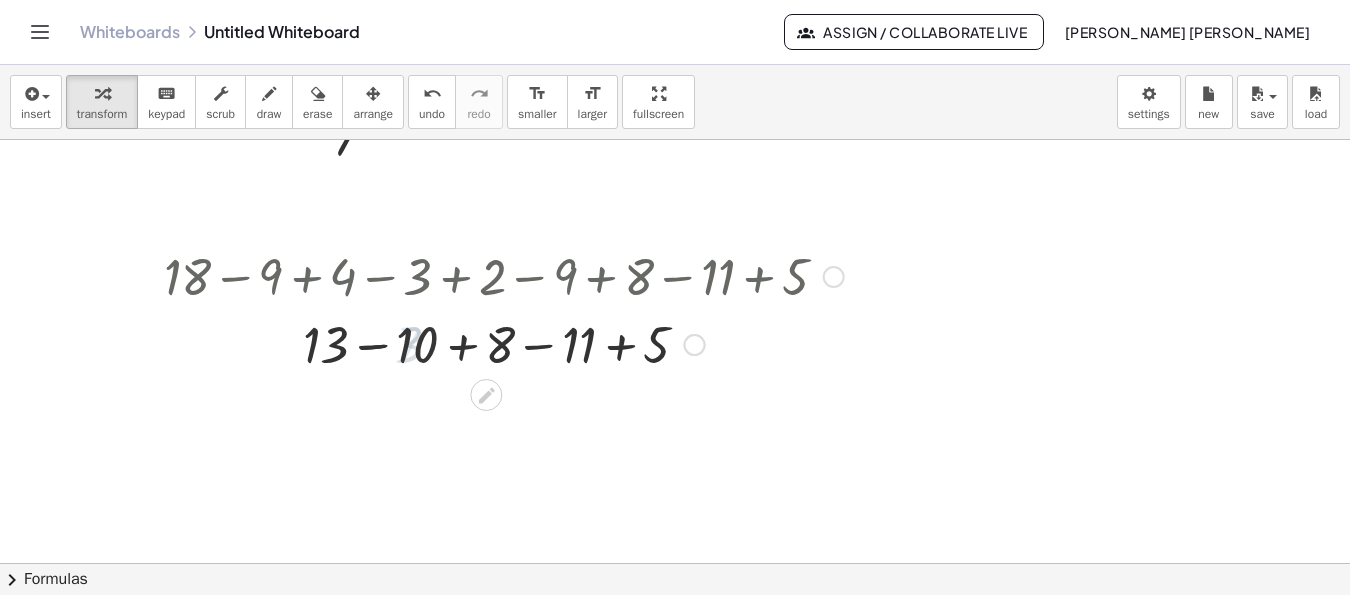 click at bounding box center [504, 343] 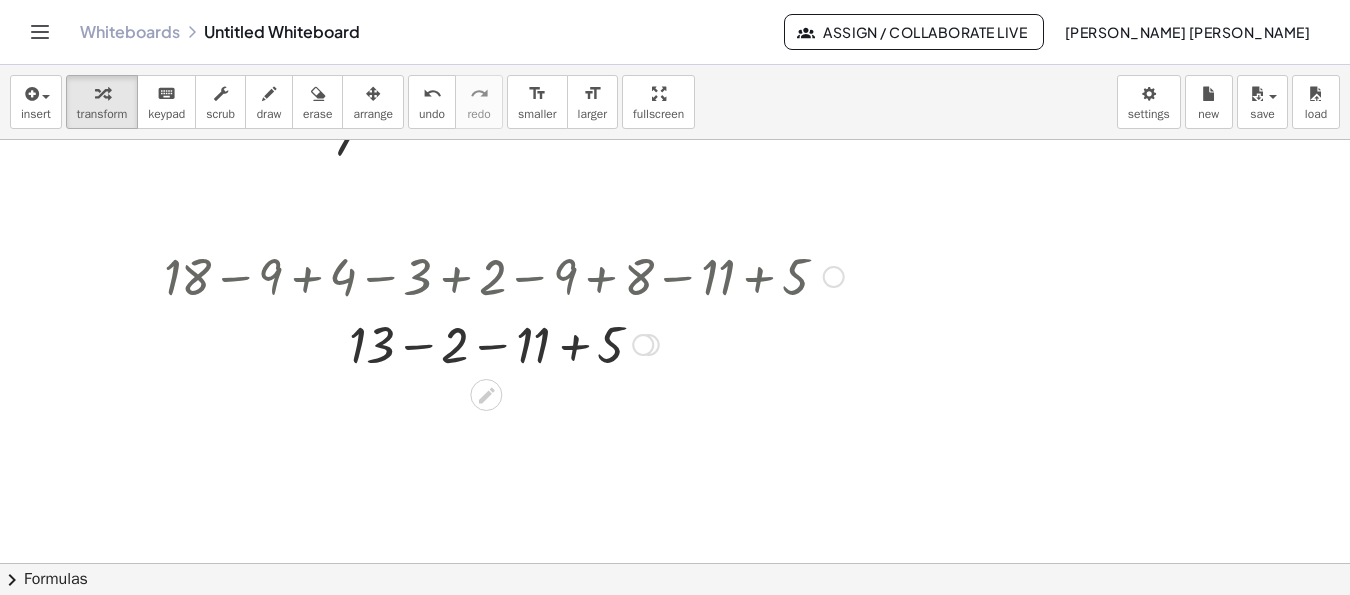 click at bounding box center [504, 343] 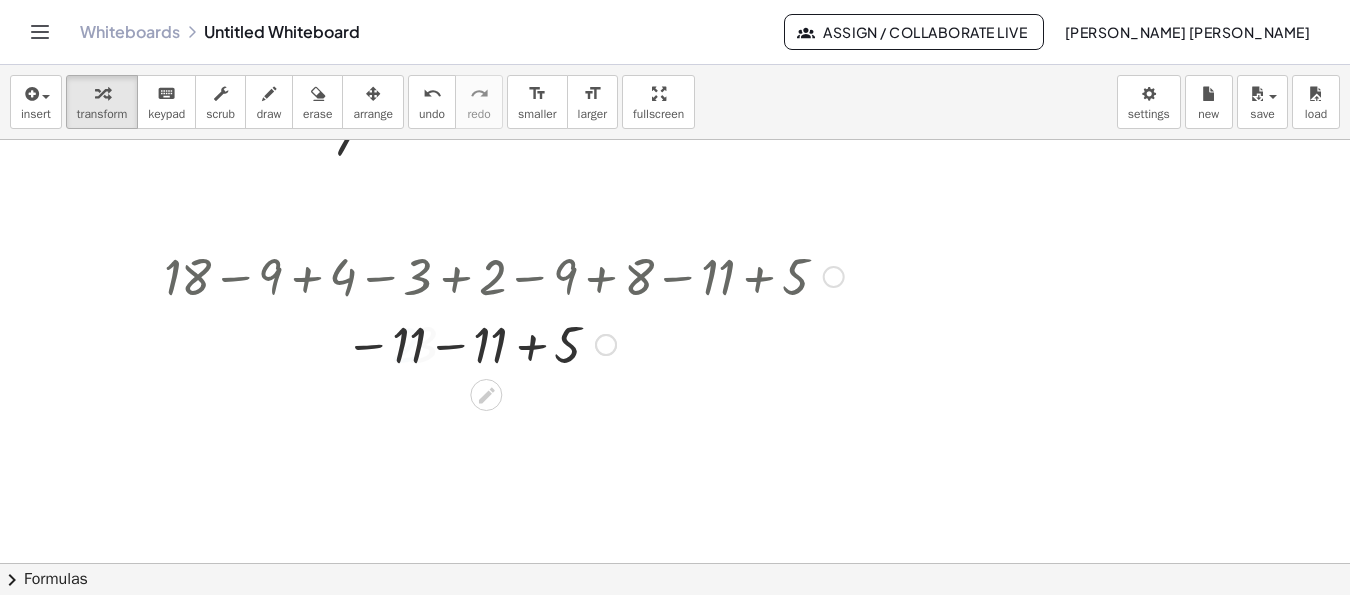click at bounding box center [504, 343] 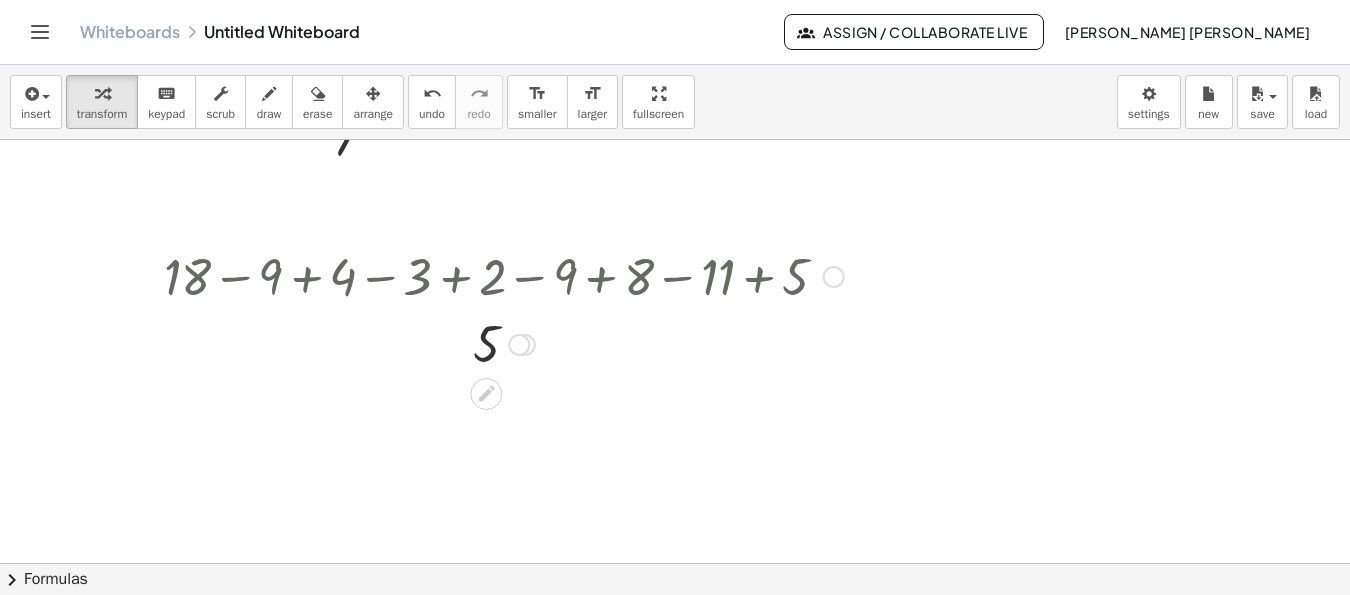 click at bounding box center (504, 343) 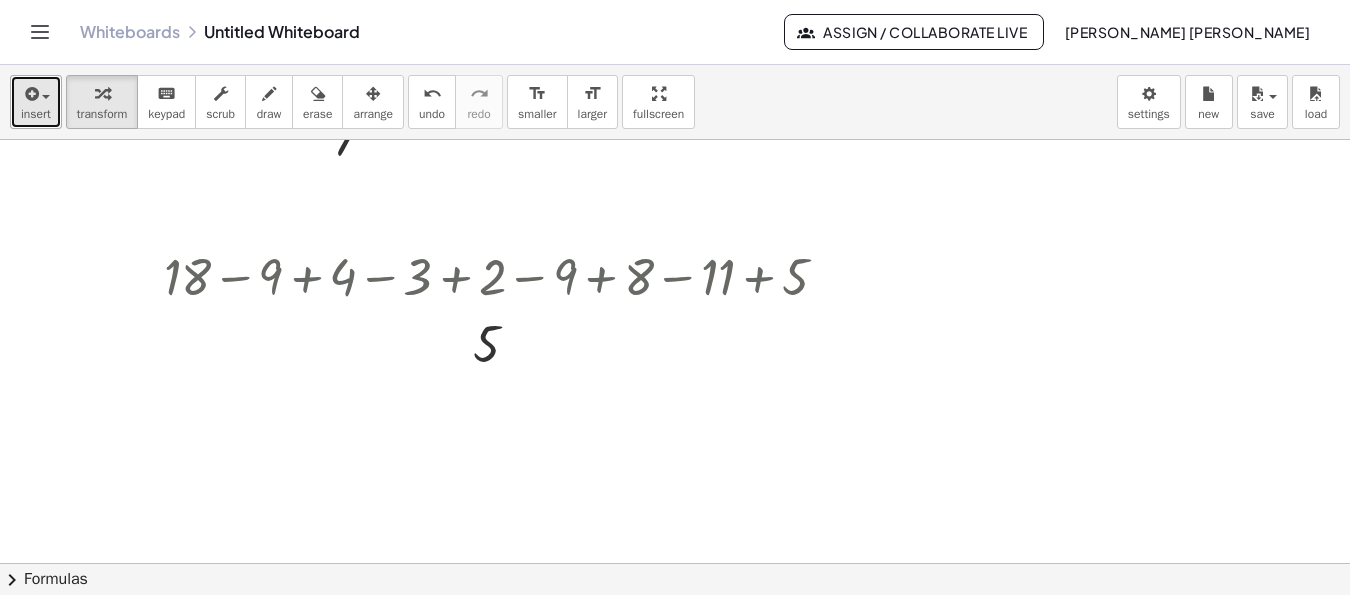click on "insert" at bounding box center (36, 114) 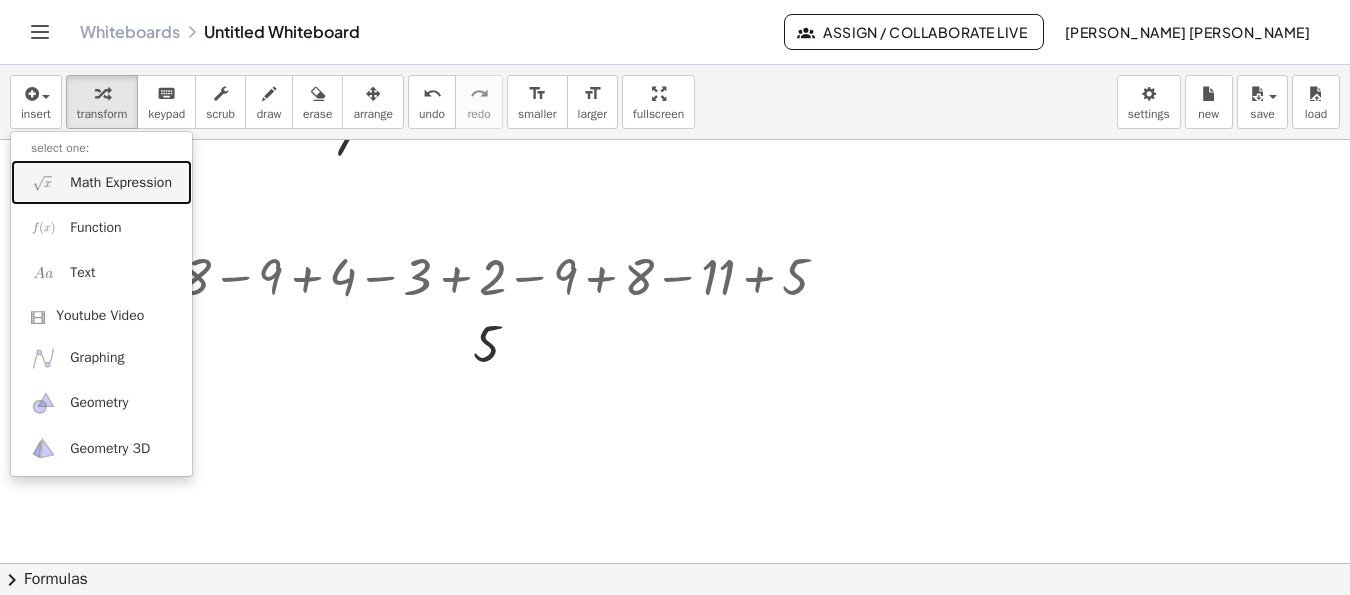 click on "Math Expression" at bounding box center (121, 183) 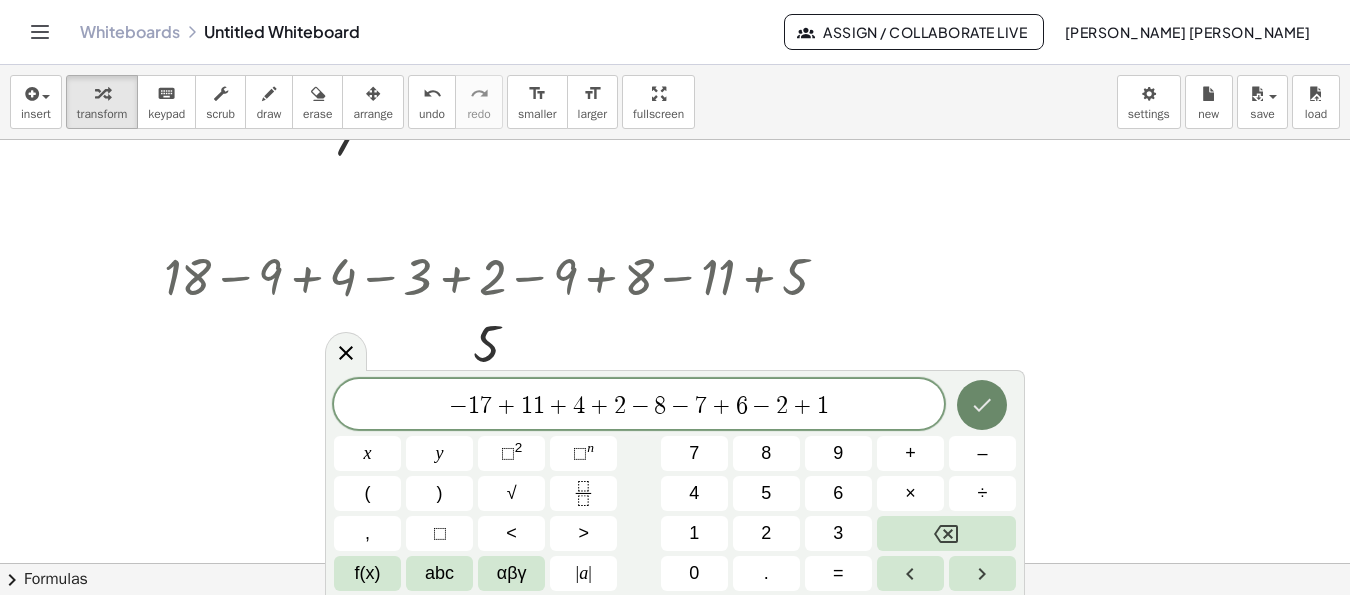 click 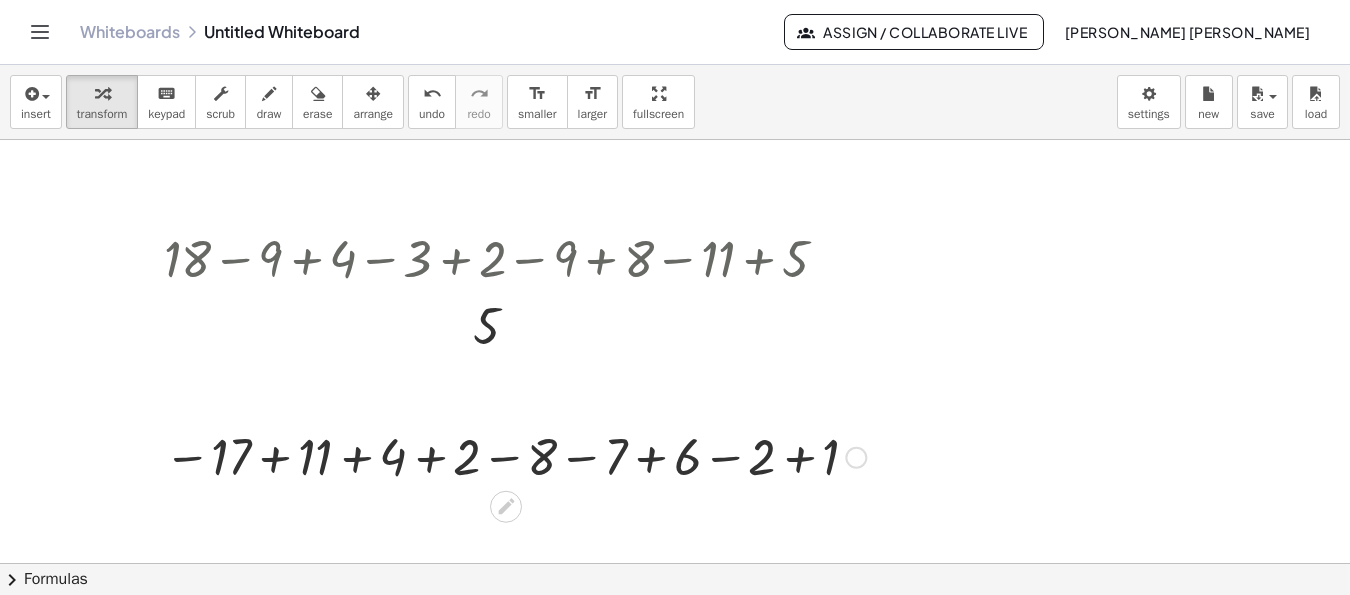 scroll, scrollTop: 1692, scrollLeft: 0, axis: vertical 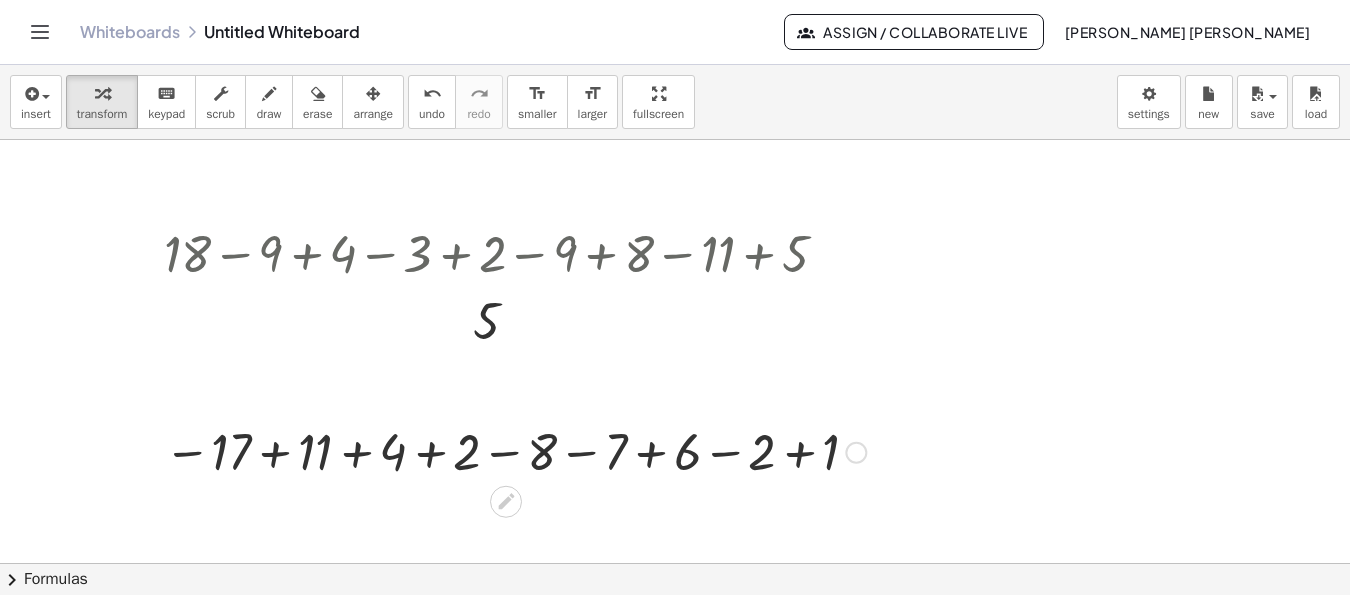 click at bounding box center [515, 451] 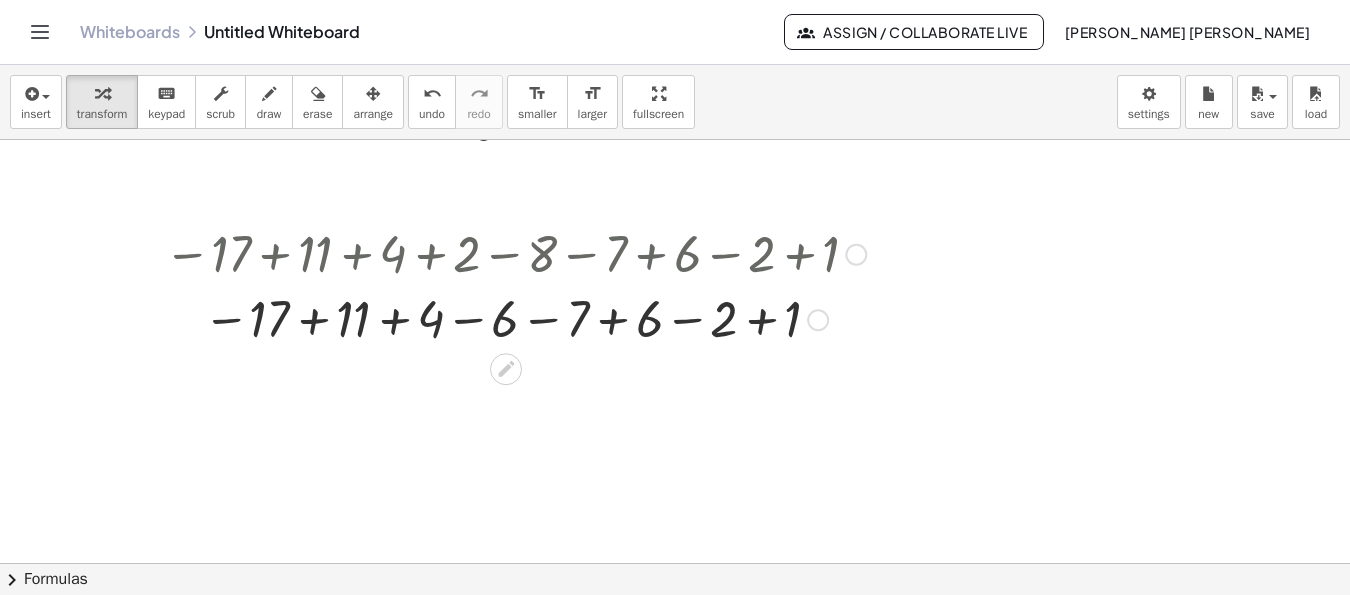 scroll, scrollTop: 1892, scrollLeft: 0, axis: vertical 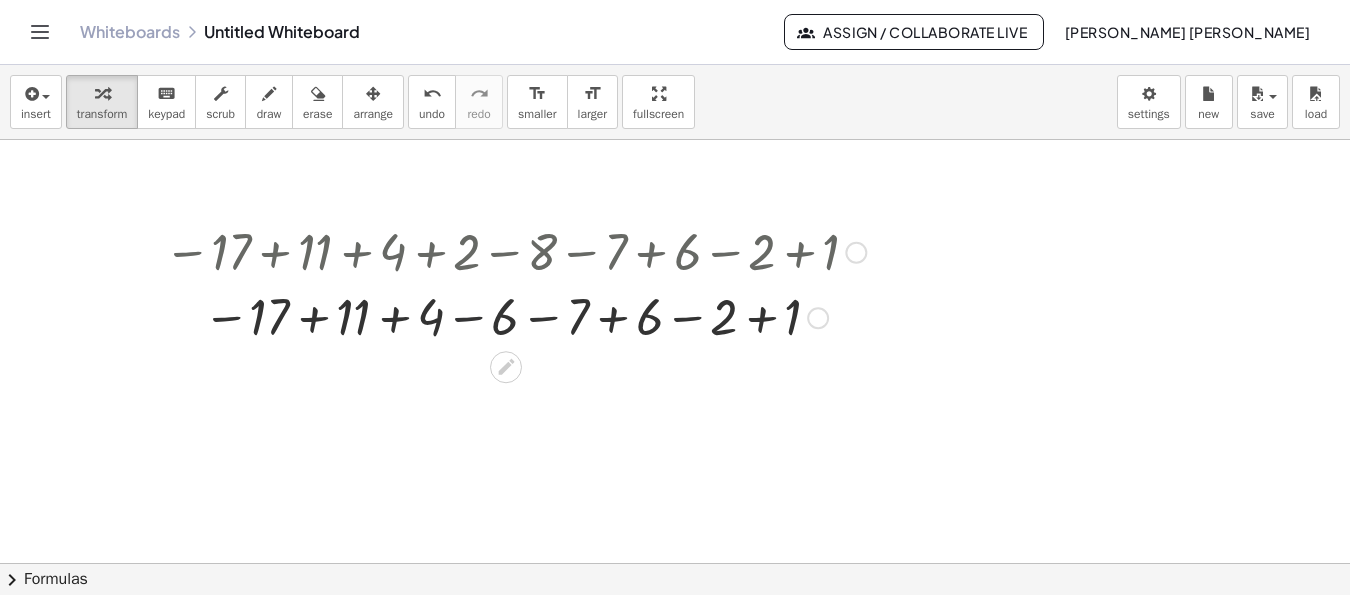 click at bounding box center (515, 317) 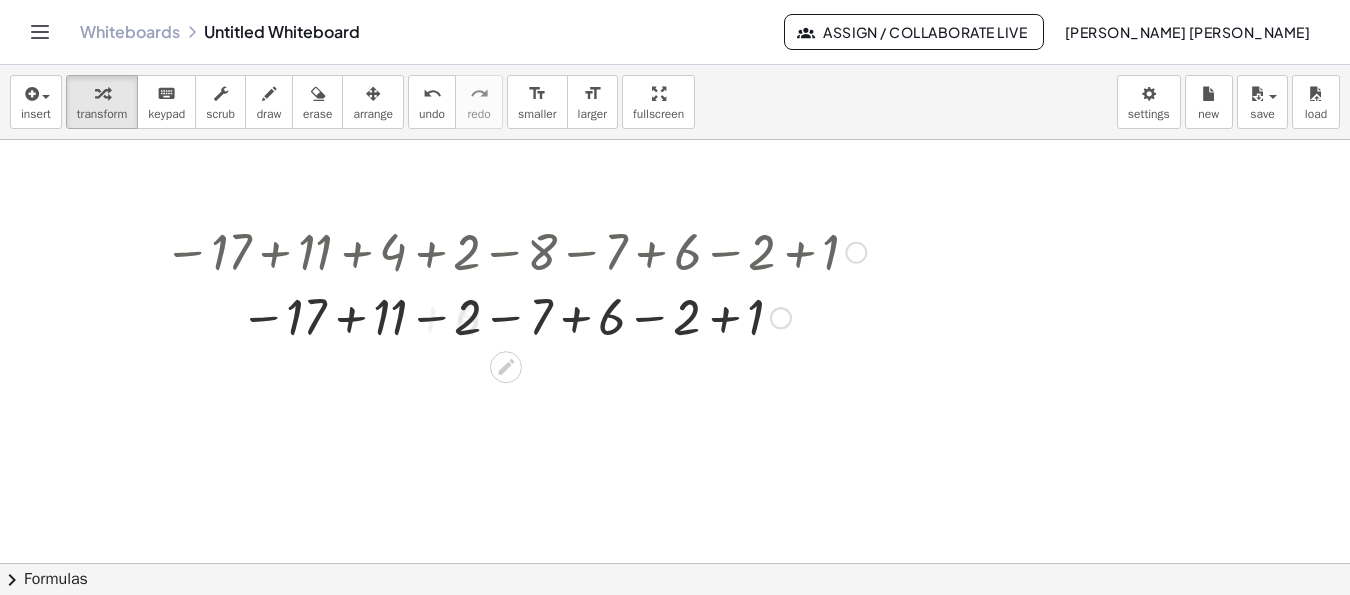 click at bounding box center [515, 317] 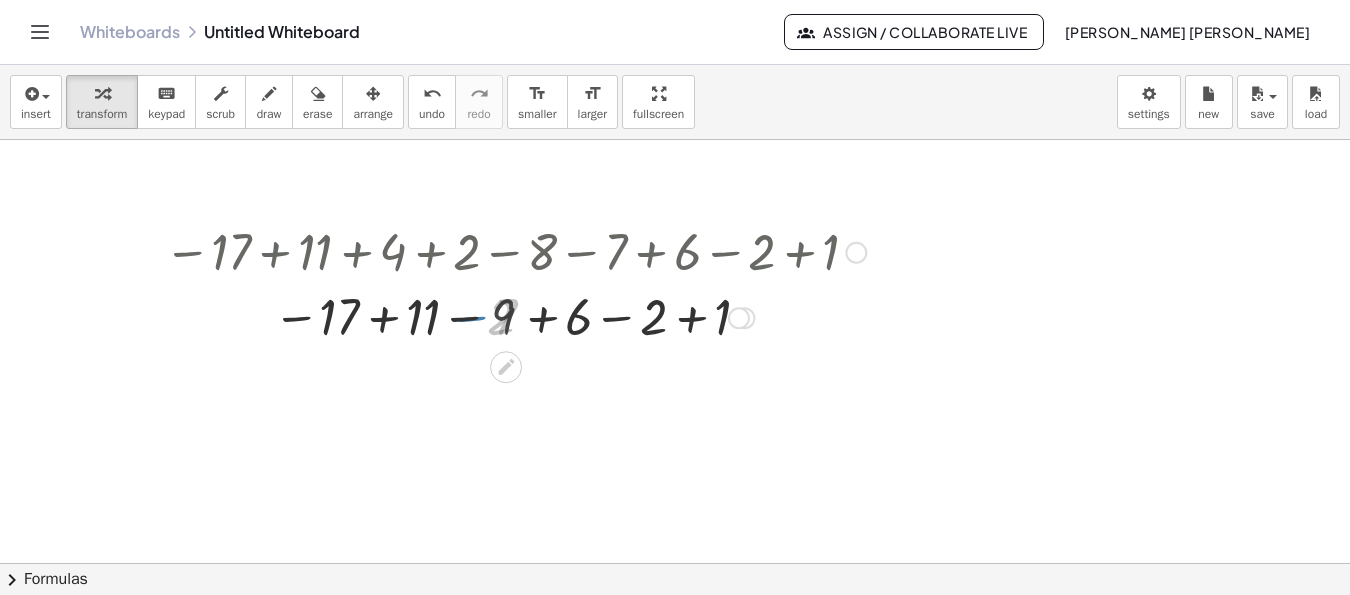 click at bounding box center [515, 317] 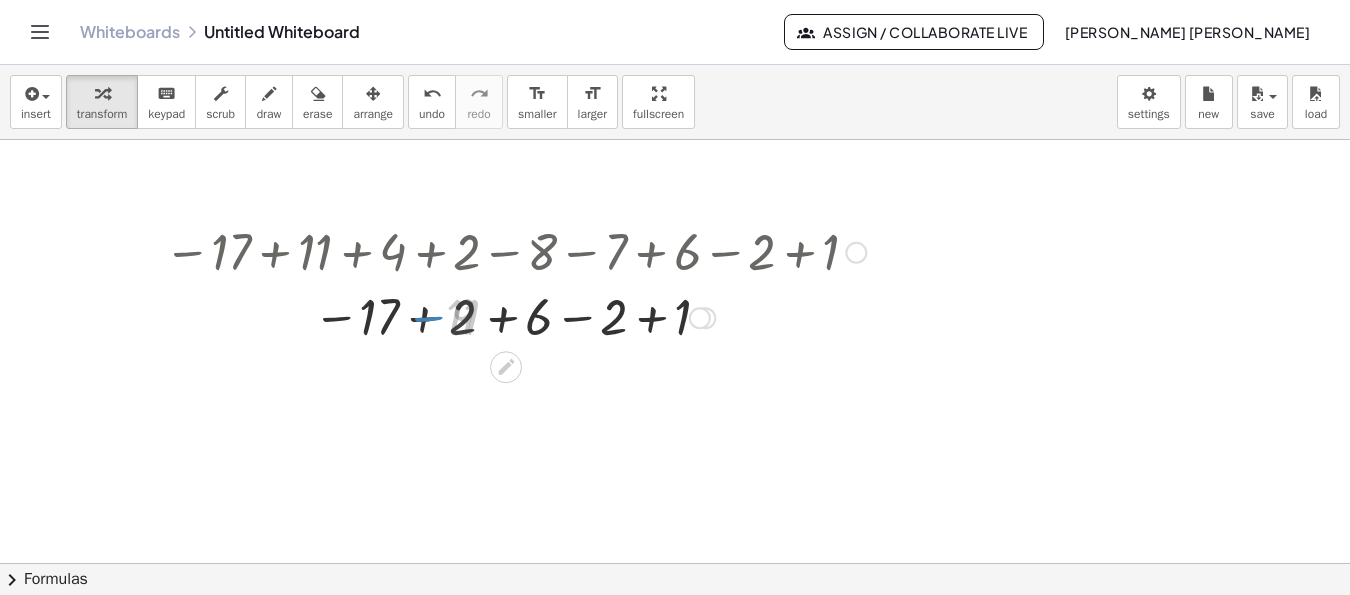 click at bounding box center [515, 317] 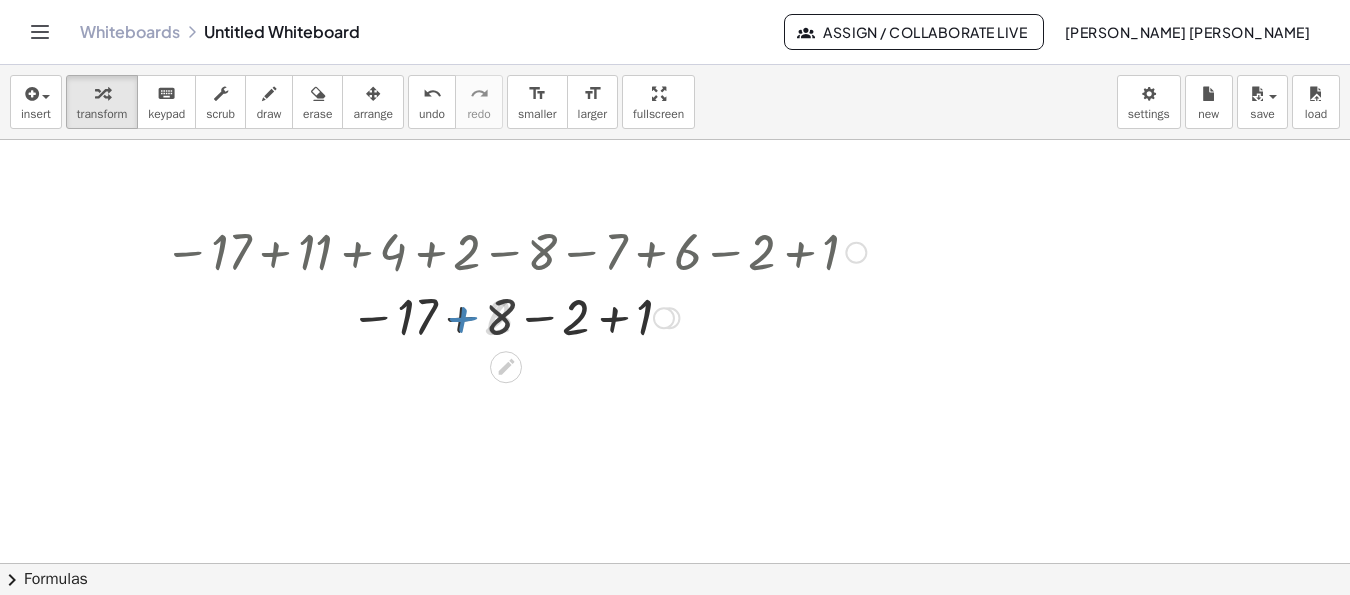 click at bounding box center [515, 317] 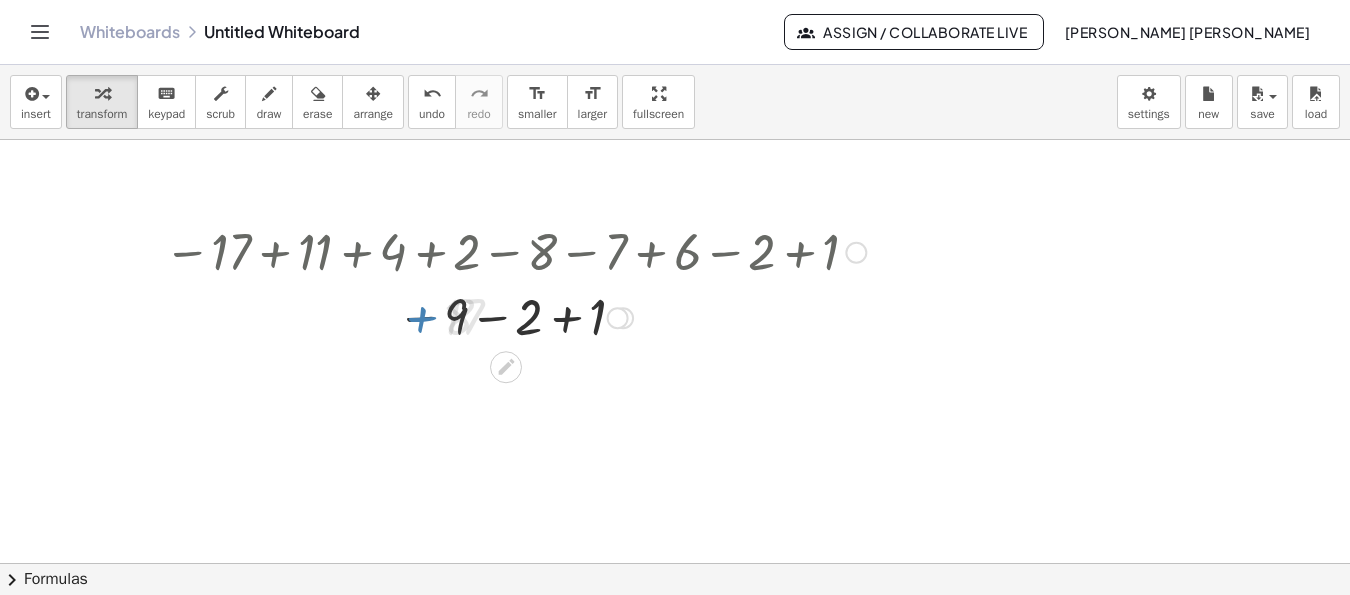 click at bounding box center (515, 317) 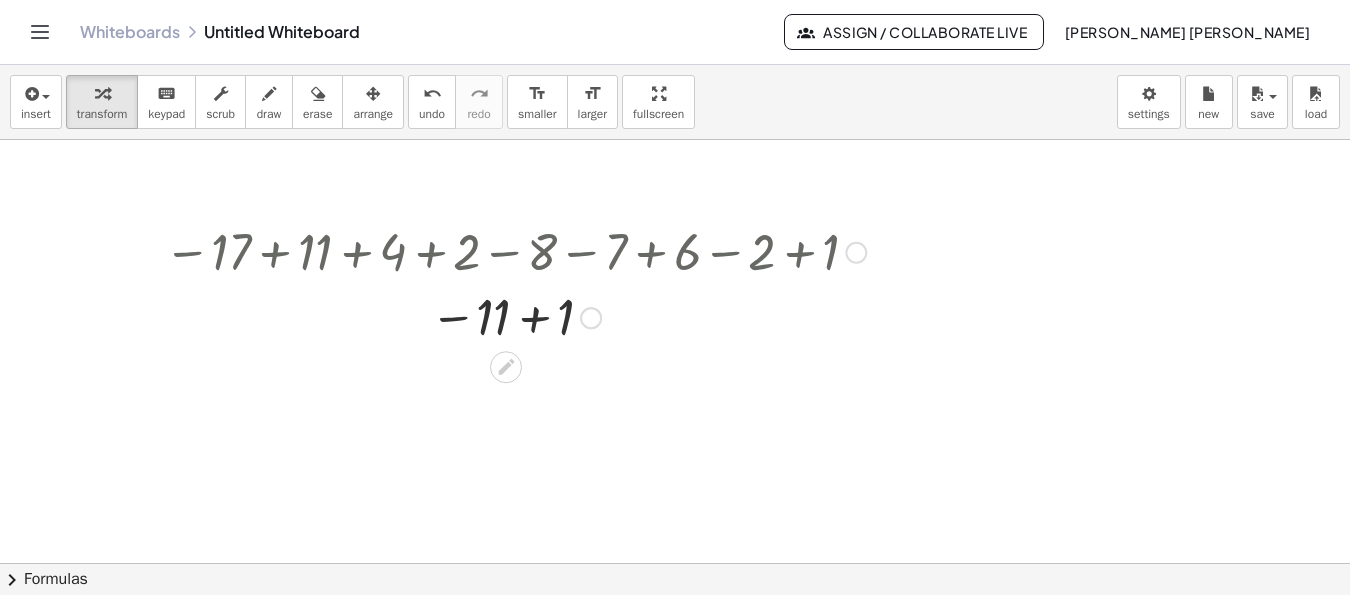 click at bounding box center [515, 317] 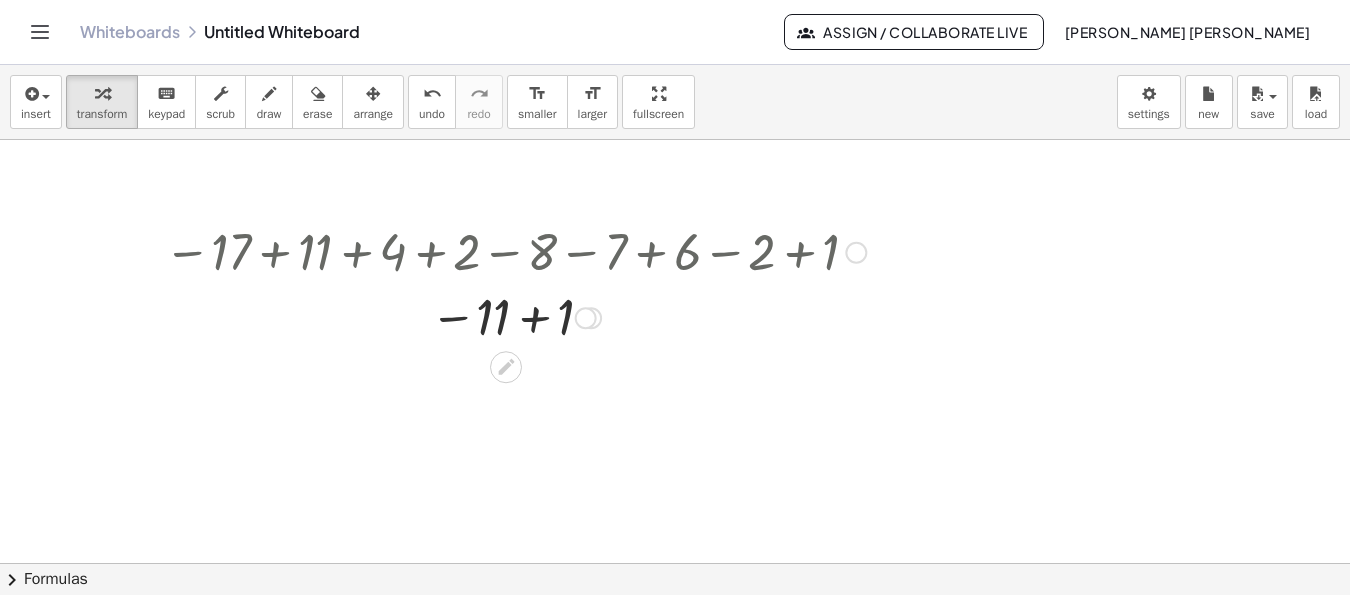 click at bounding box center [515, 317] 